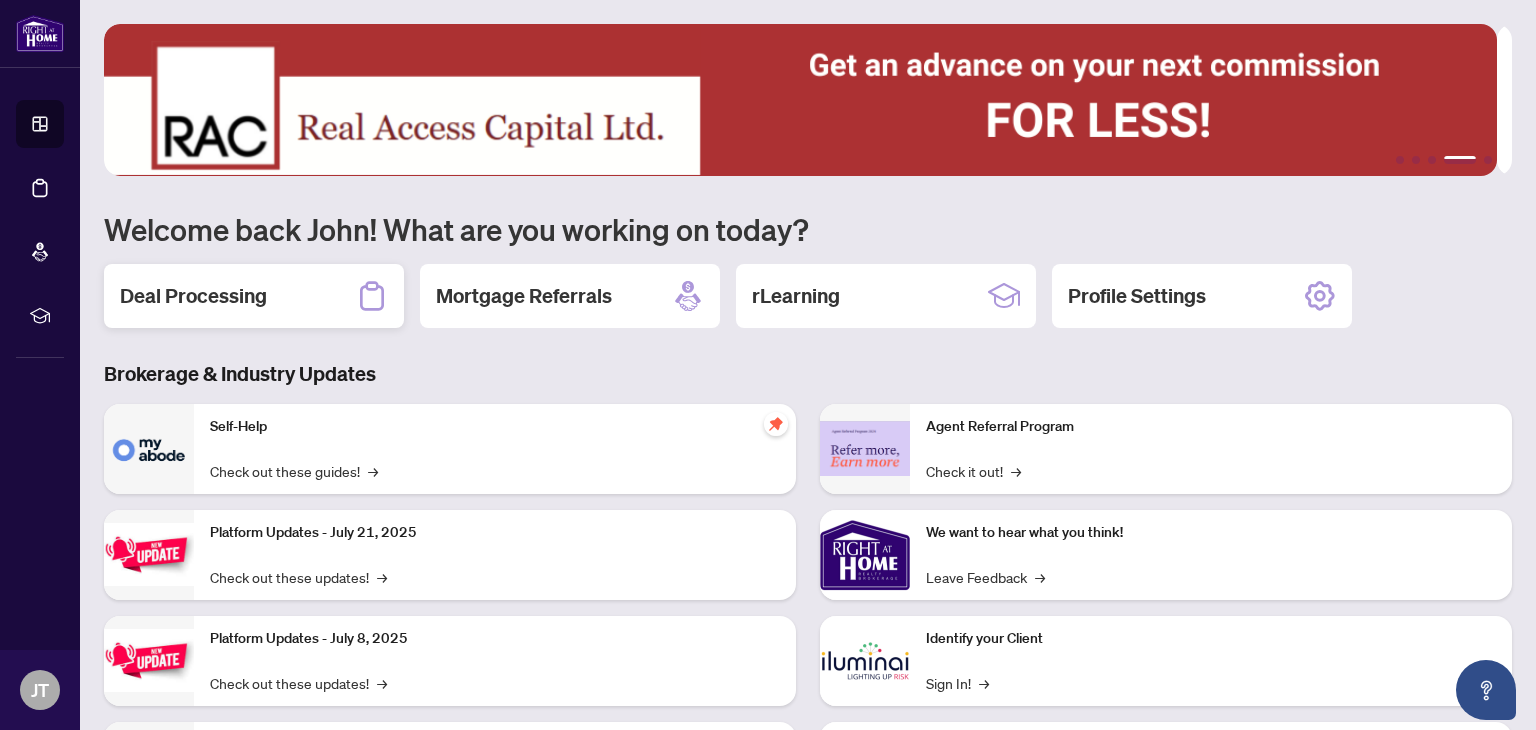 scroll, scrollTop: 0, scrollLeft: 0, axis: both 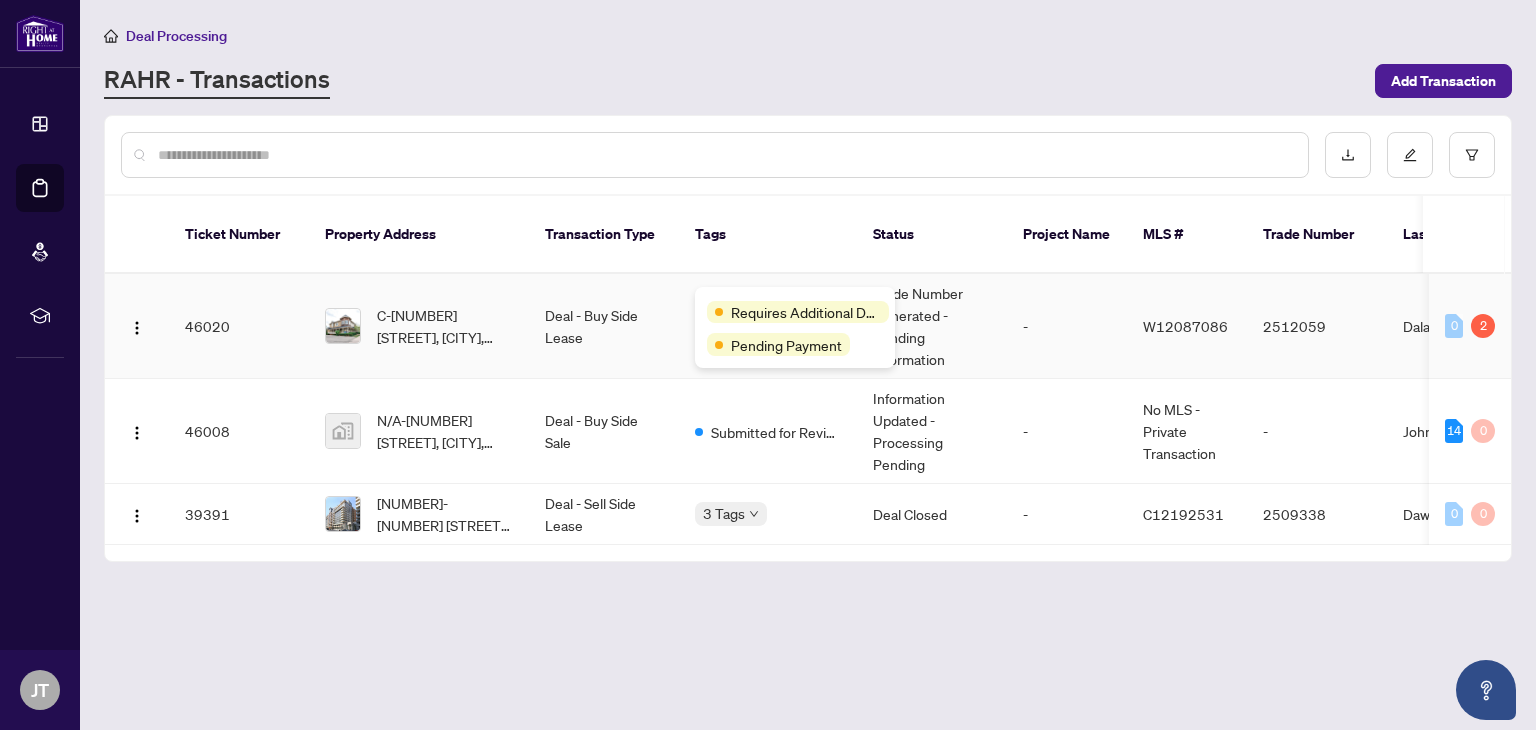 click on "Requires Additional Docs" at bounding box center (795, 311) 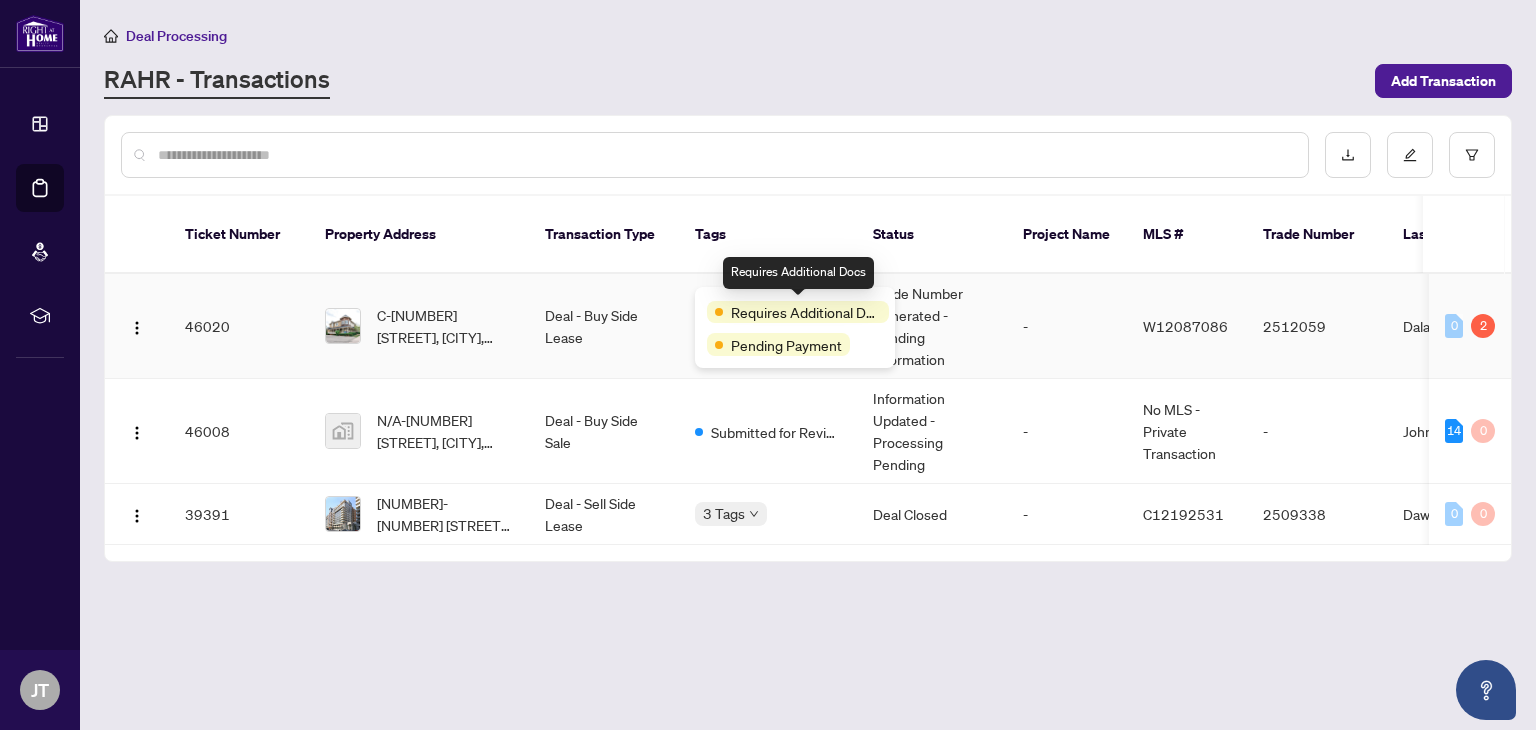 click on "Requires Additional Docs" at bounding box center [806, 312] 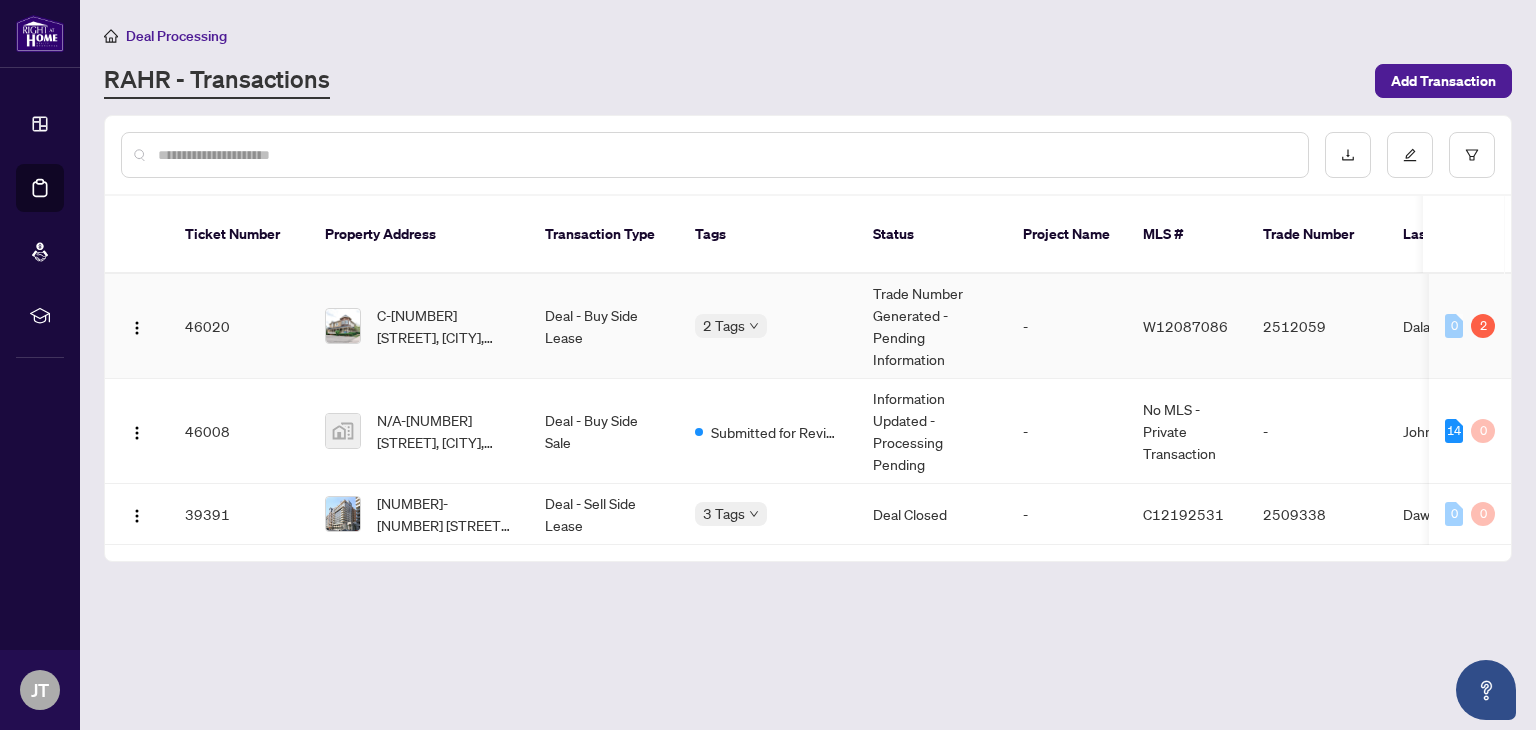 scroll, scrollTop: 0, scrollLeft: 160, axis: horizontal 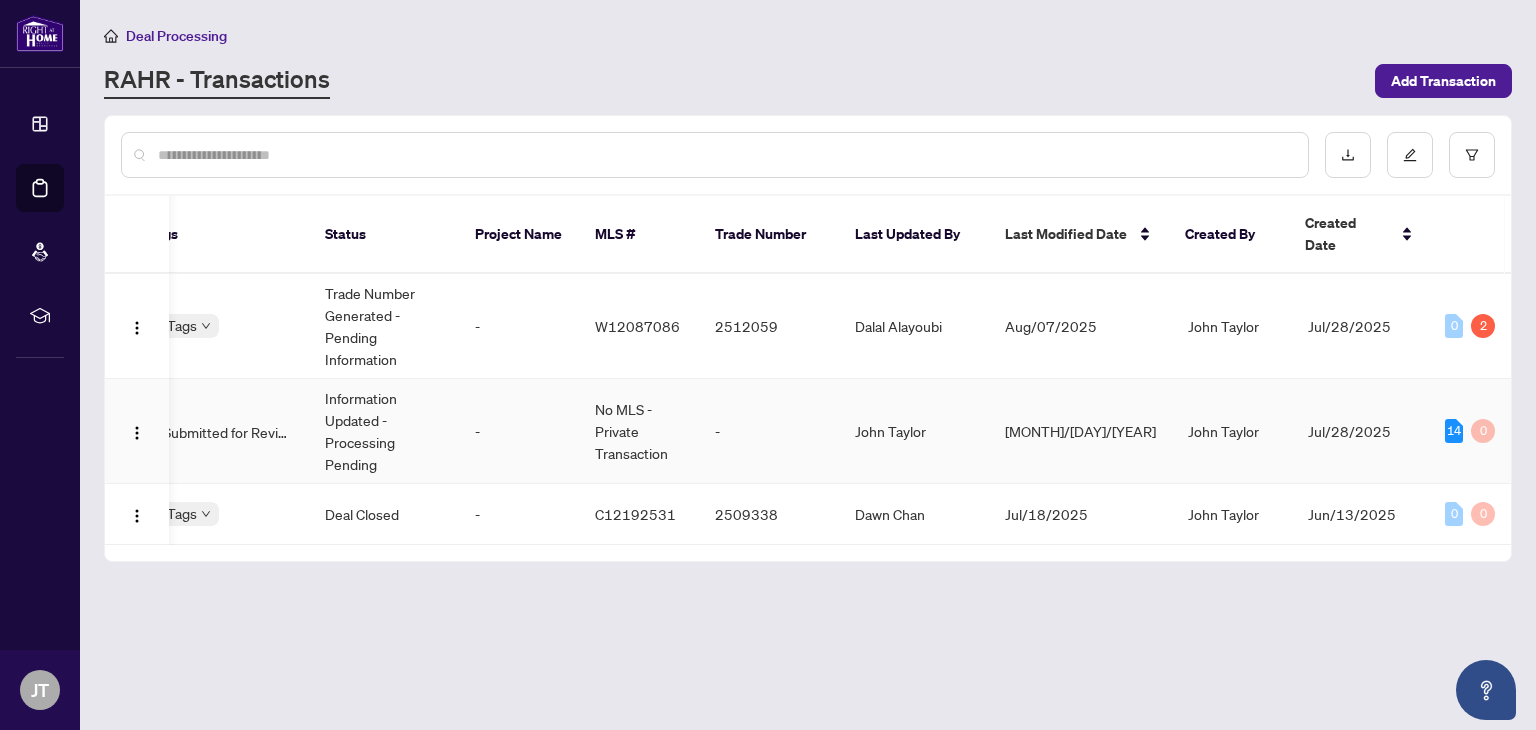 click on "No MLS - Private Transaction" at bounding box center [639, 431] 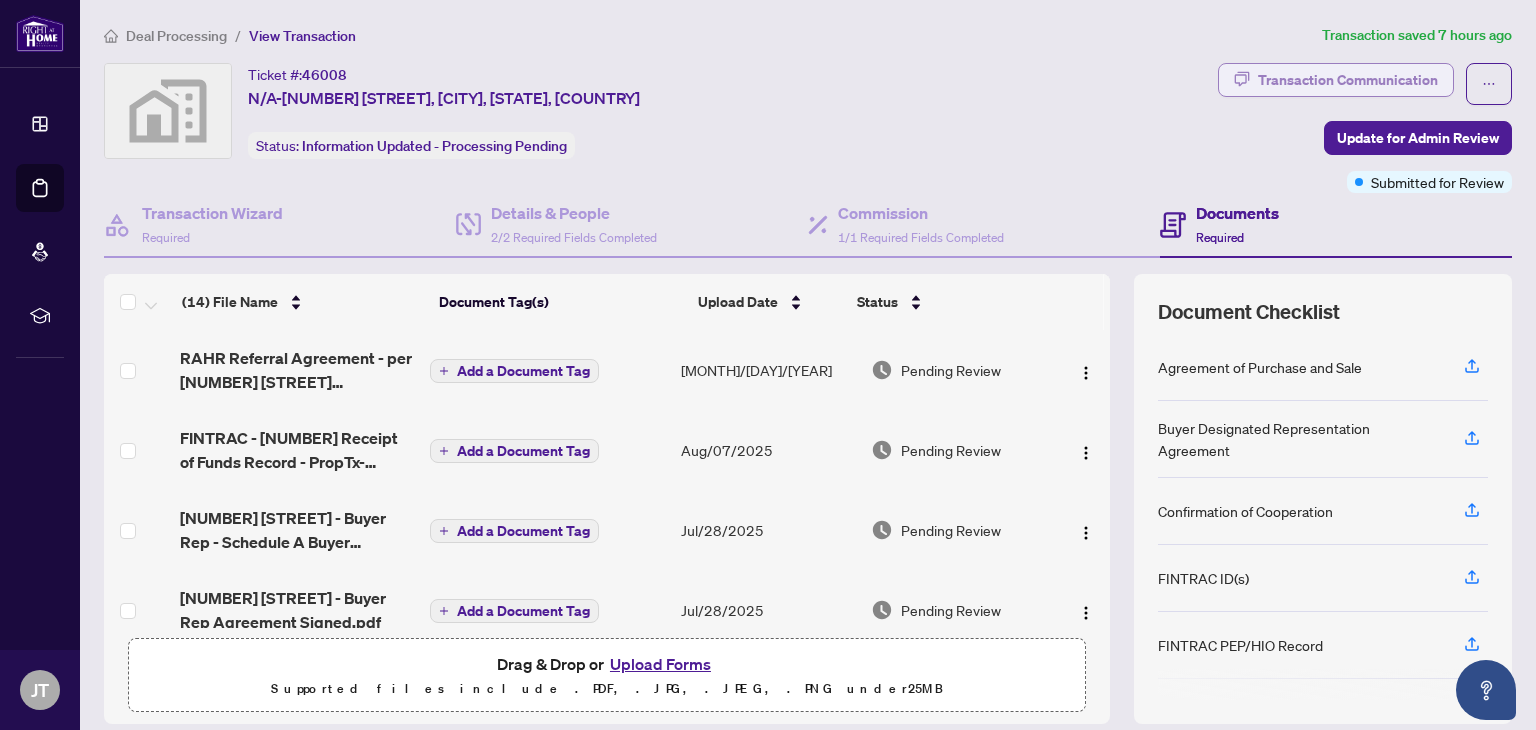 click on "Transaction Communication" at bounding box center [1348, 80] 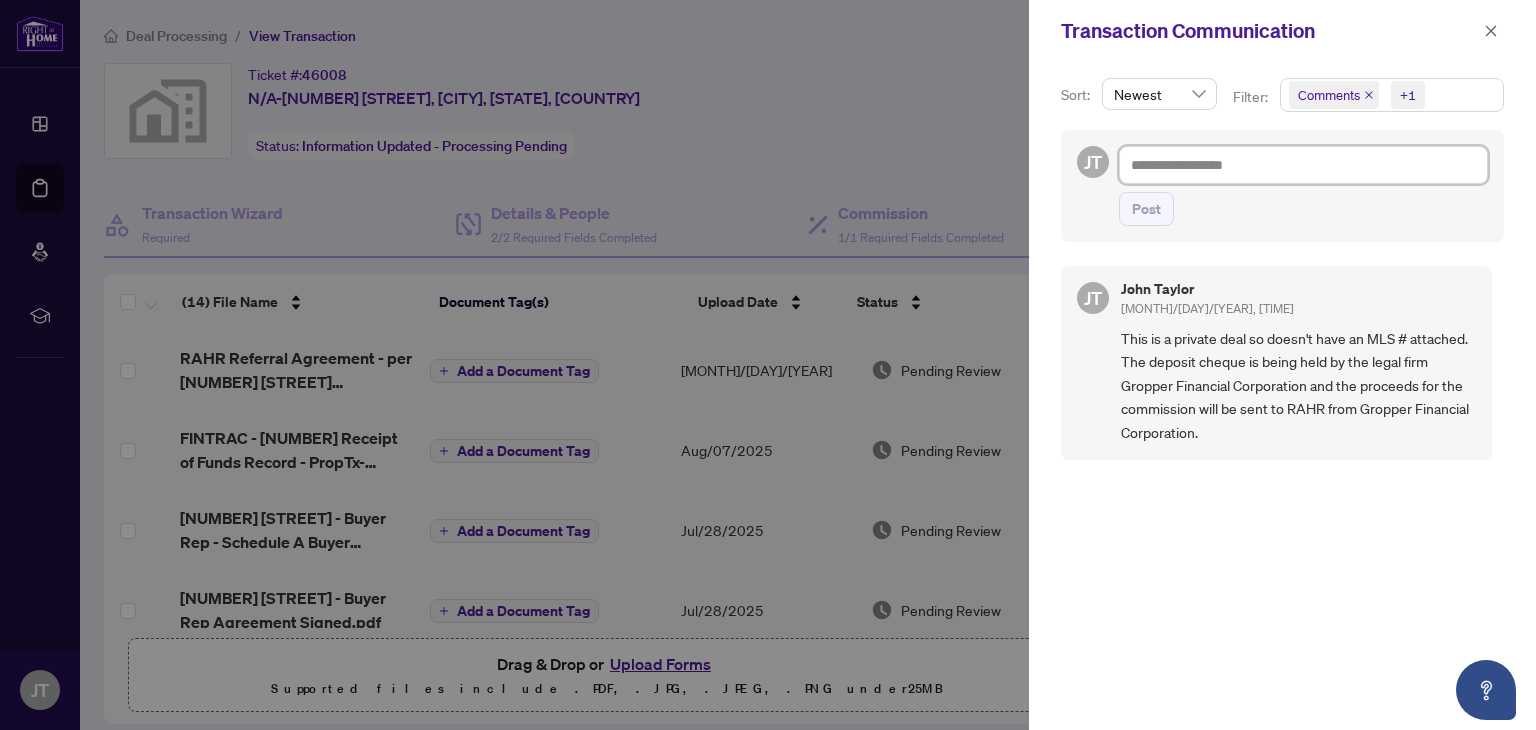 click at bounding box center [1303, 165] 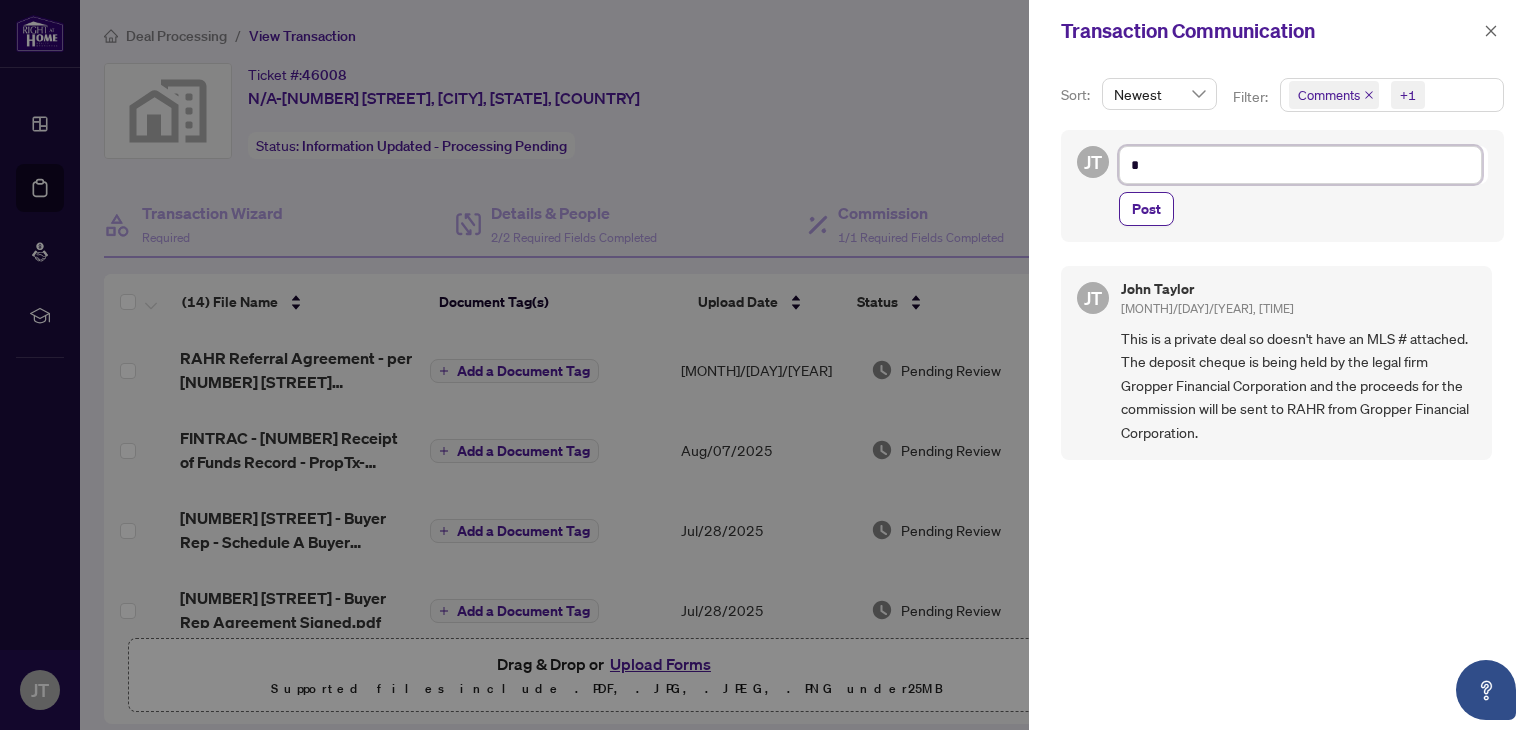 type on "**" 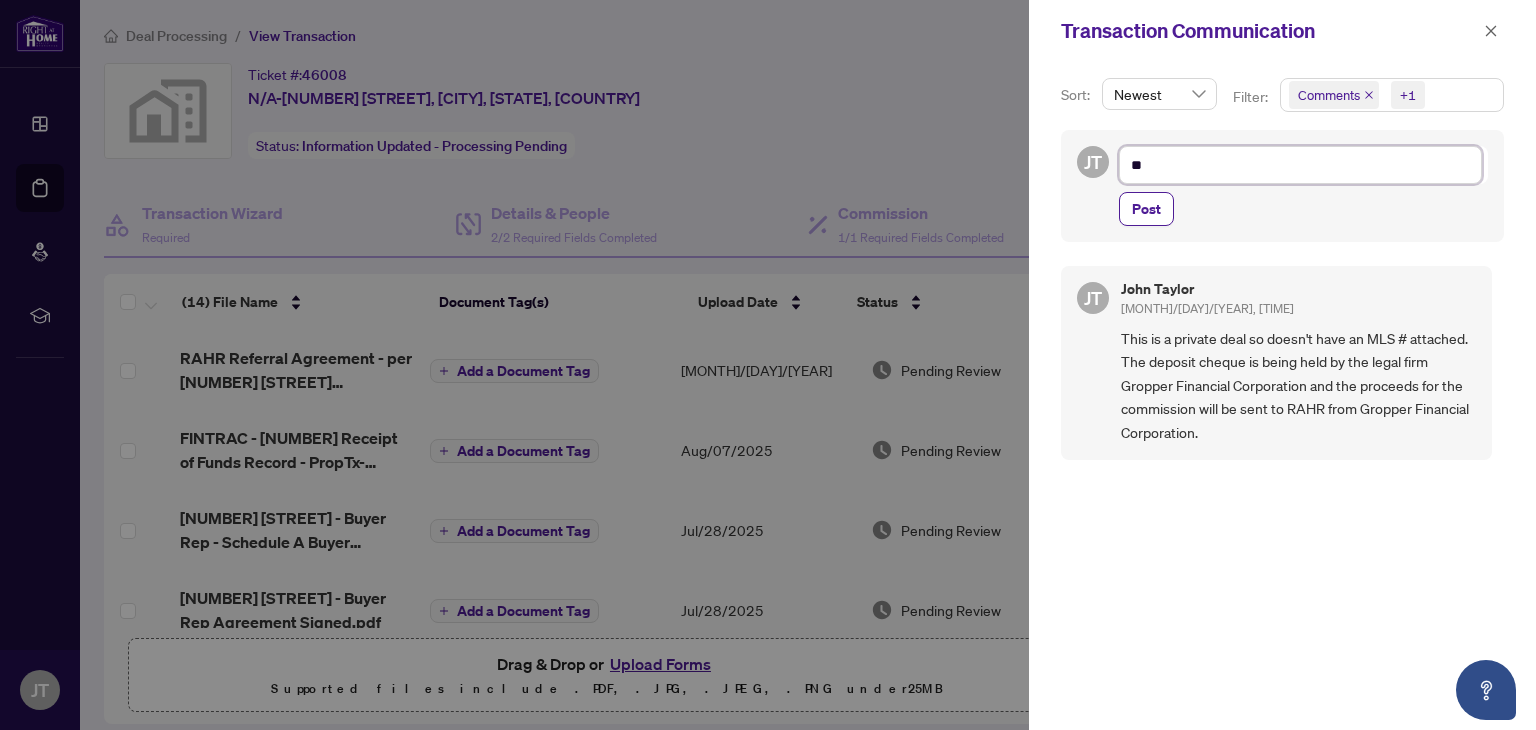 type on "***" 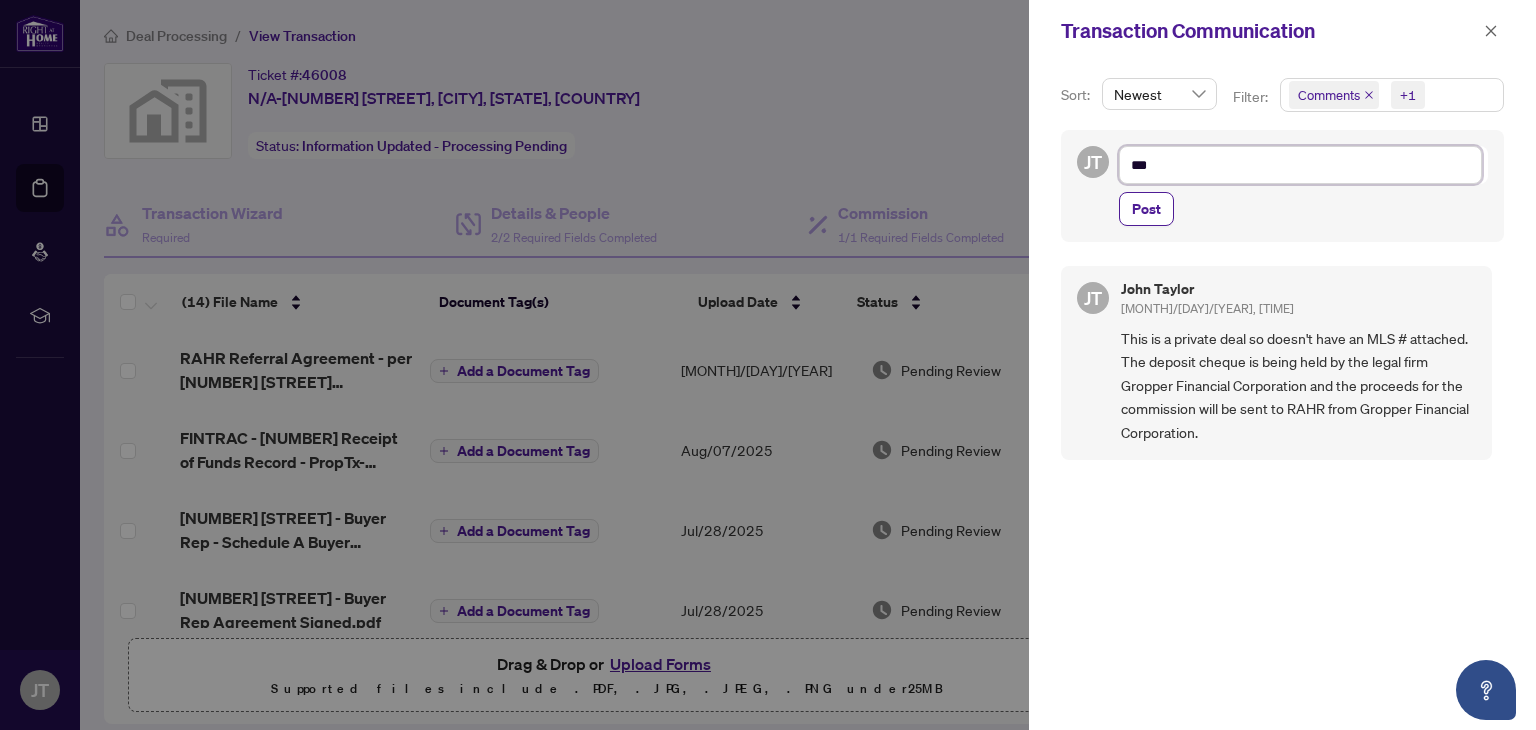 type on "***" 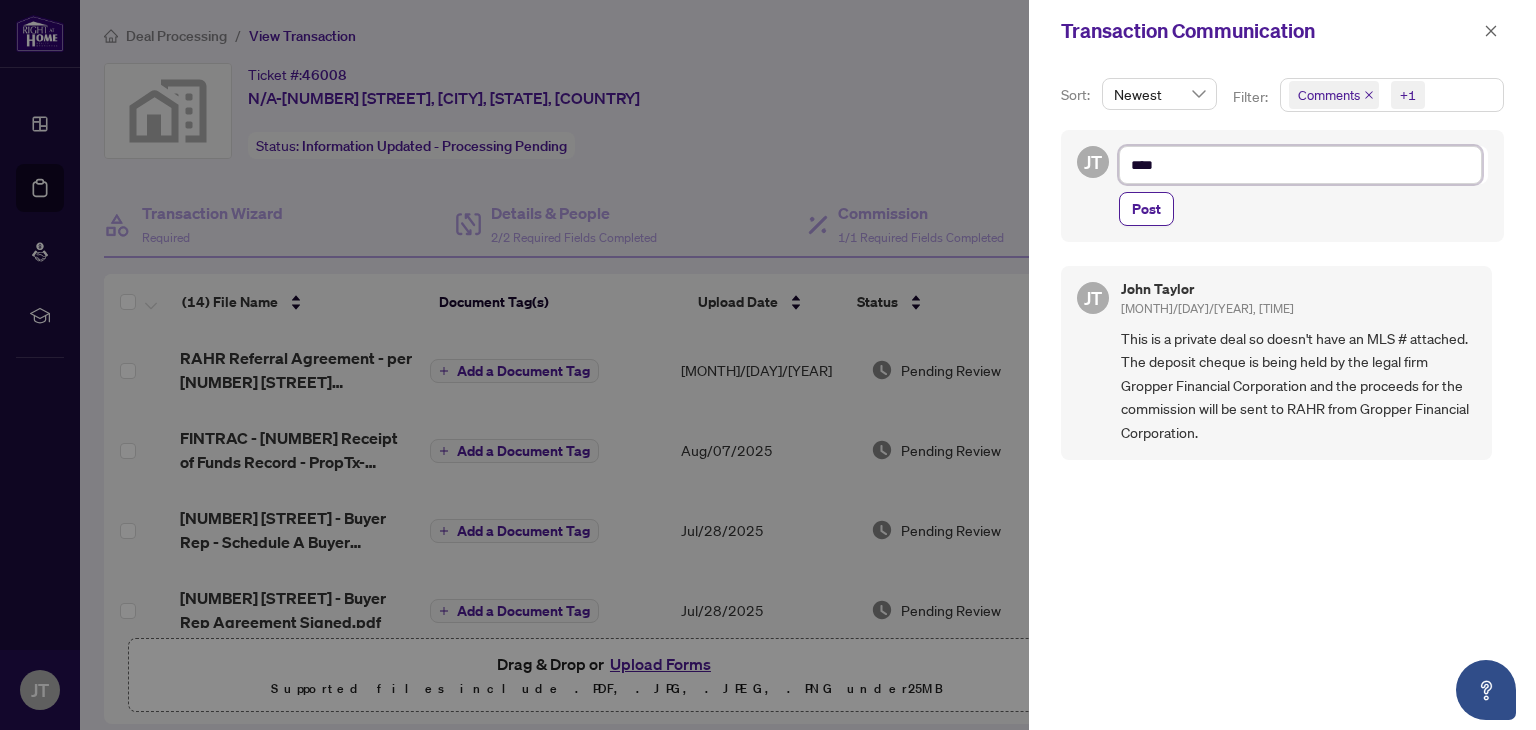 type on "*****" 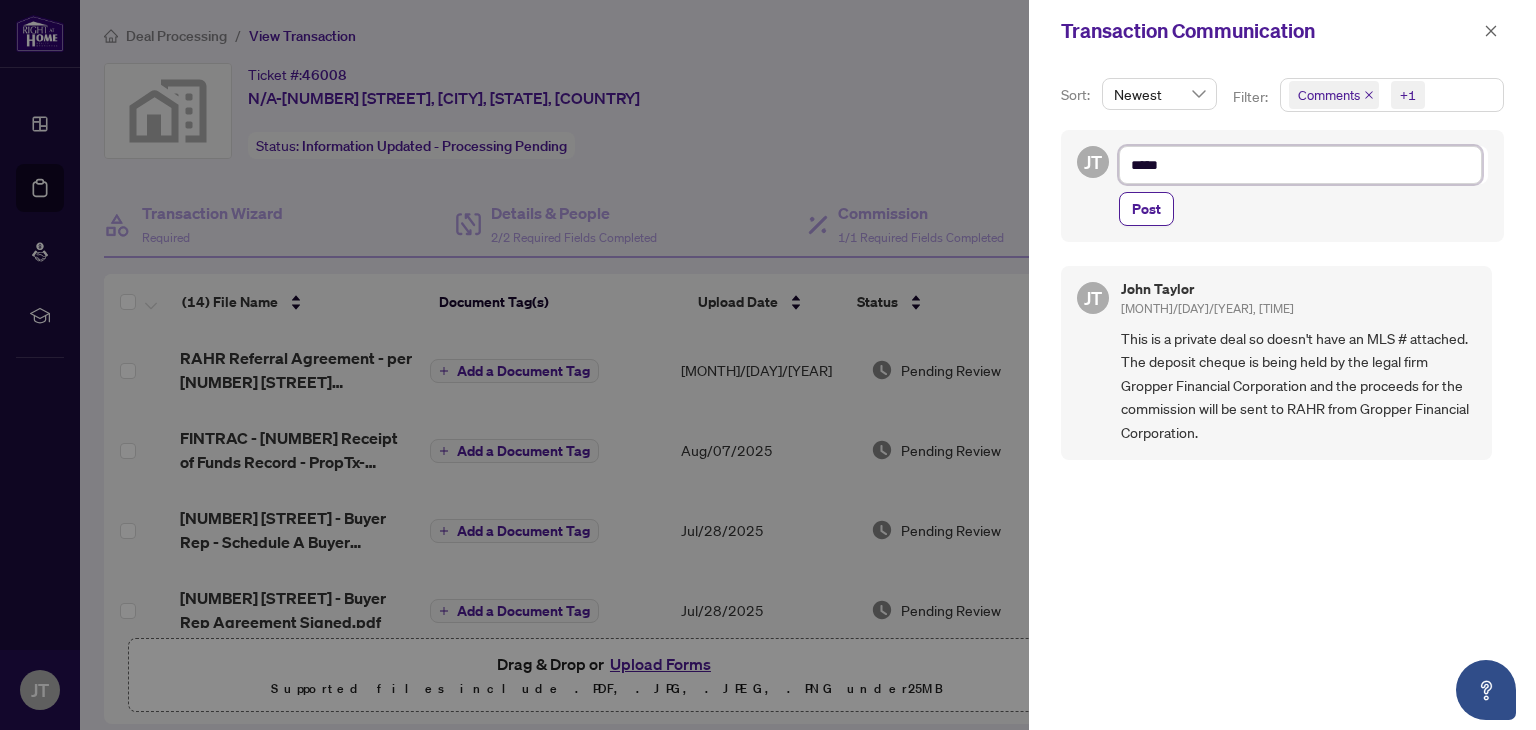 type on "******" 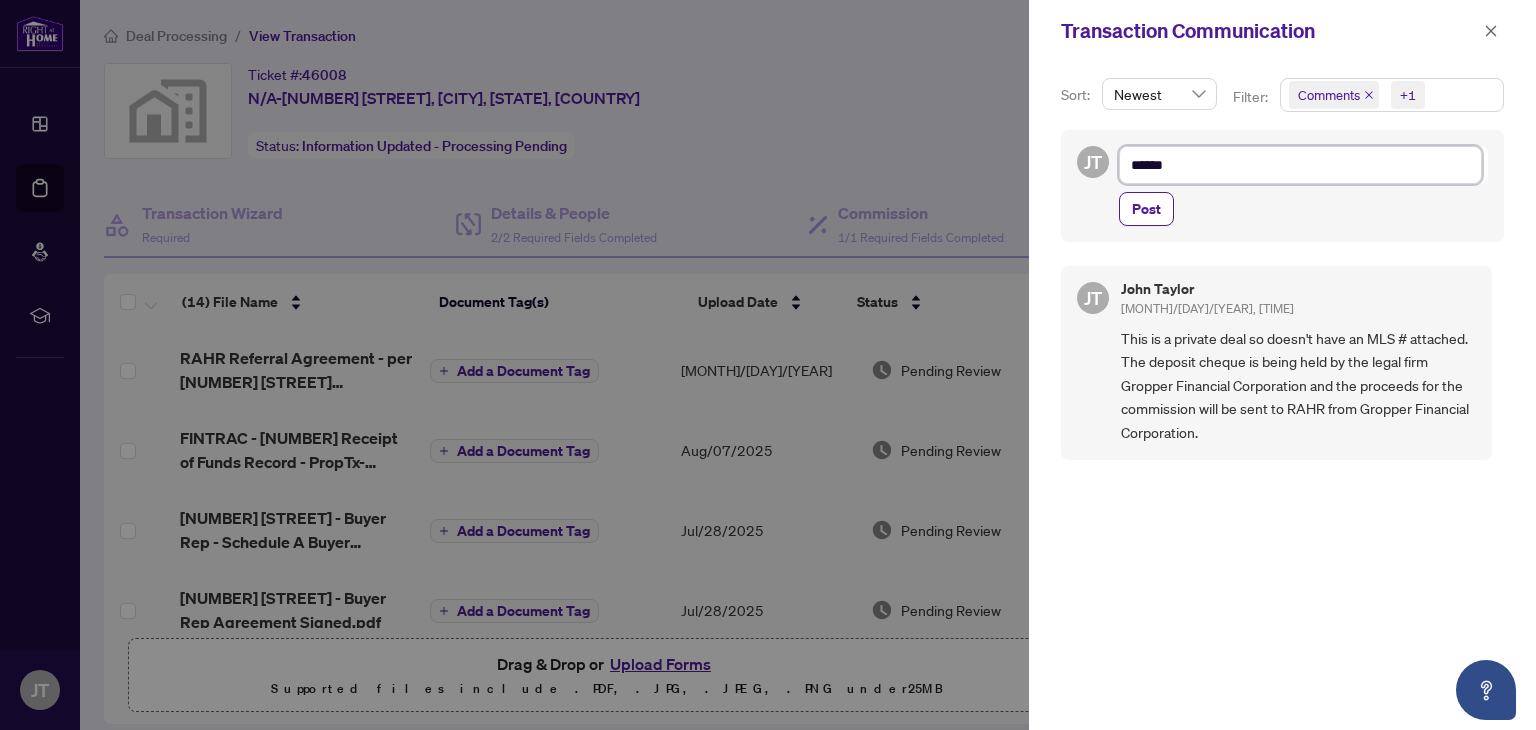 type on "*******" 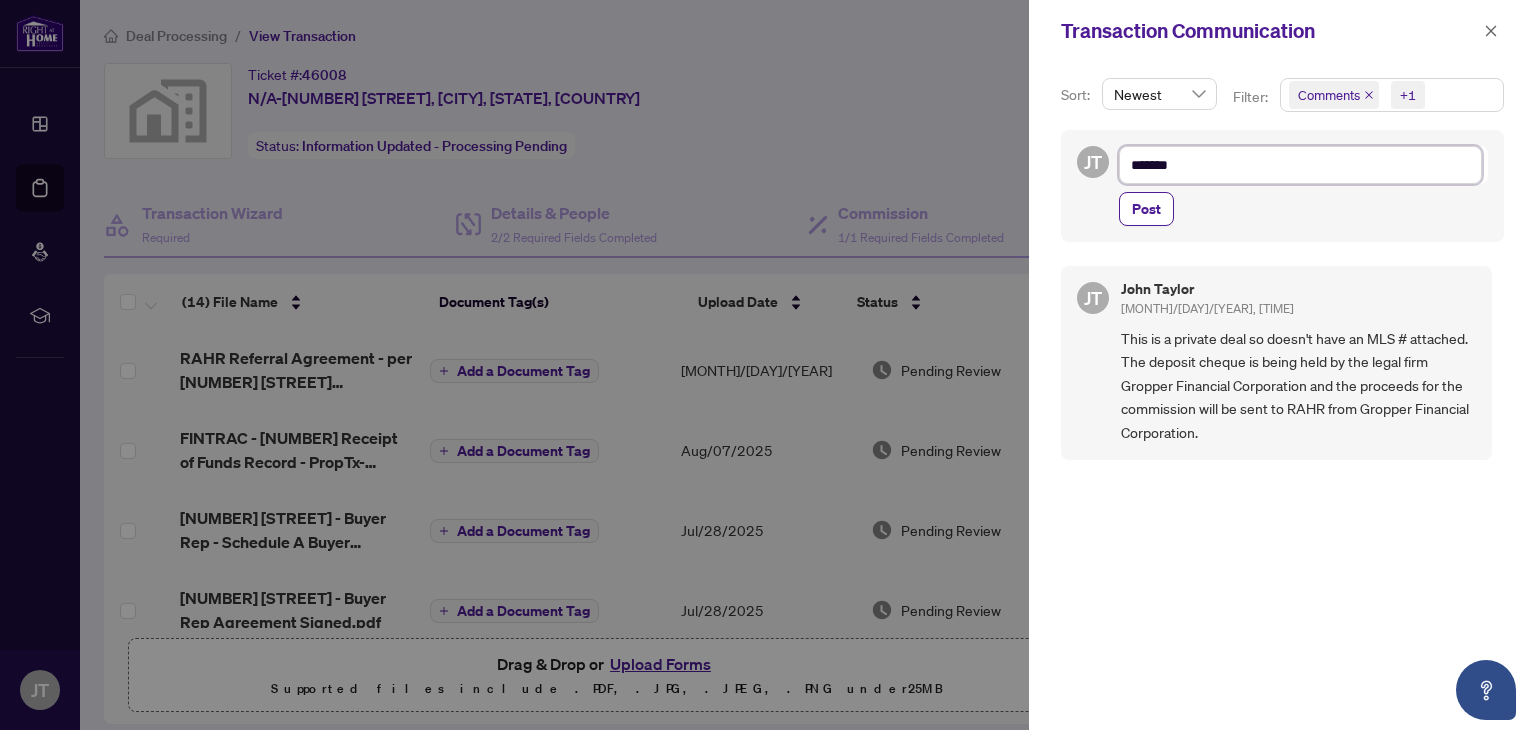 type on "*******" 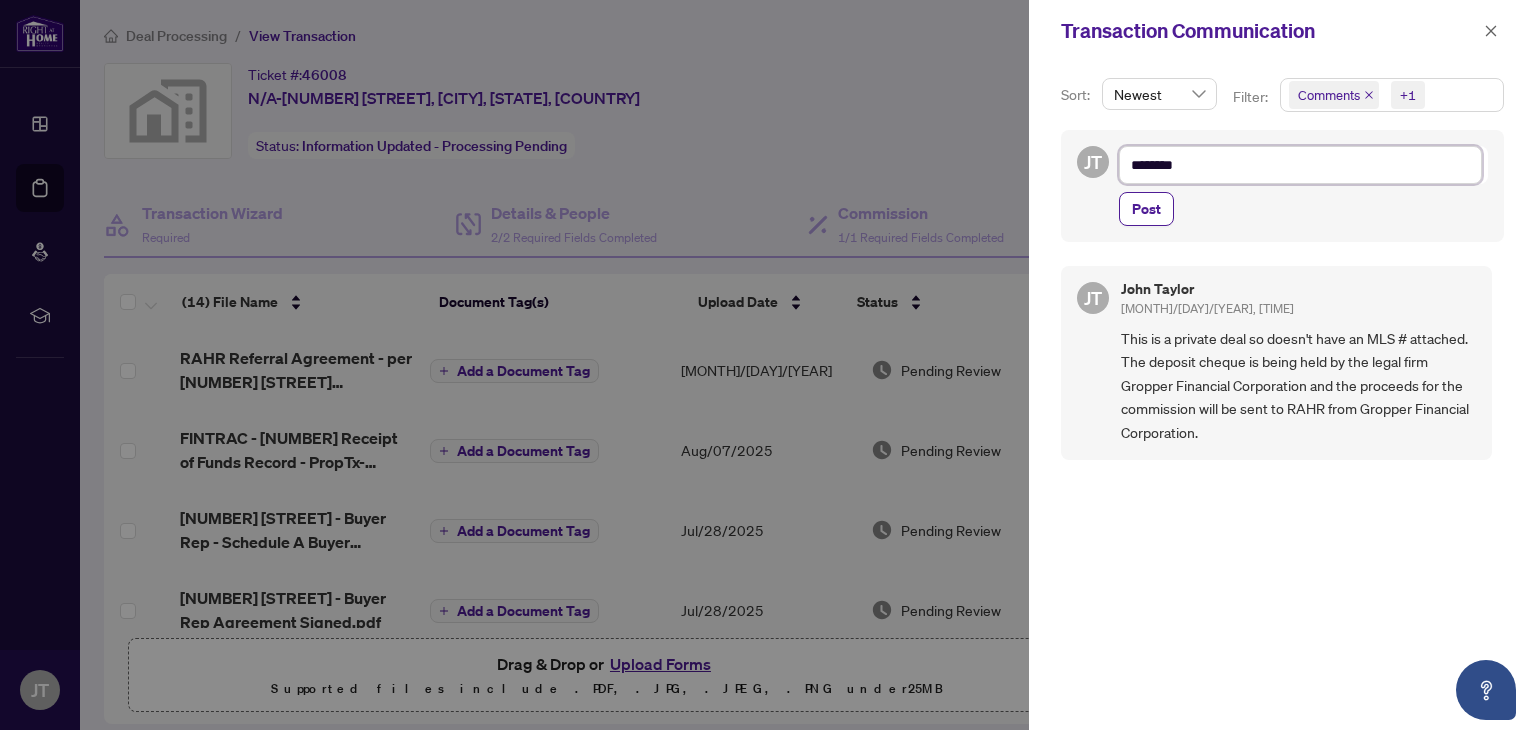 type on "*********" 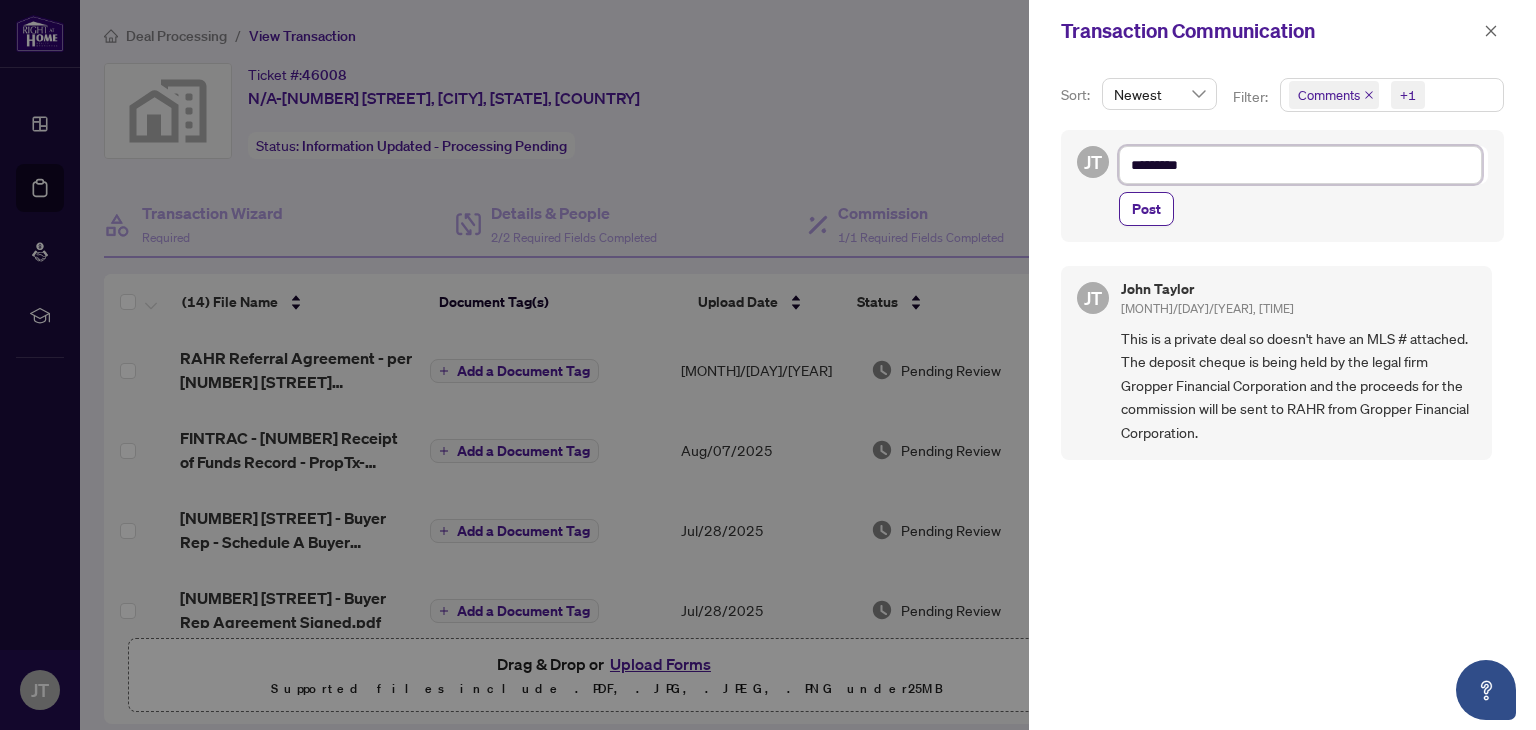 type on "**********" 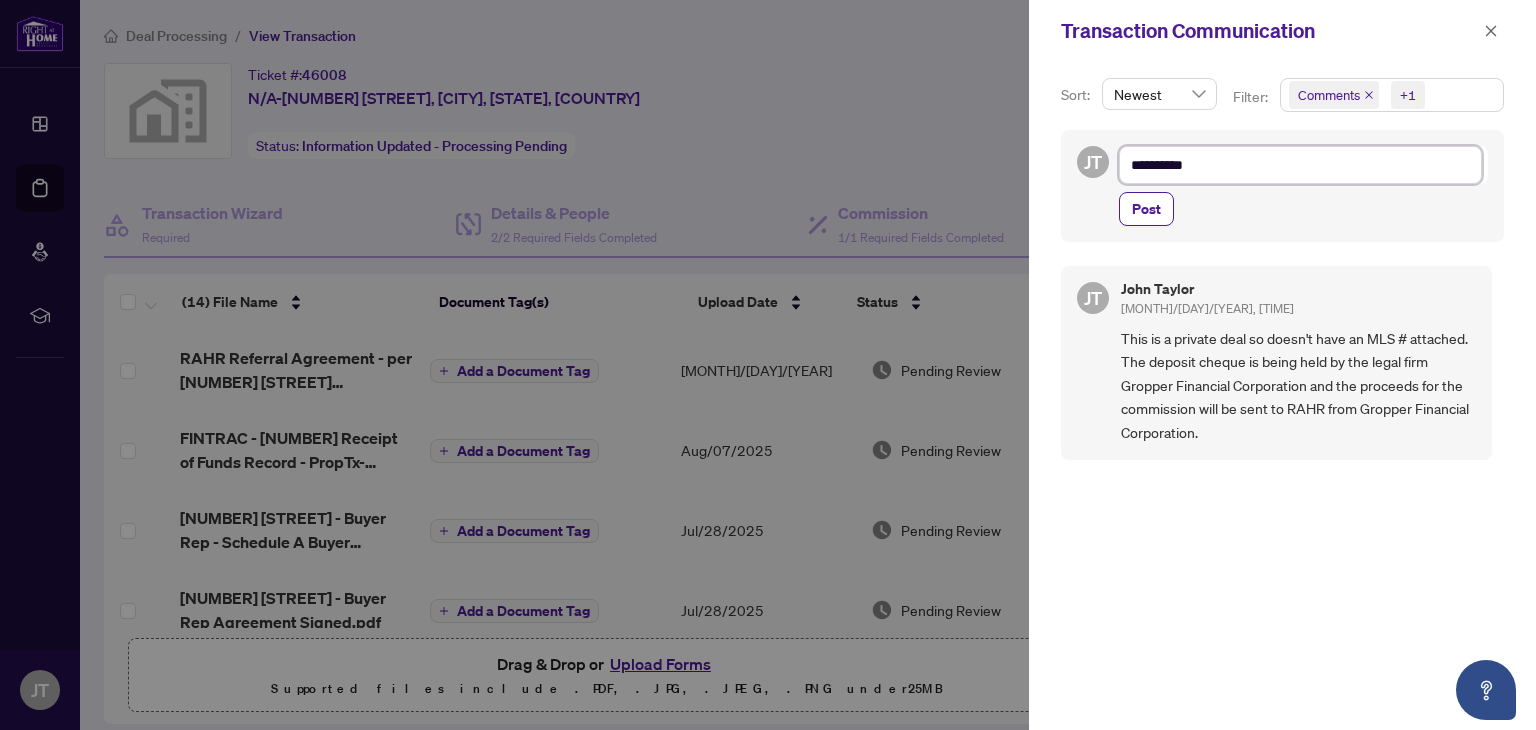type on "**********" 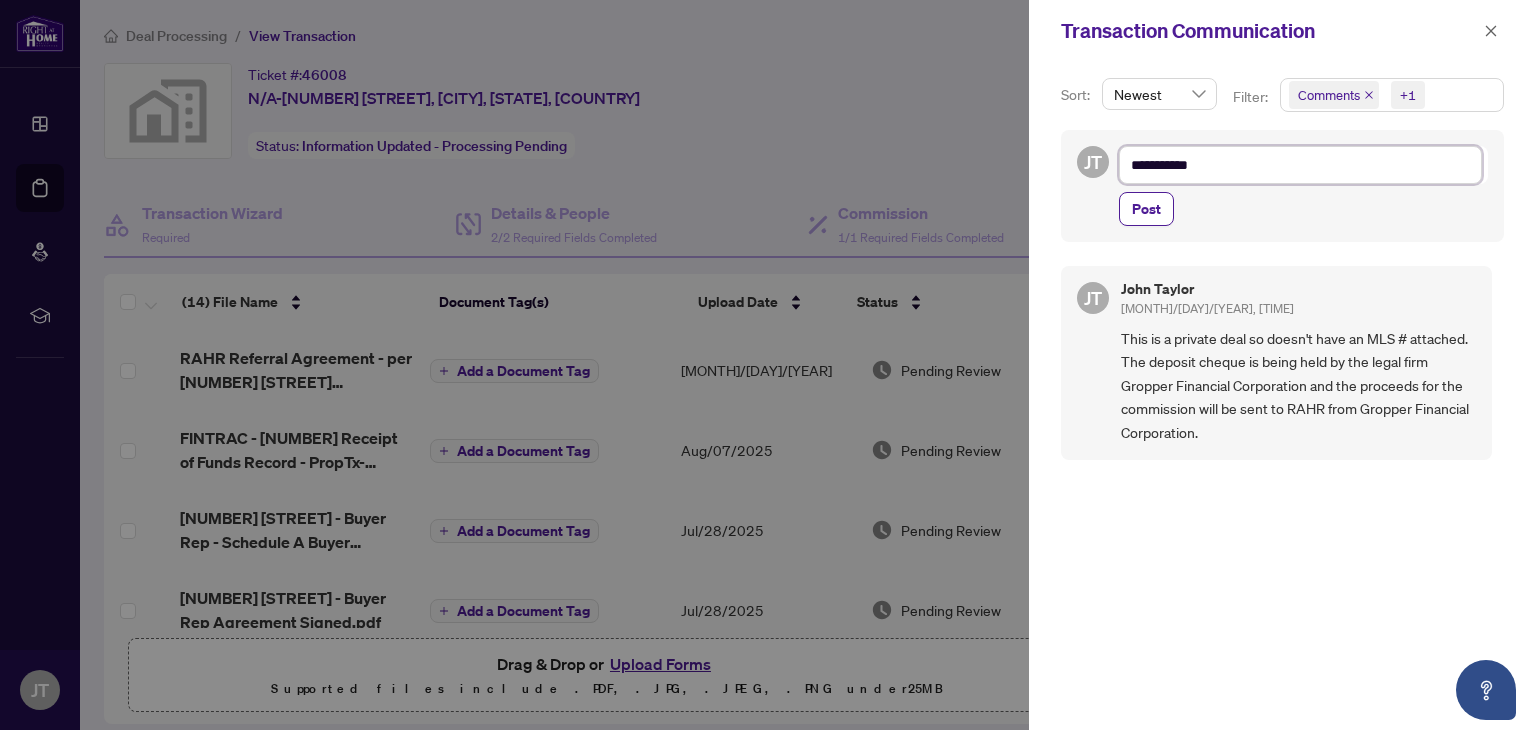 type on "**********" 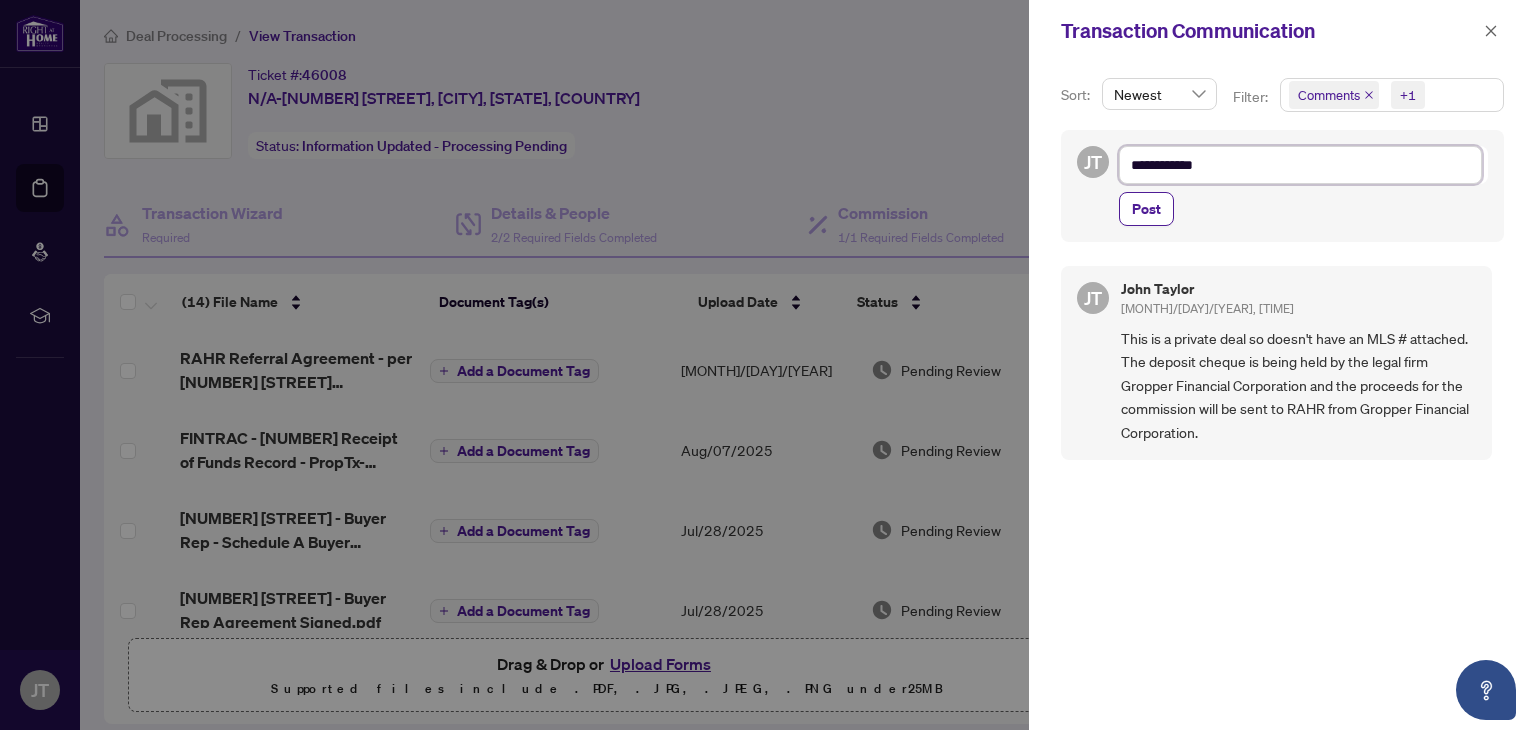 type on "**********" 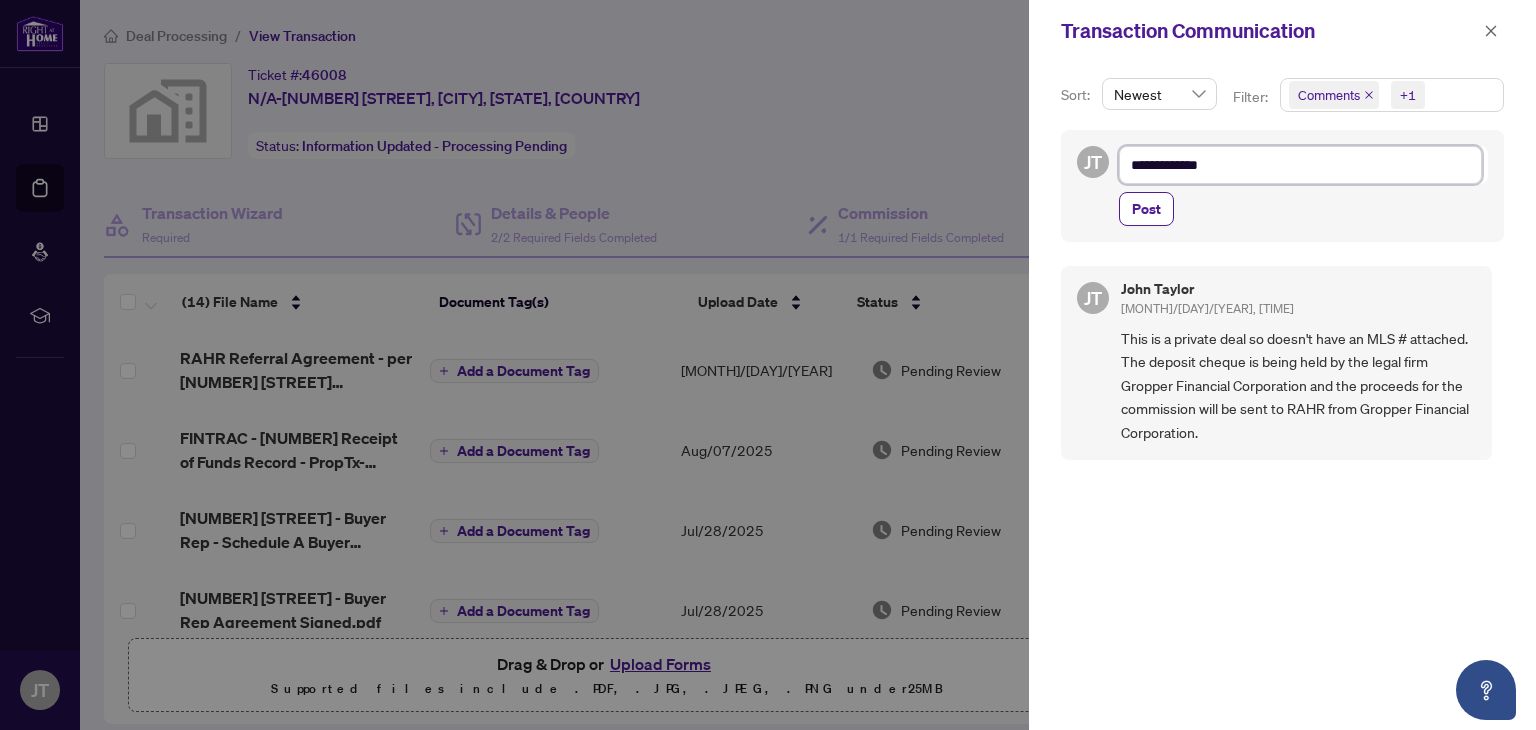 type on "**********" 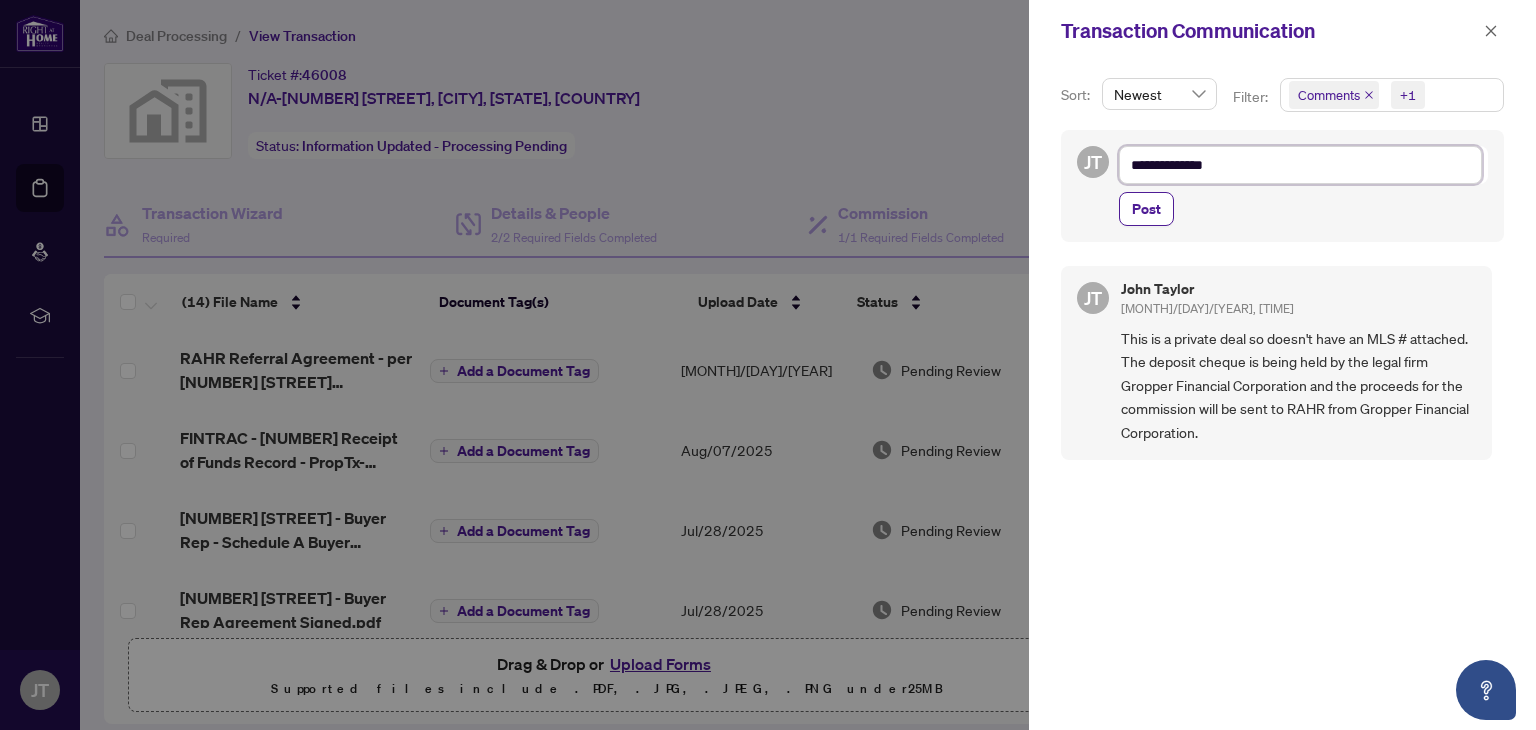type on "**********" 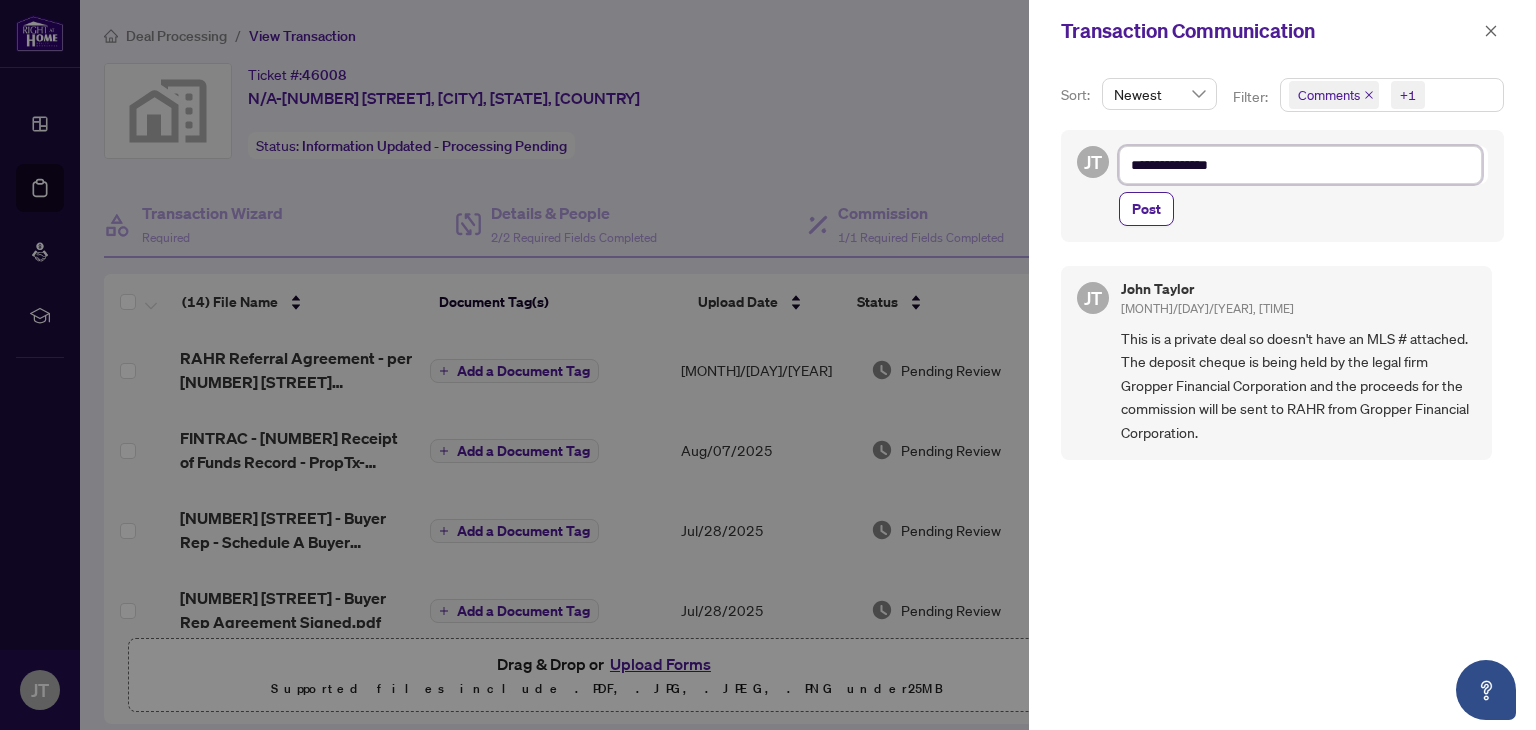type on "**********" 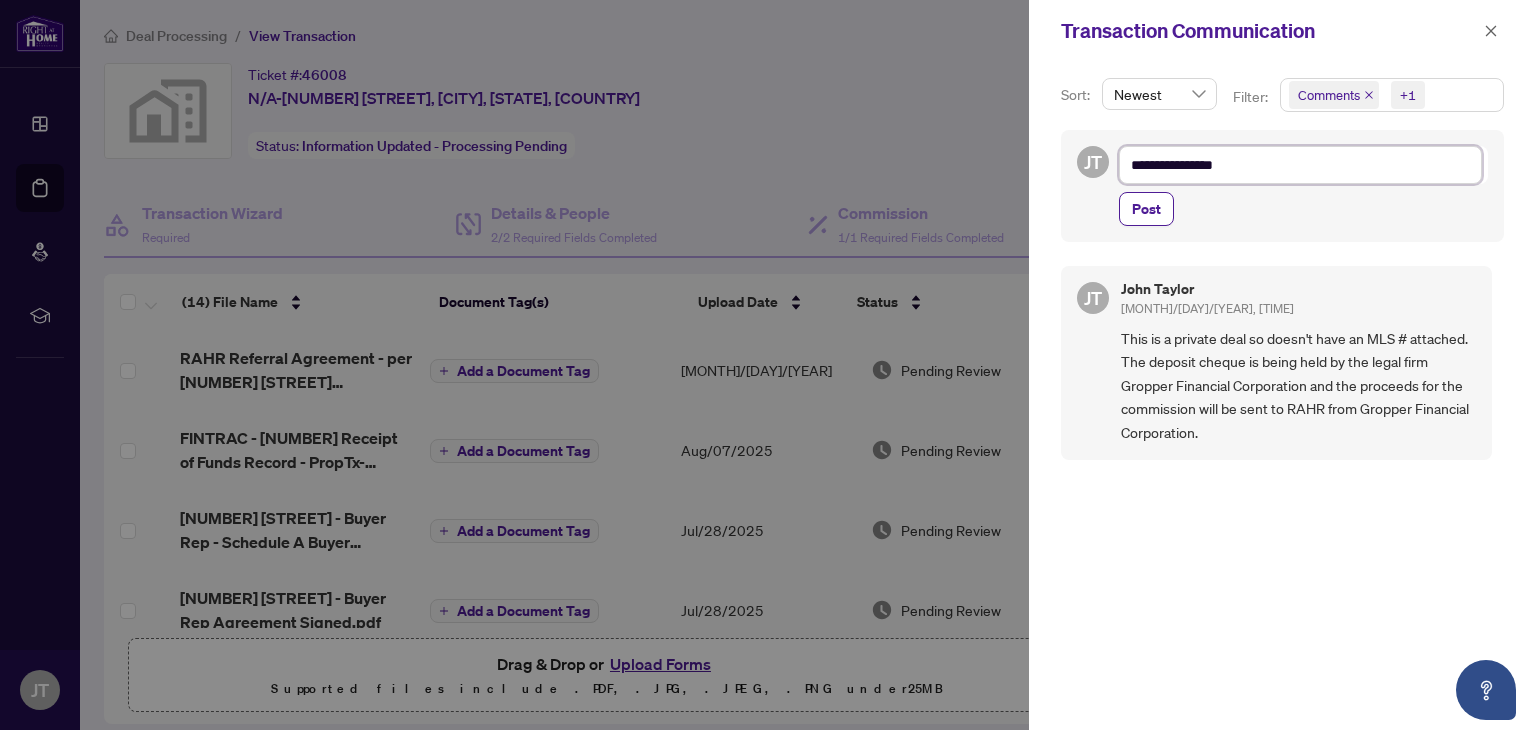 type on "**********" 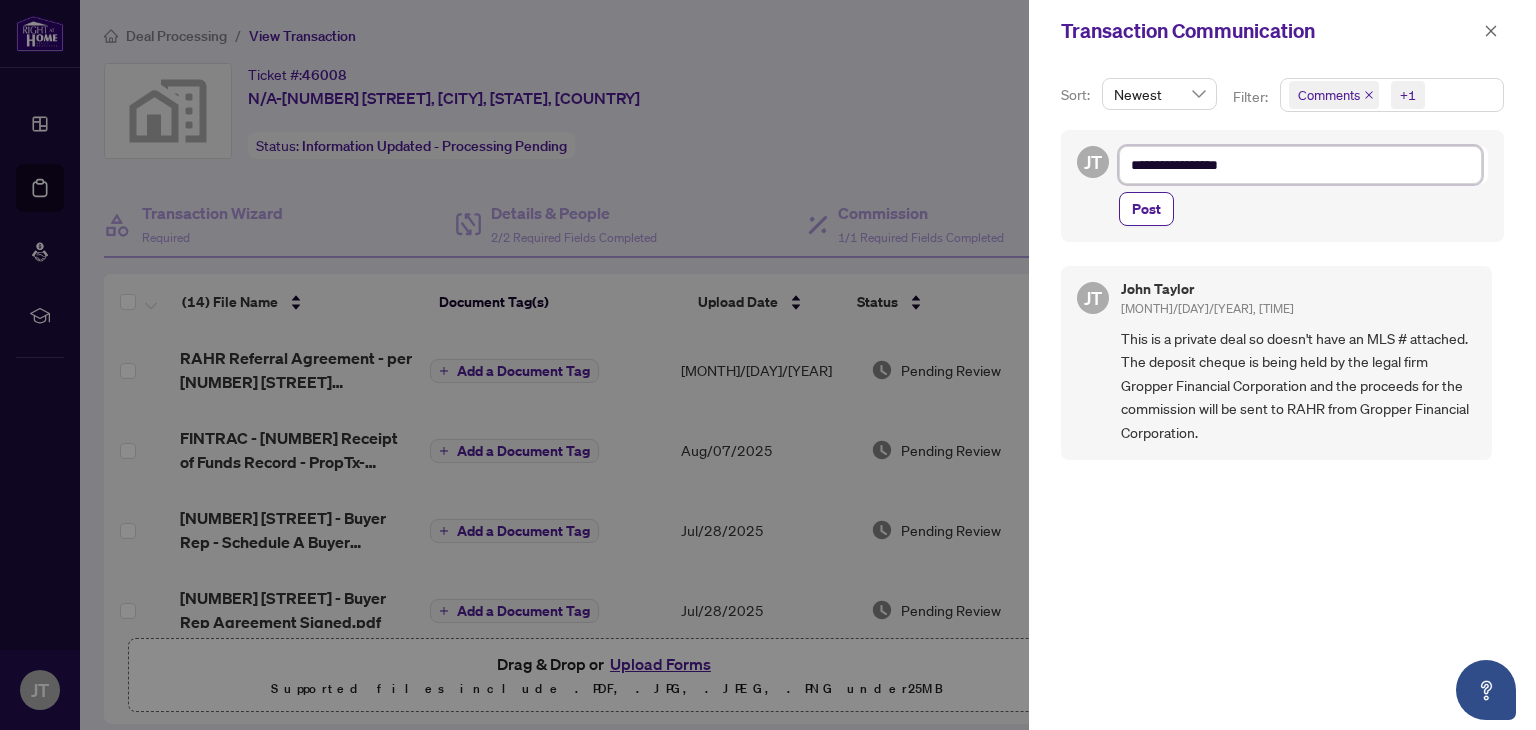 type on "**********" 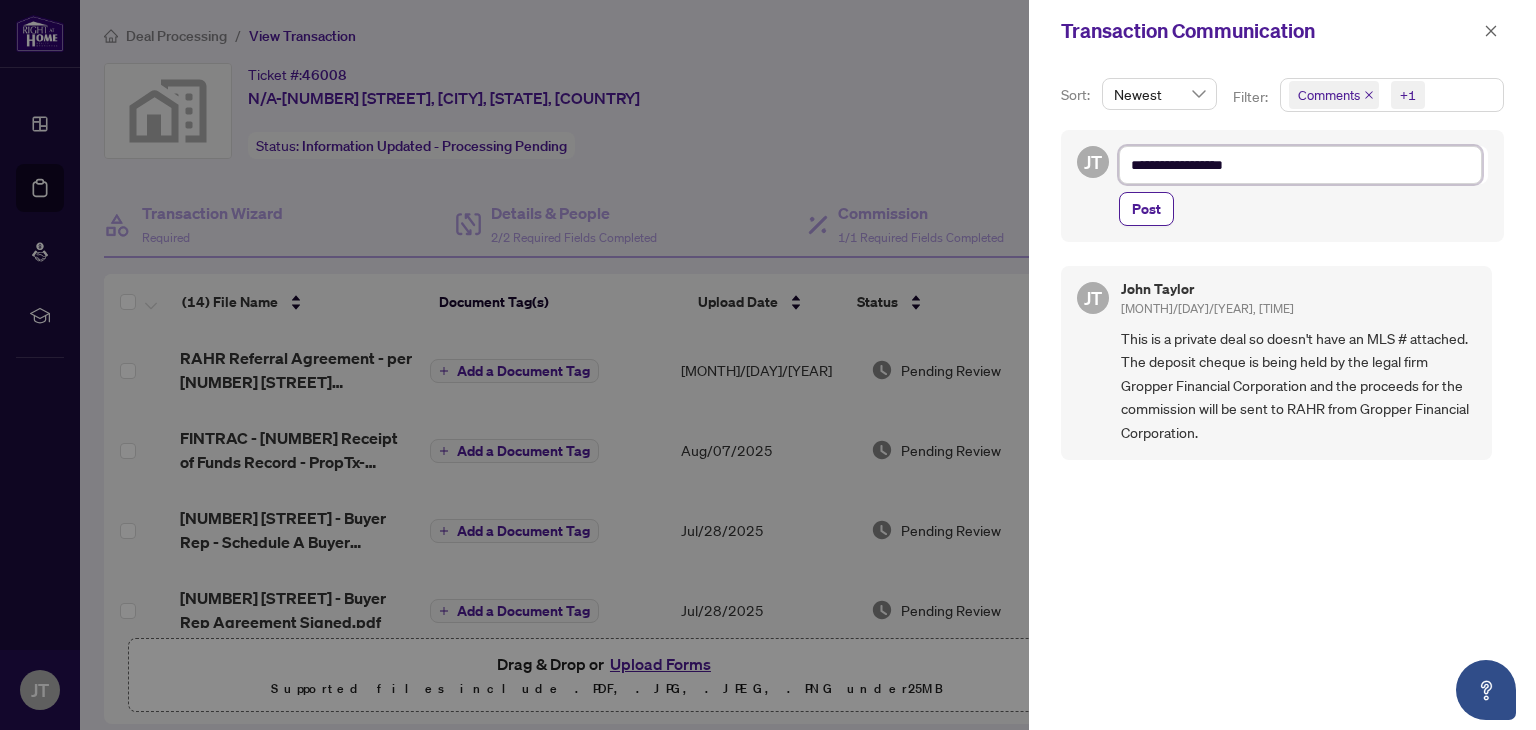 type on "**********" 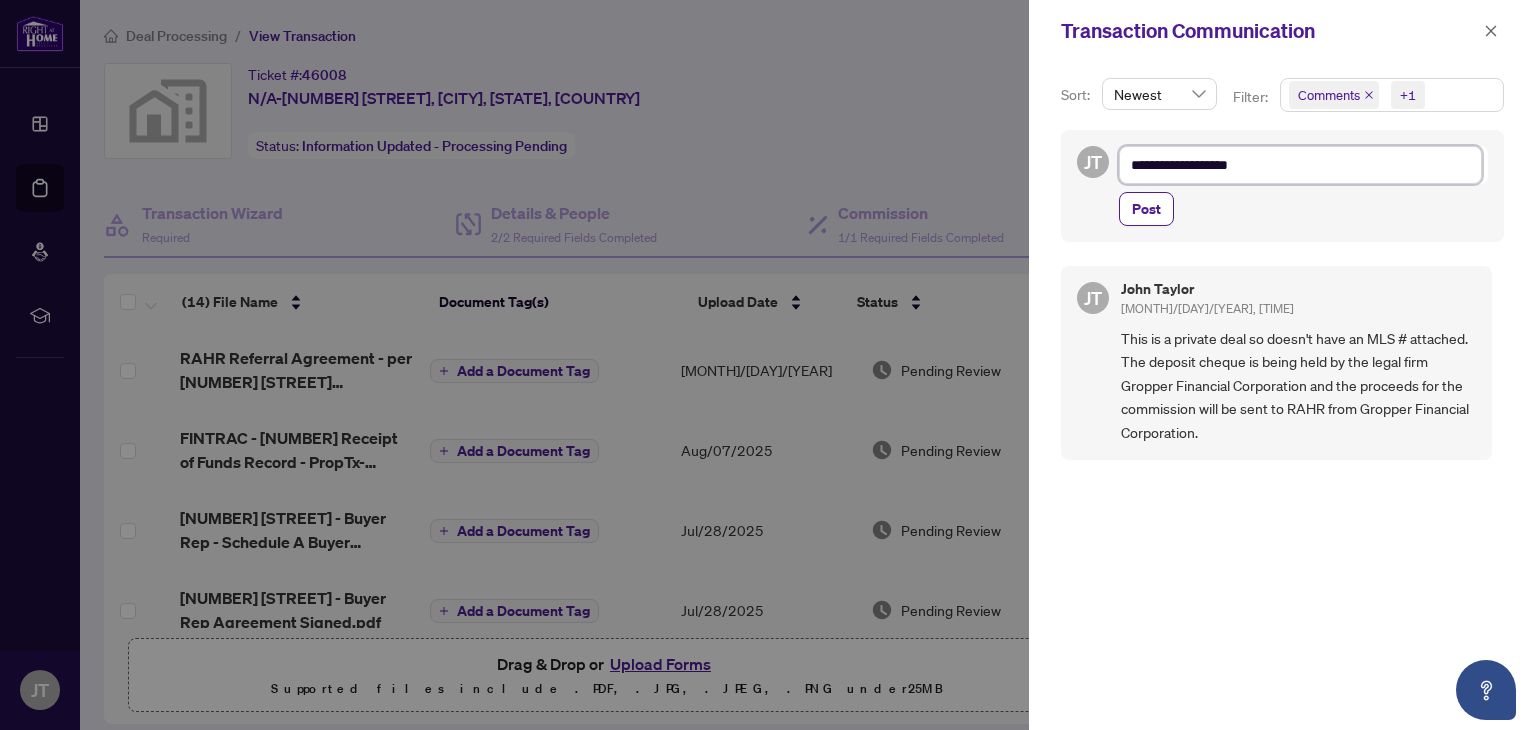 type on "**********" 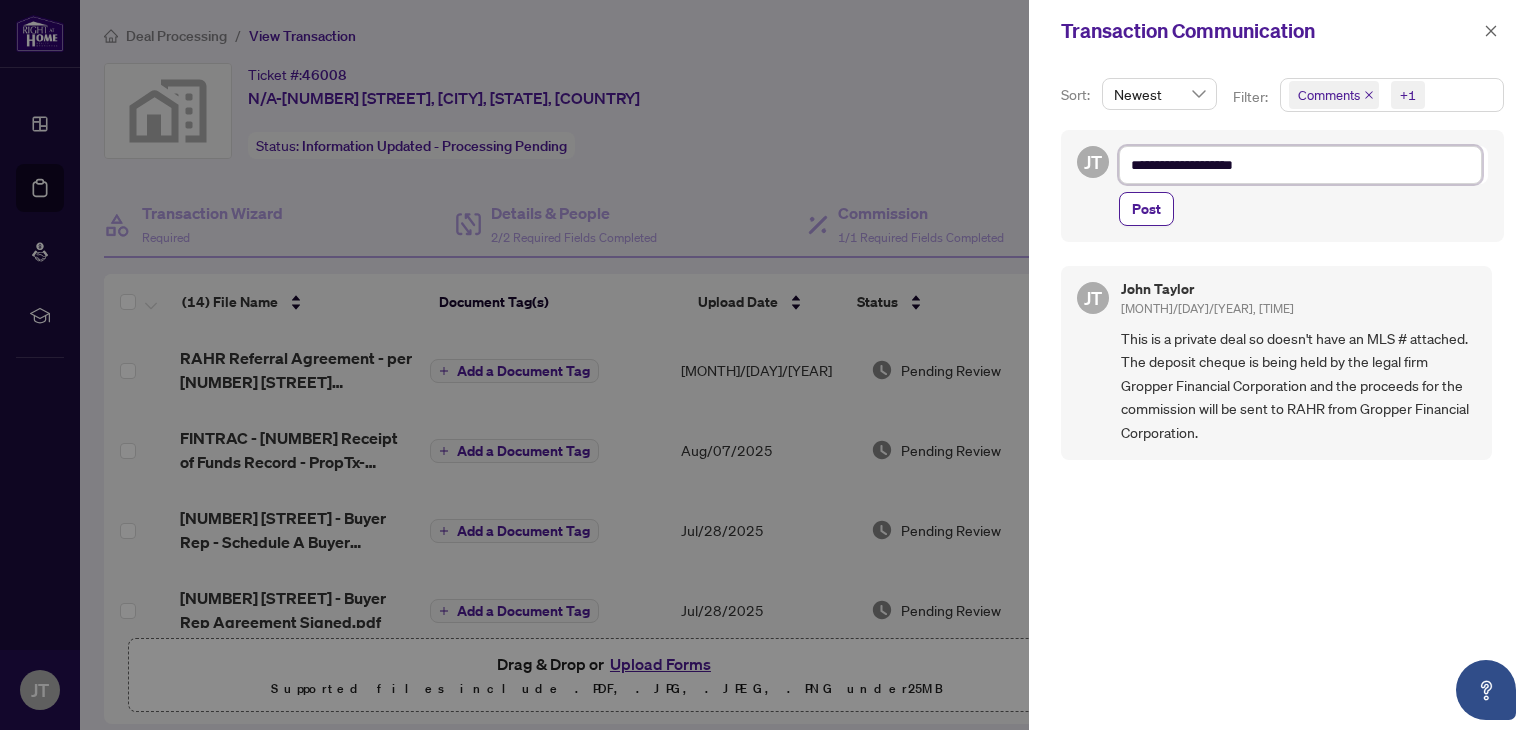 type on "**********" 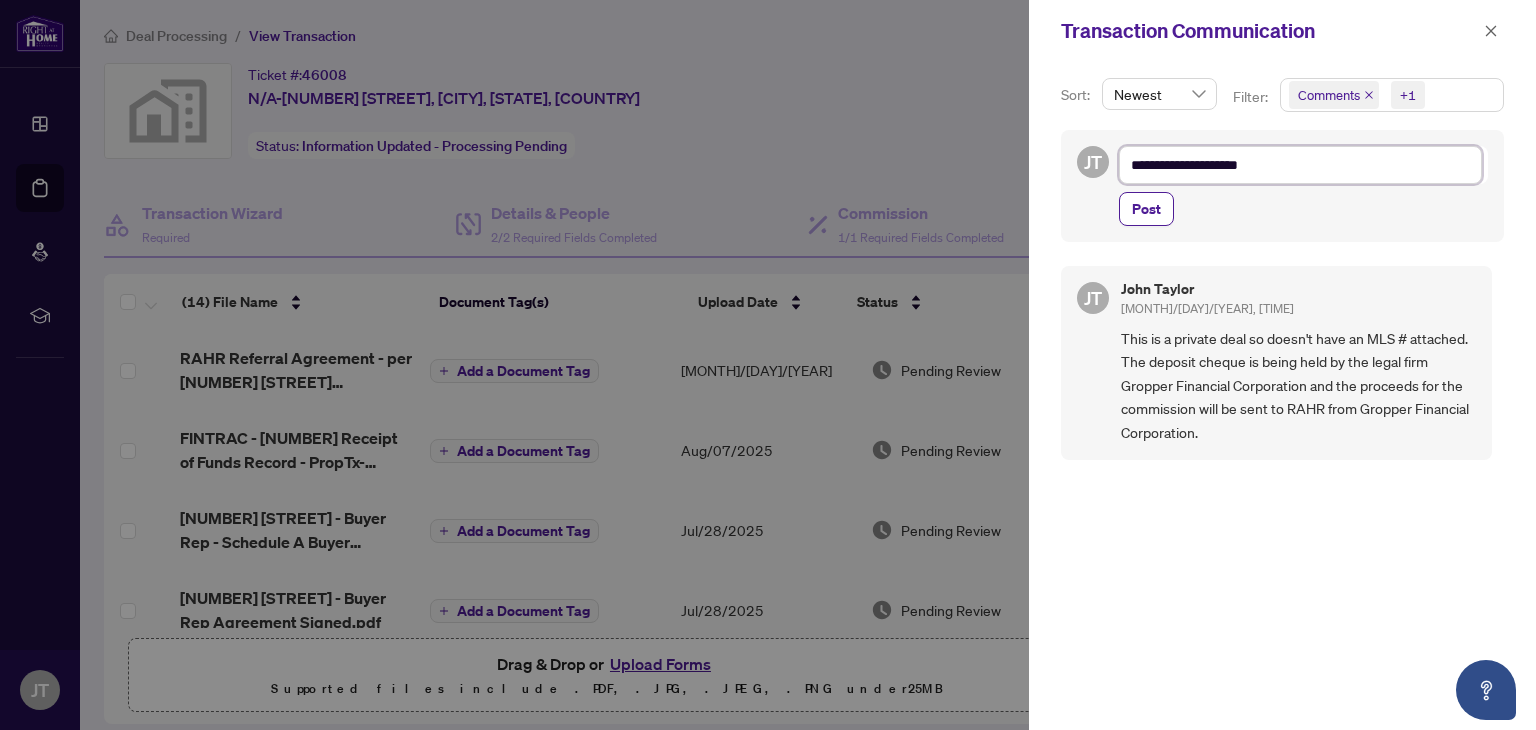 type on "**********" 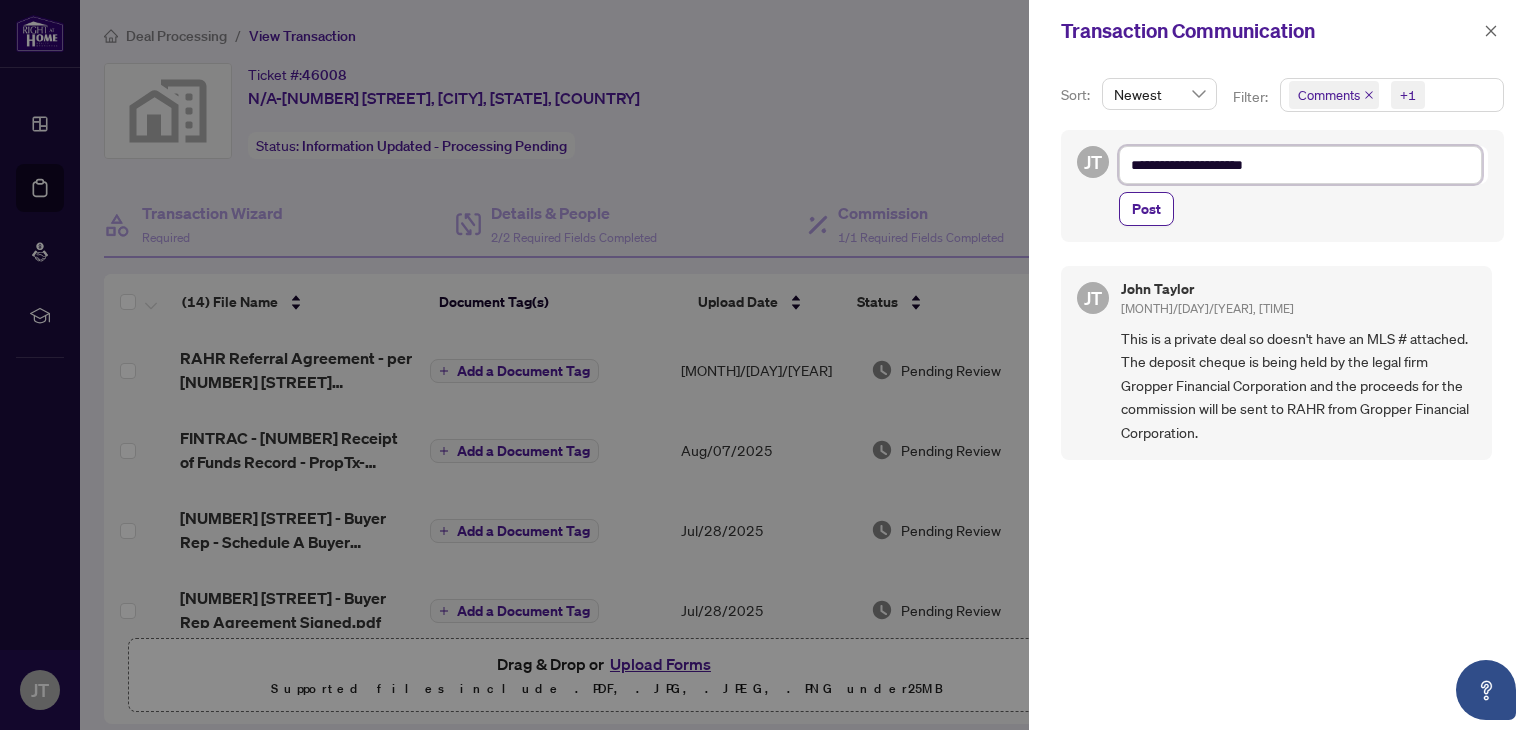 type on "**********" 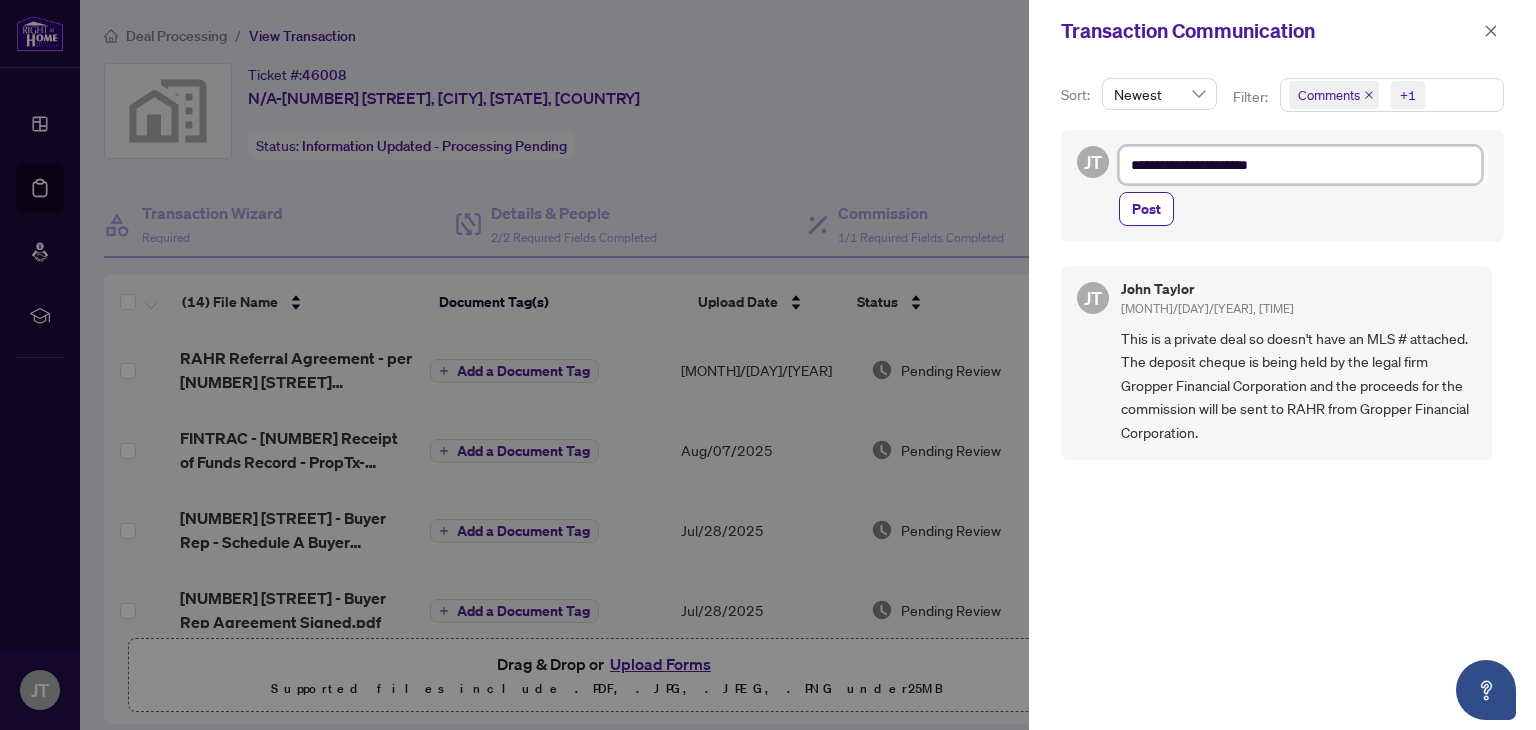 type on "**********" 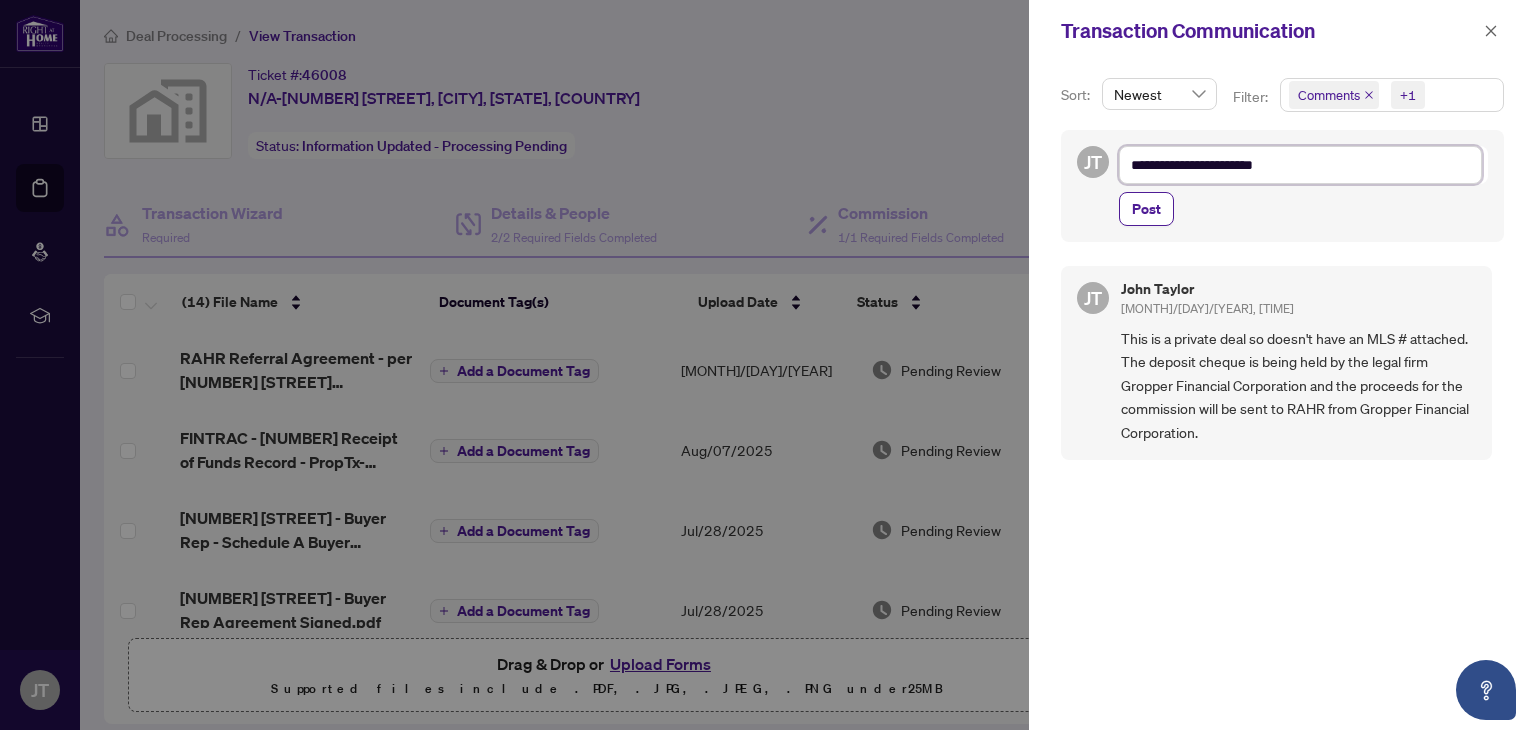 type on "**********" 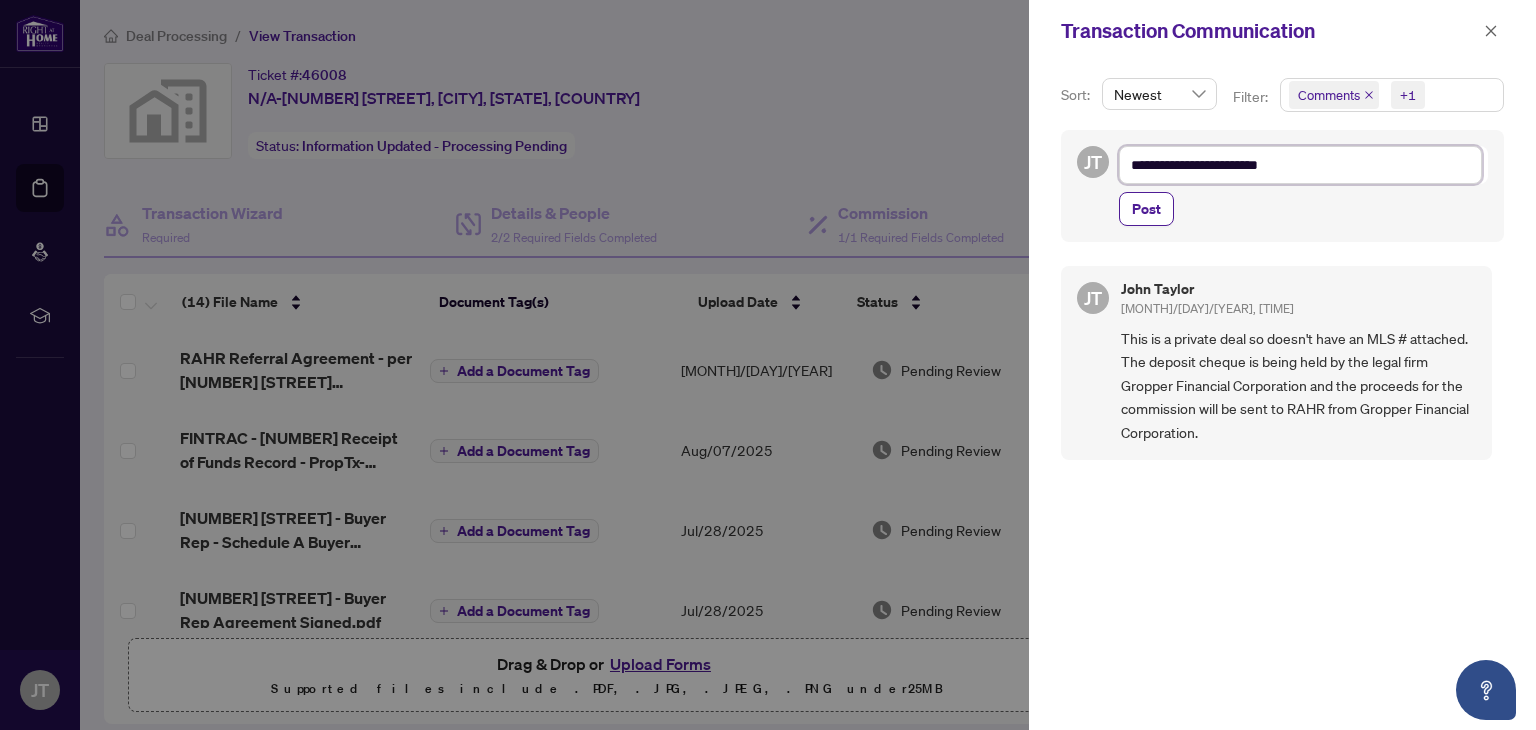 type on "**********" 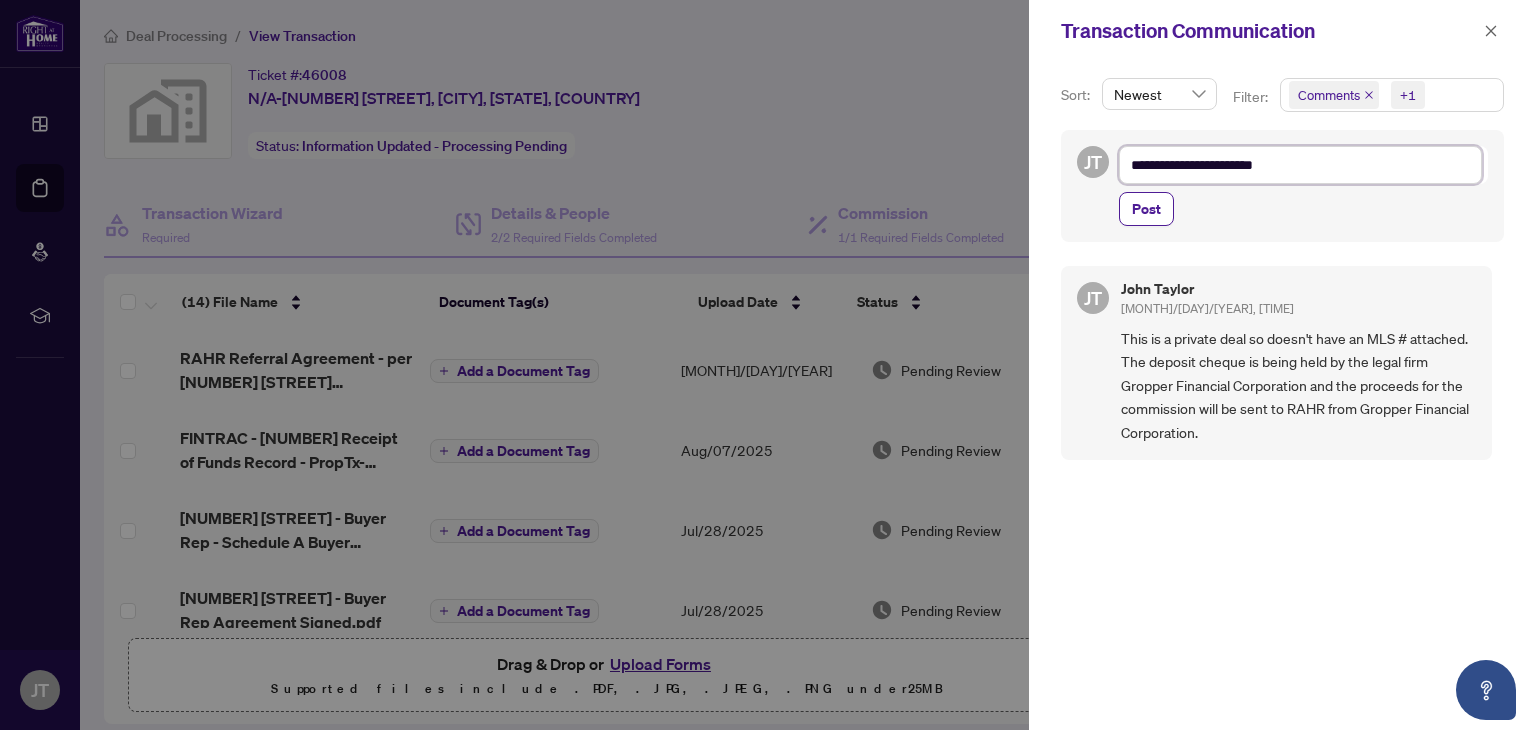 type on "**********" 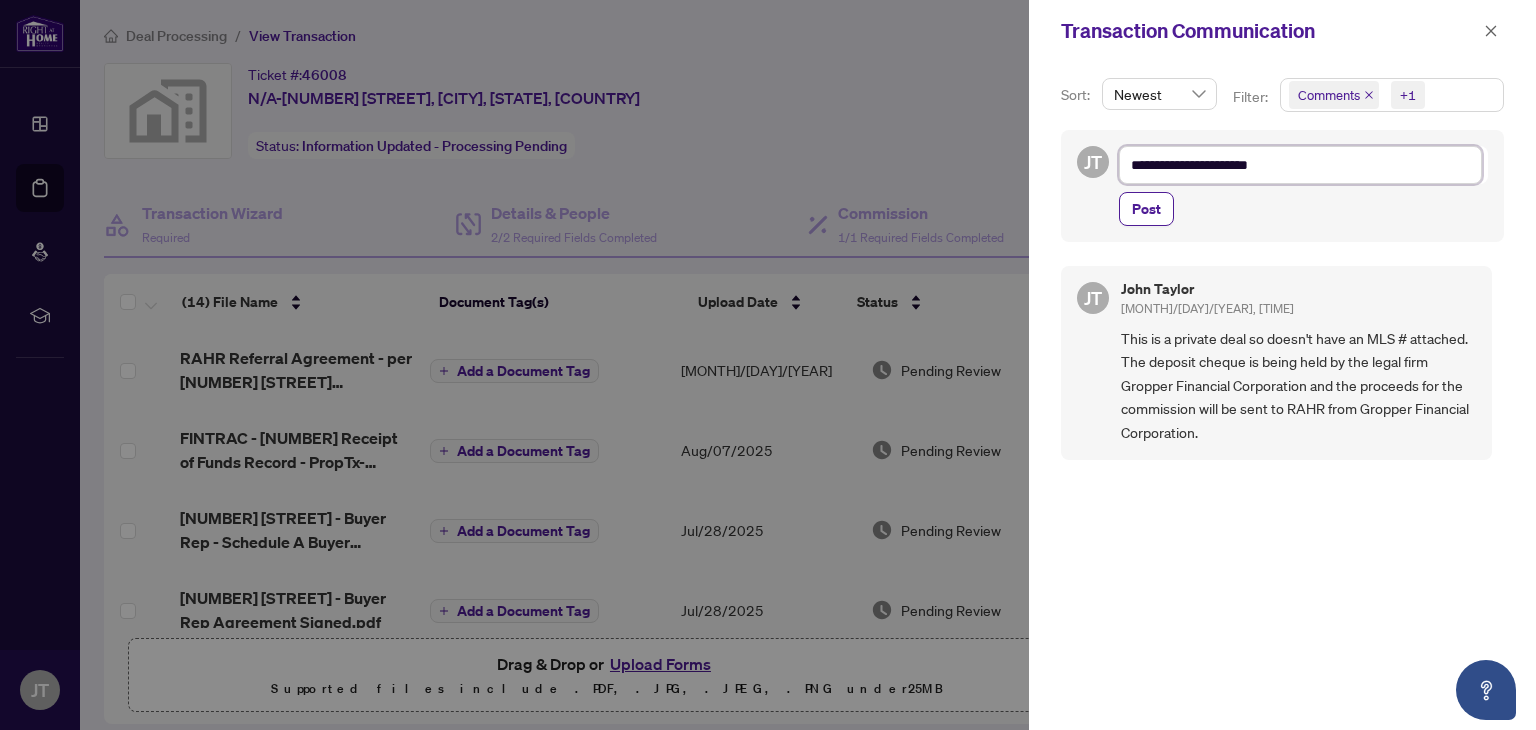 type on "**********" 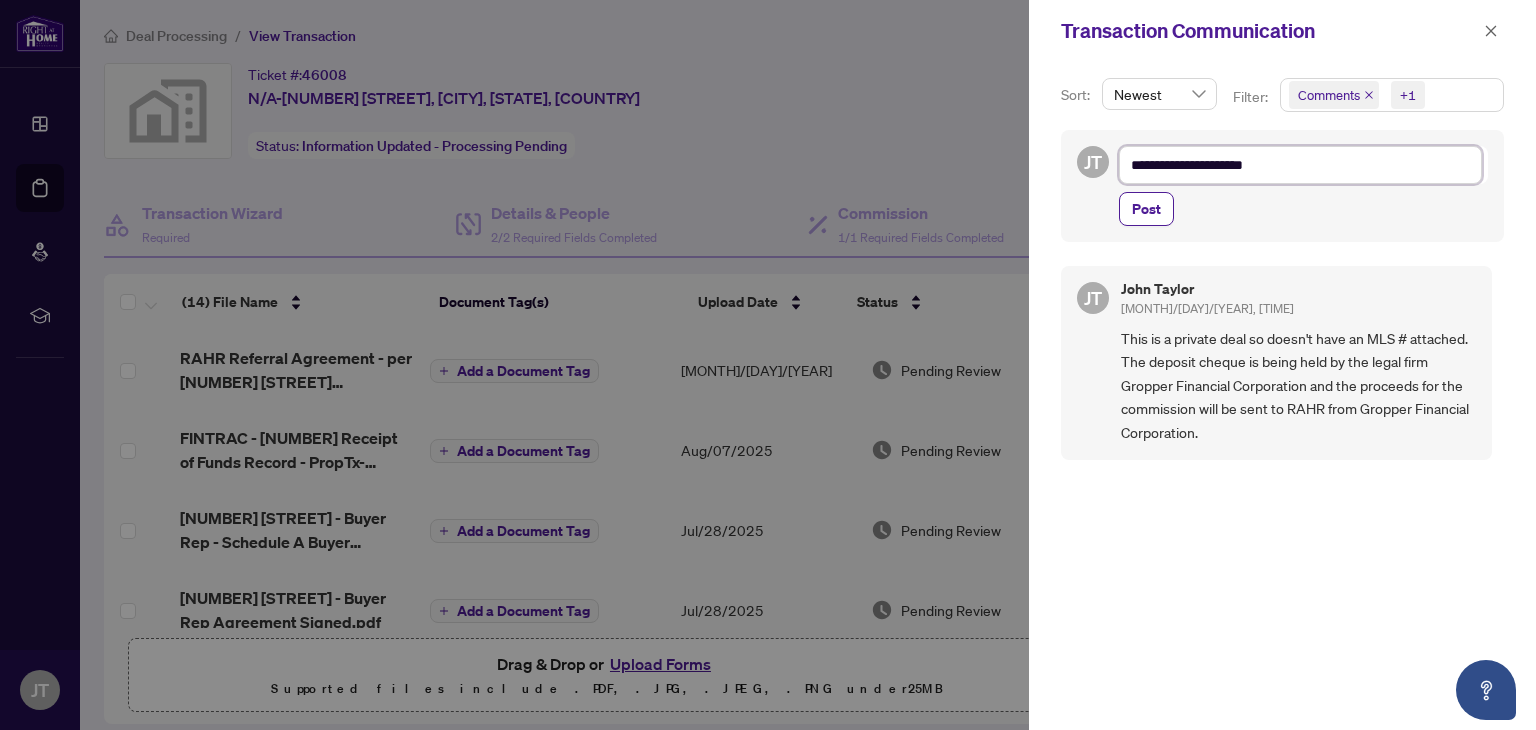 type on "**********" 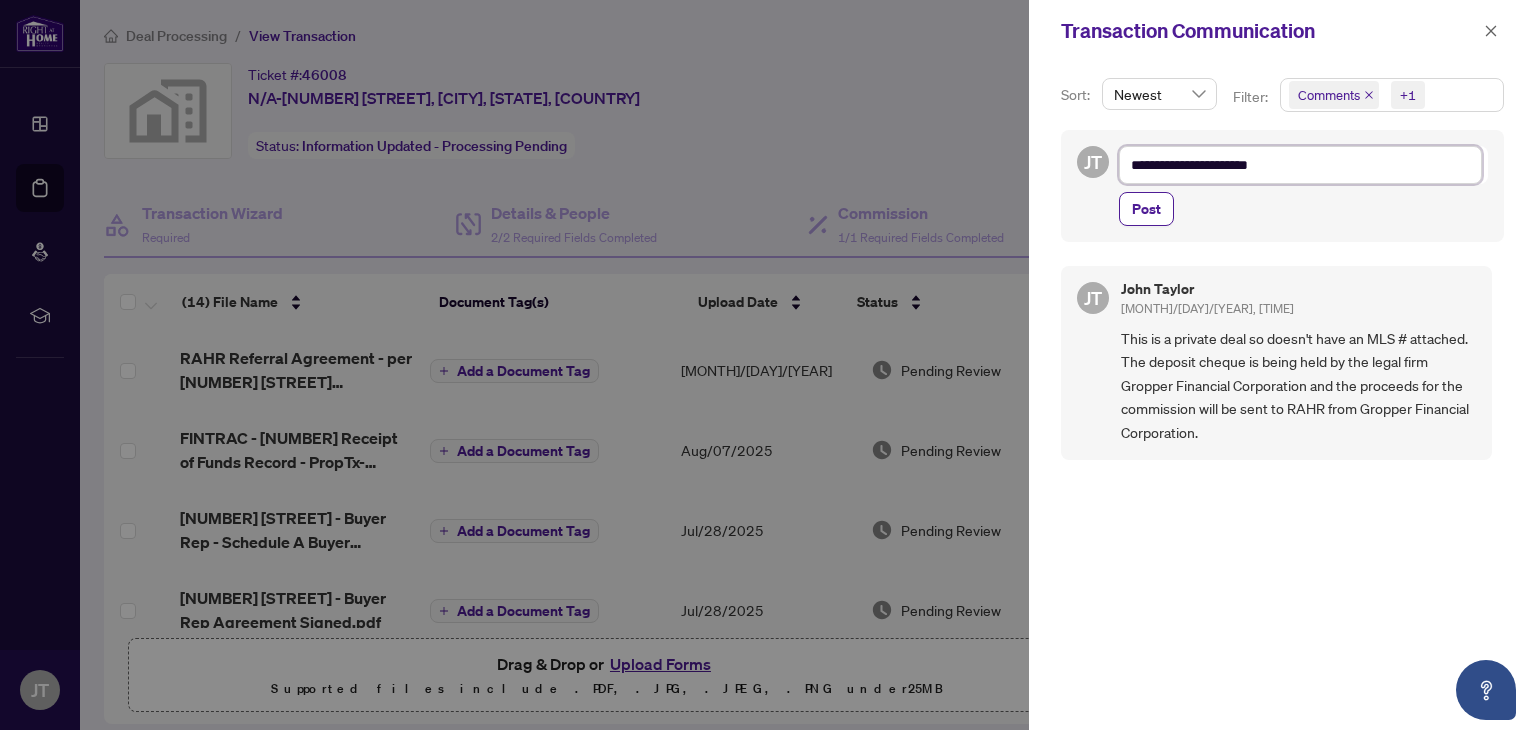 type on "**********" 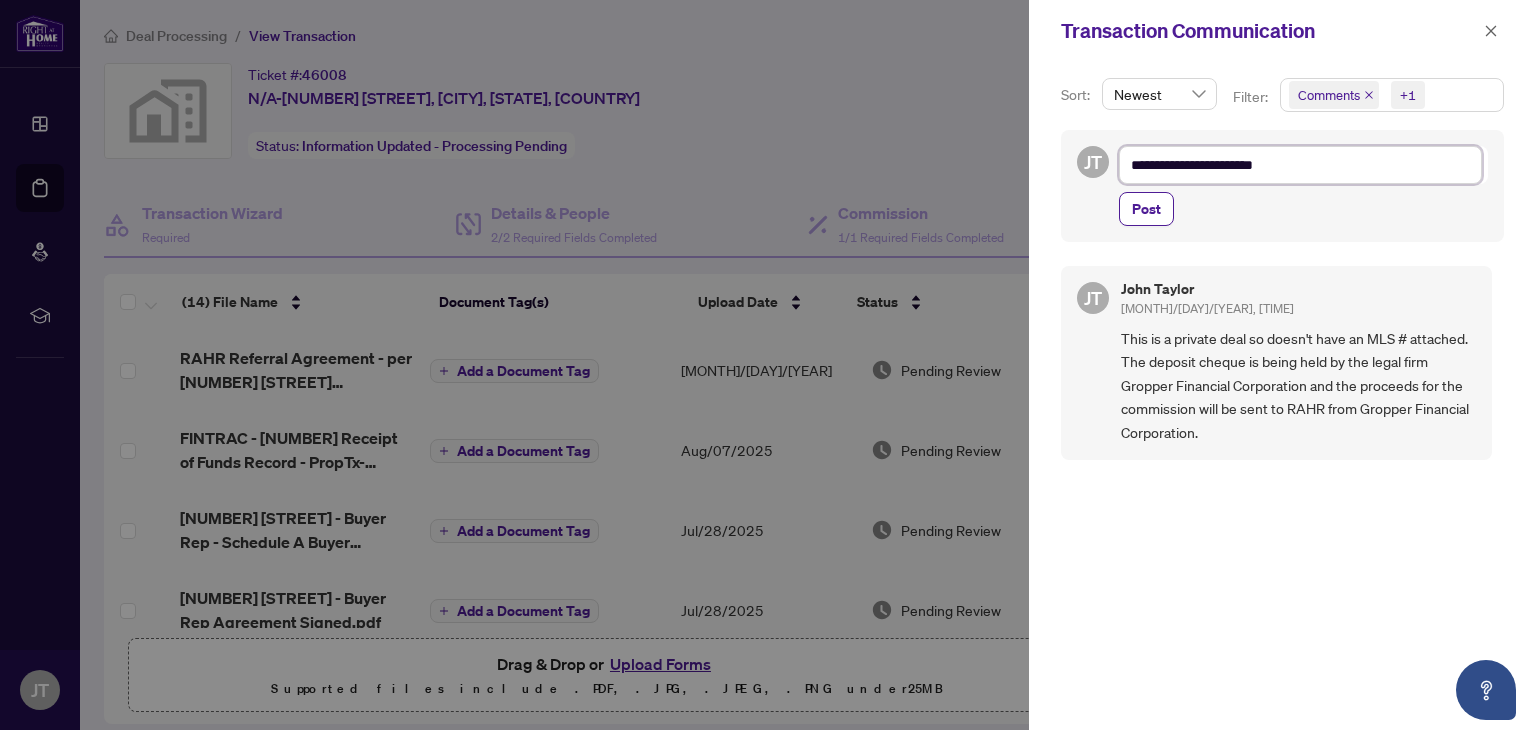 type on "**********" 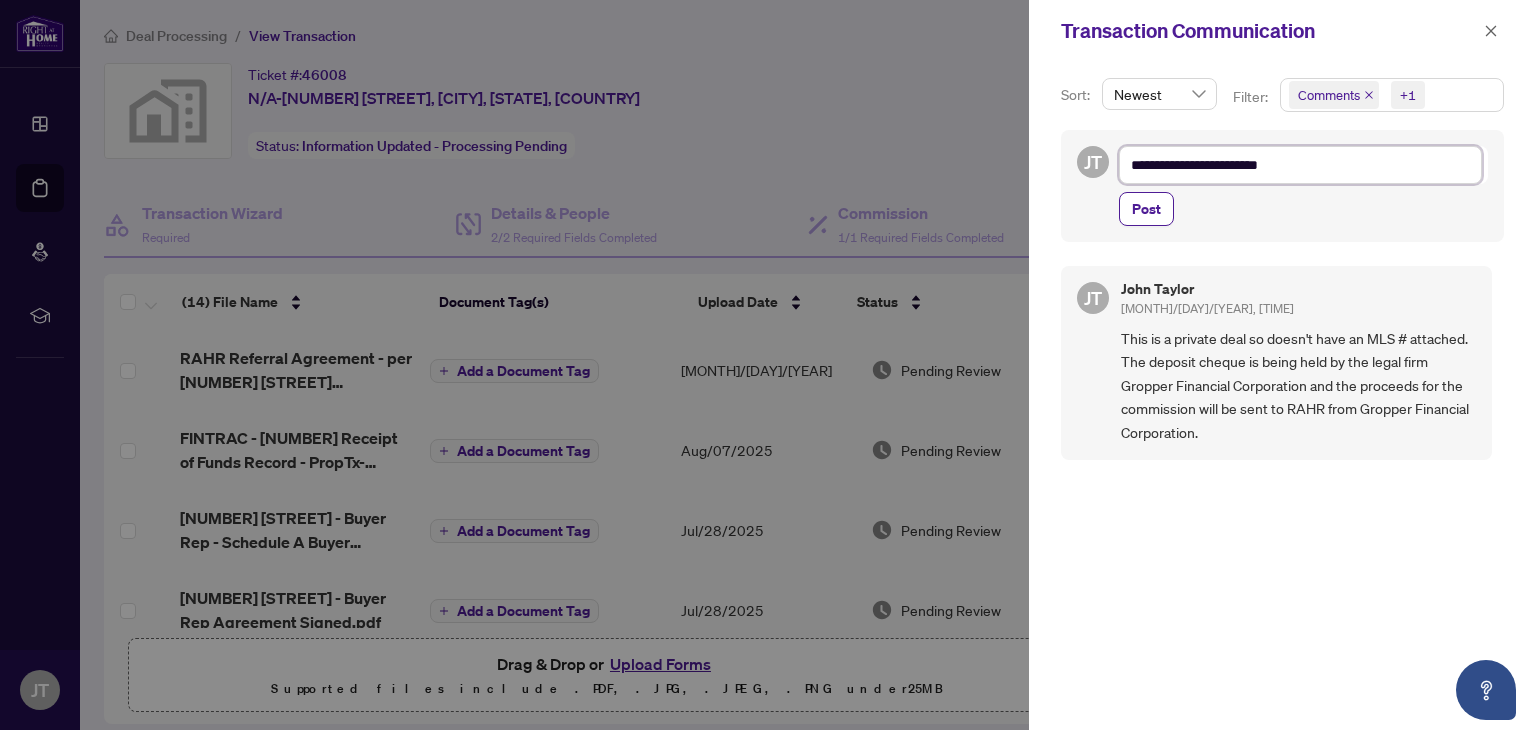 type on "**********" 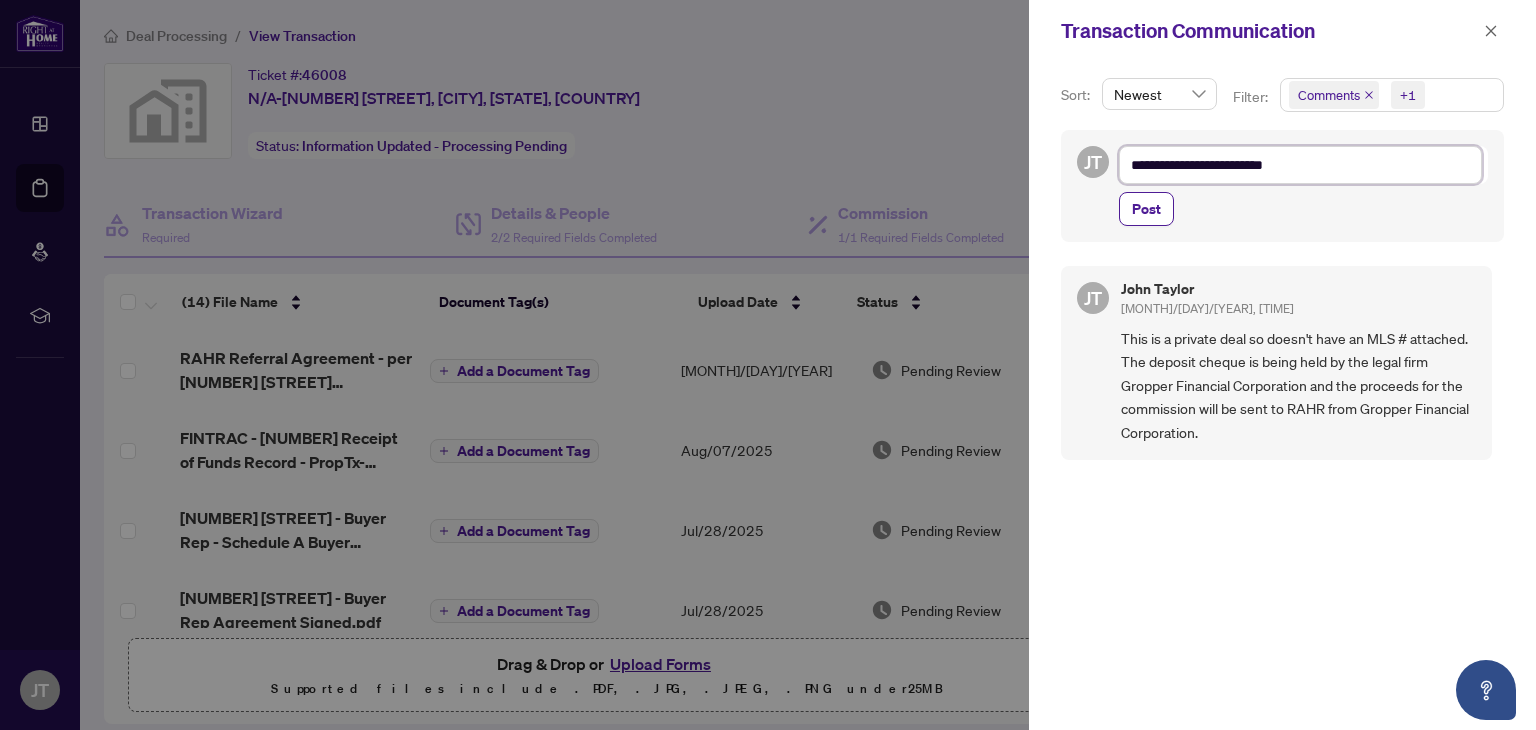 type on "**********" 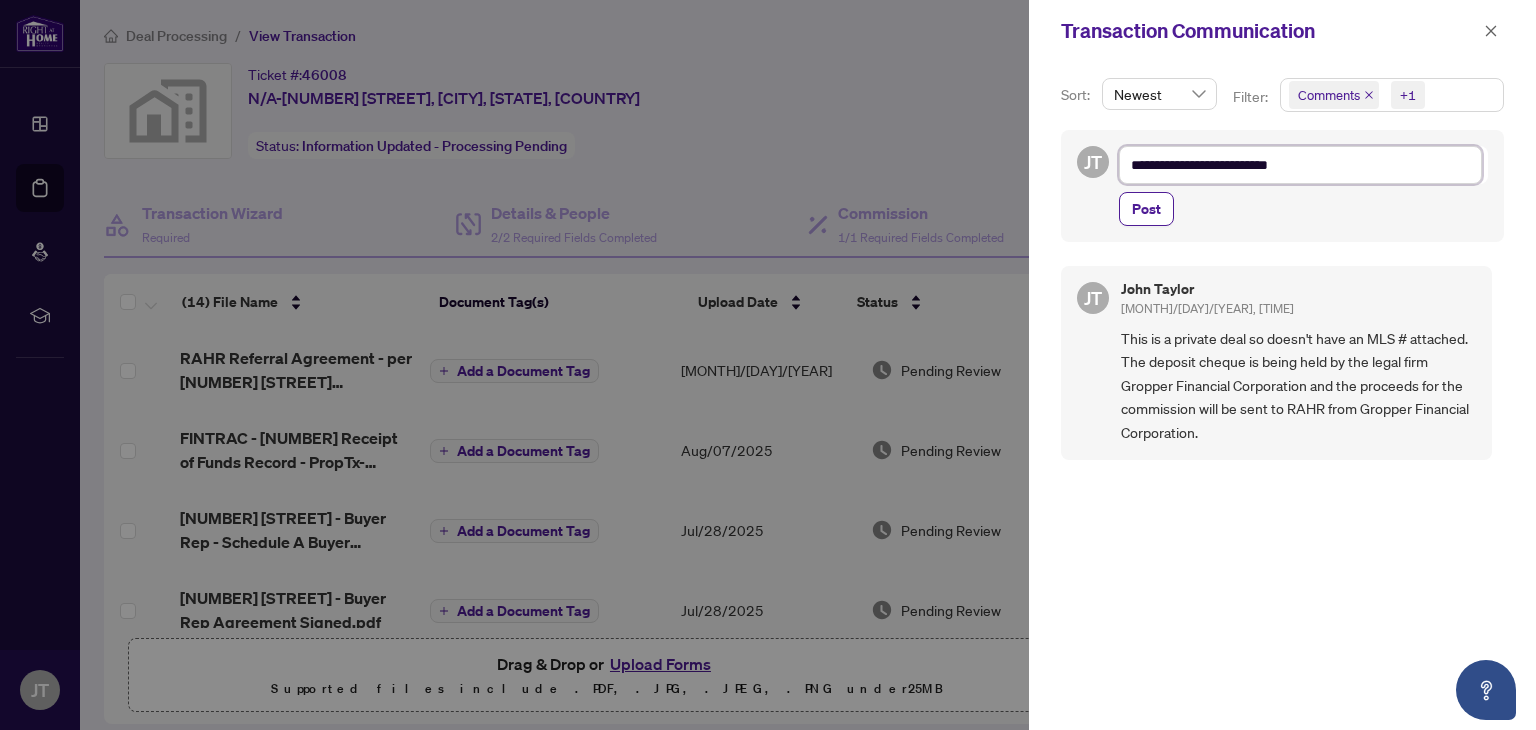 type on "**********" 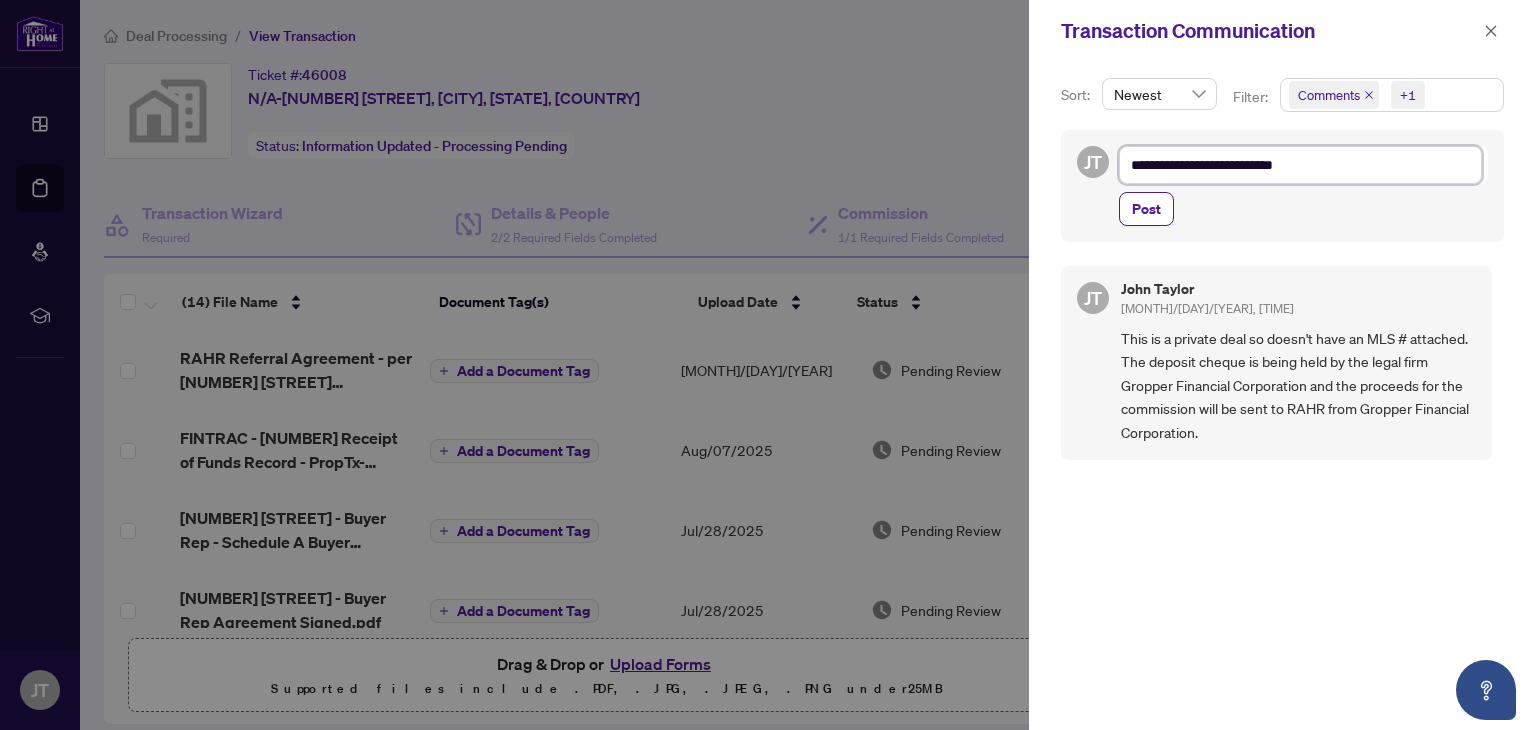 type on "**********" 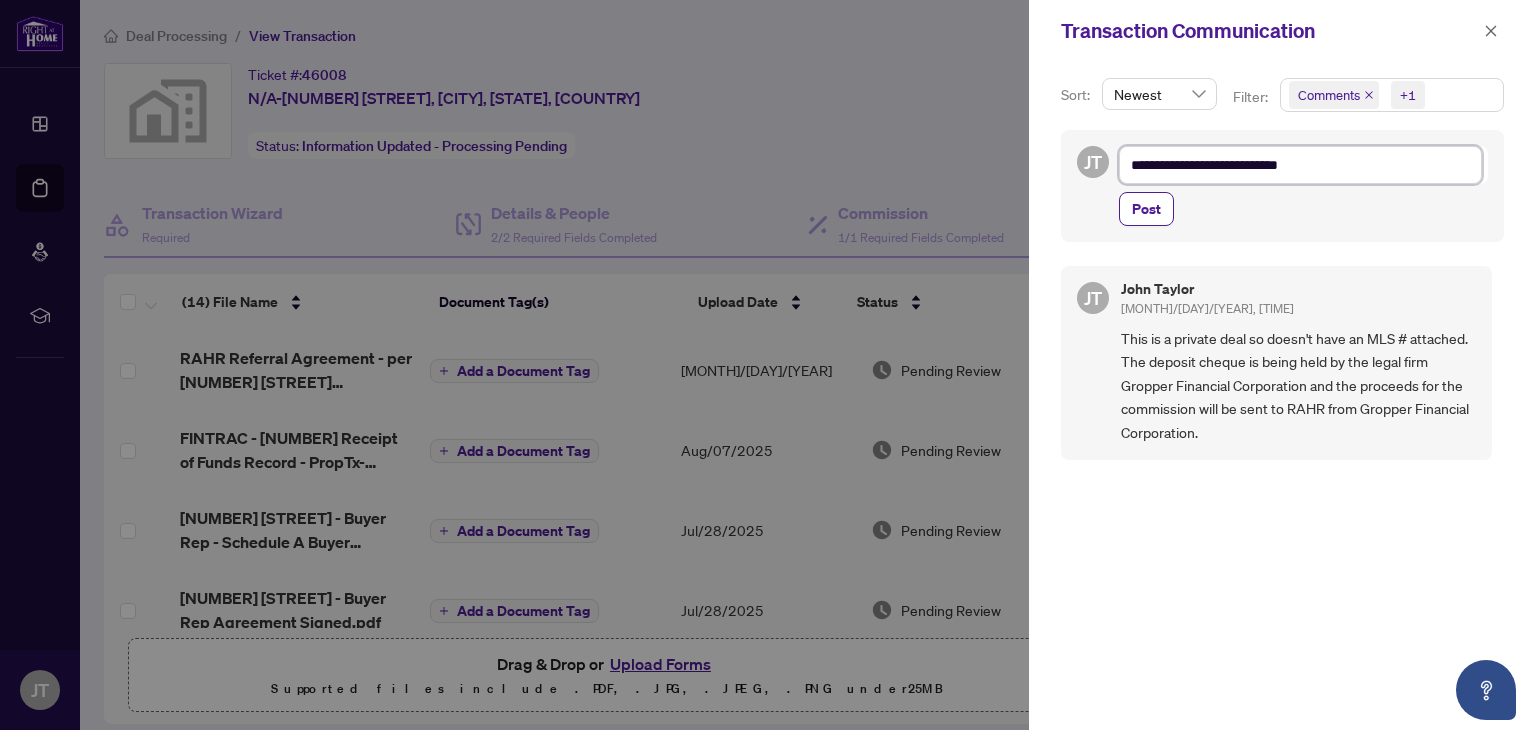 type on "**********" 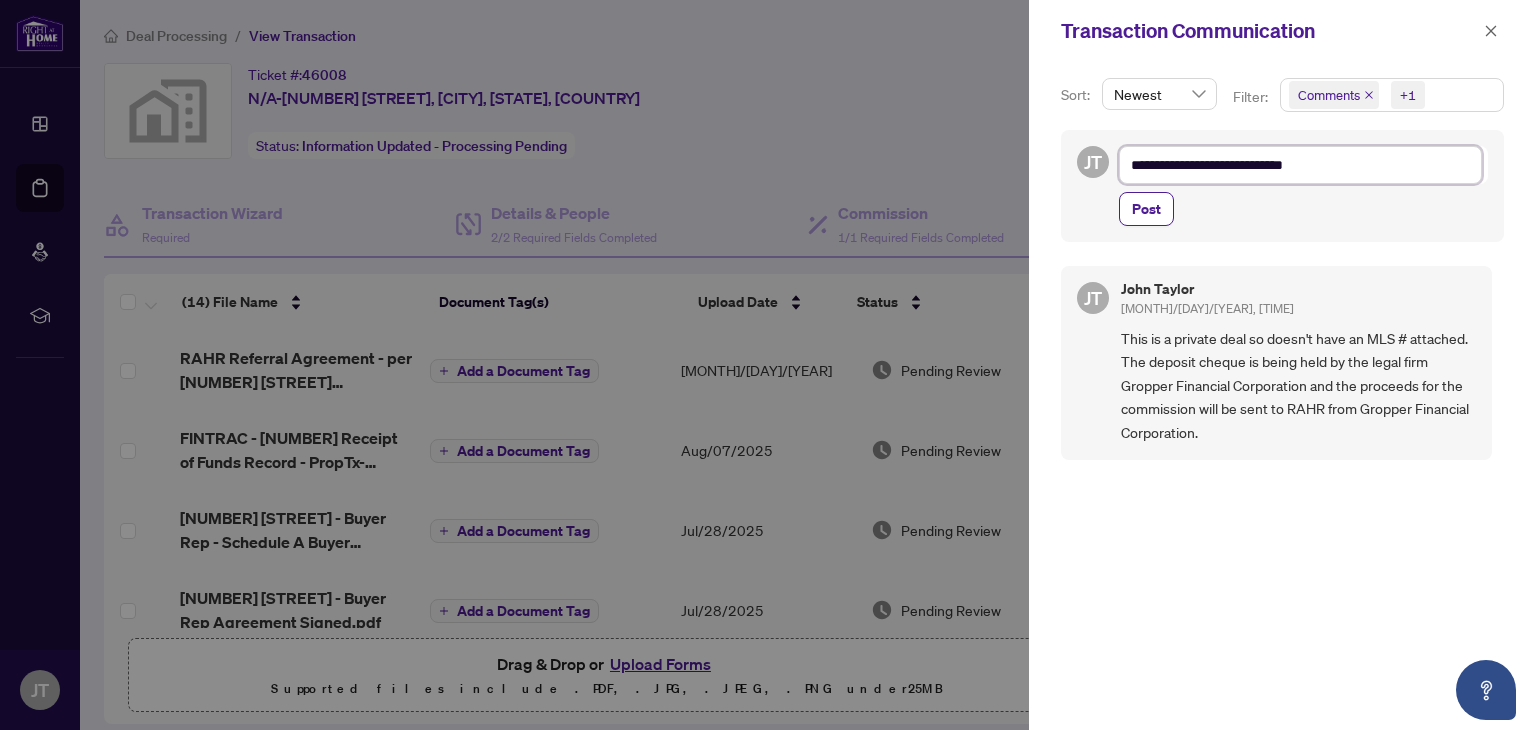 type on "**********" 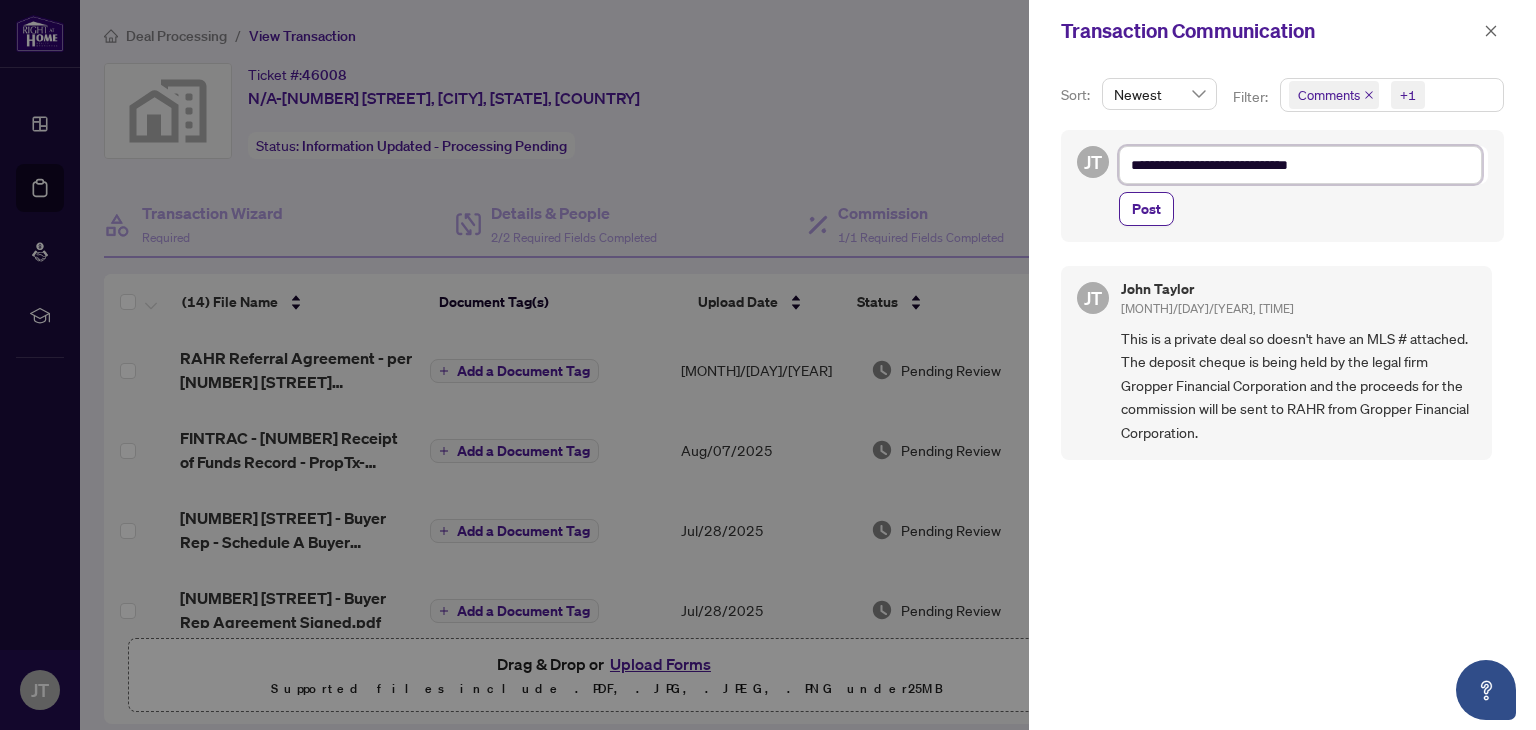 type on "**********" 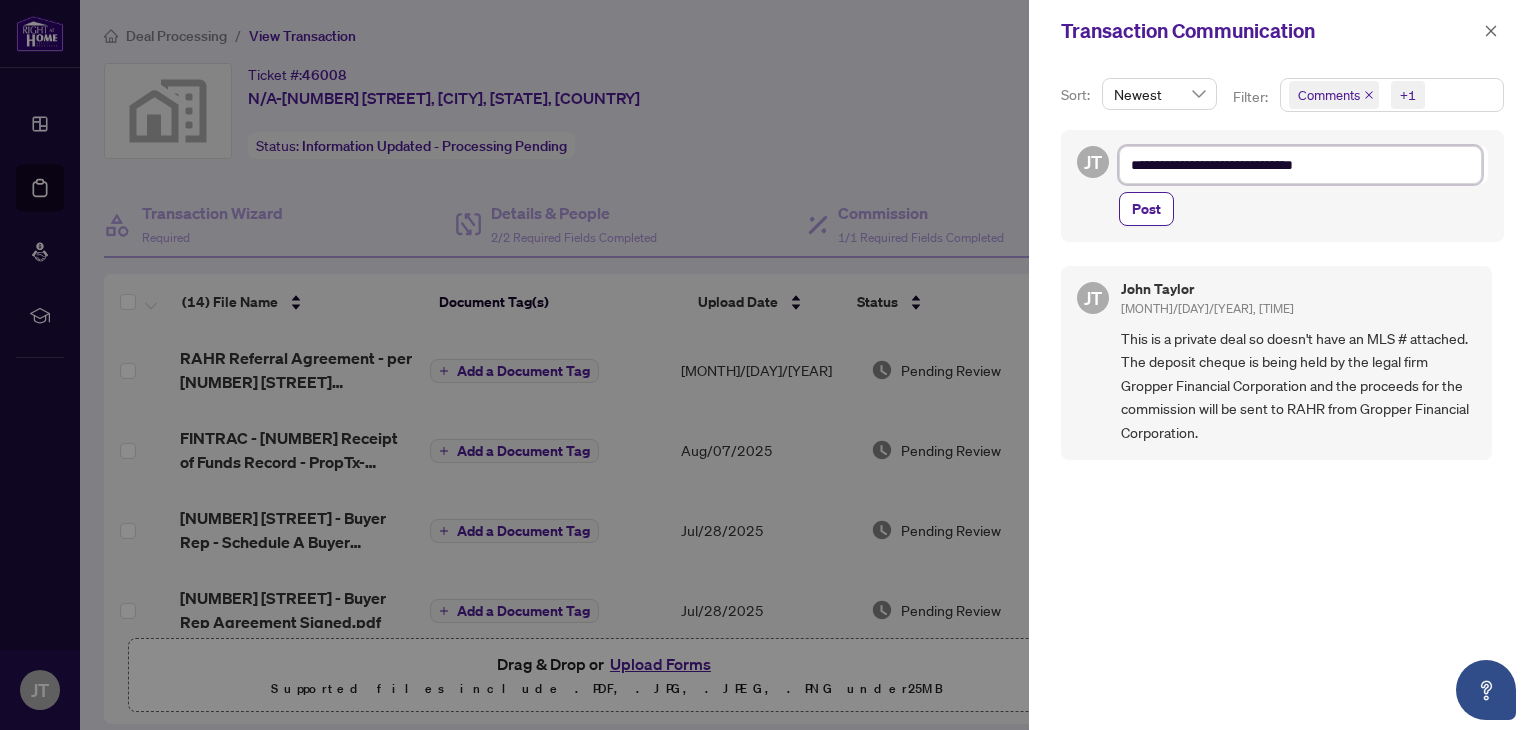 type on "**********" 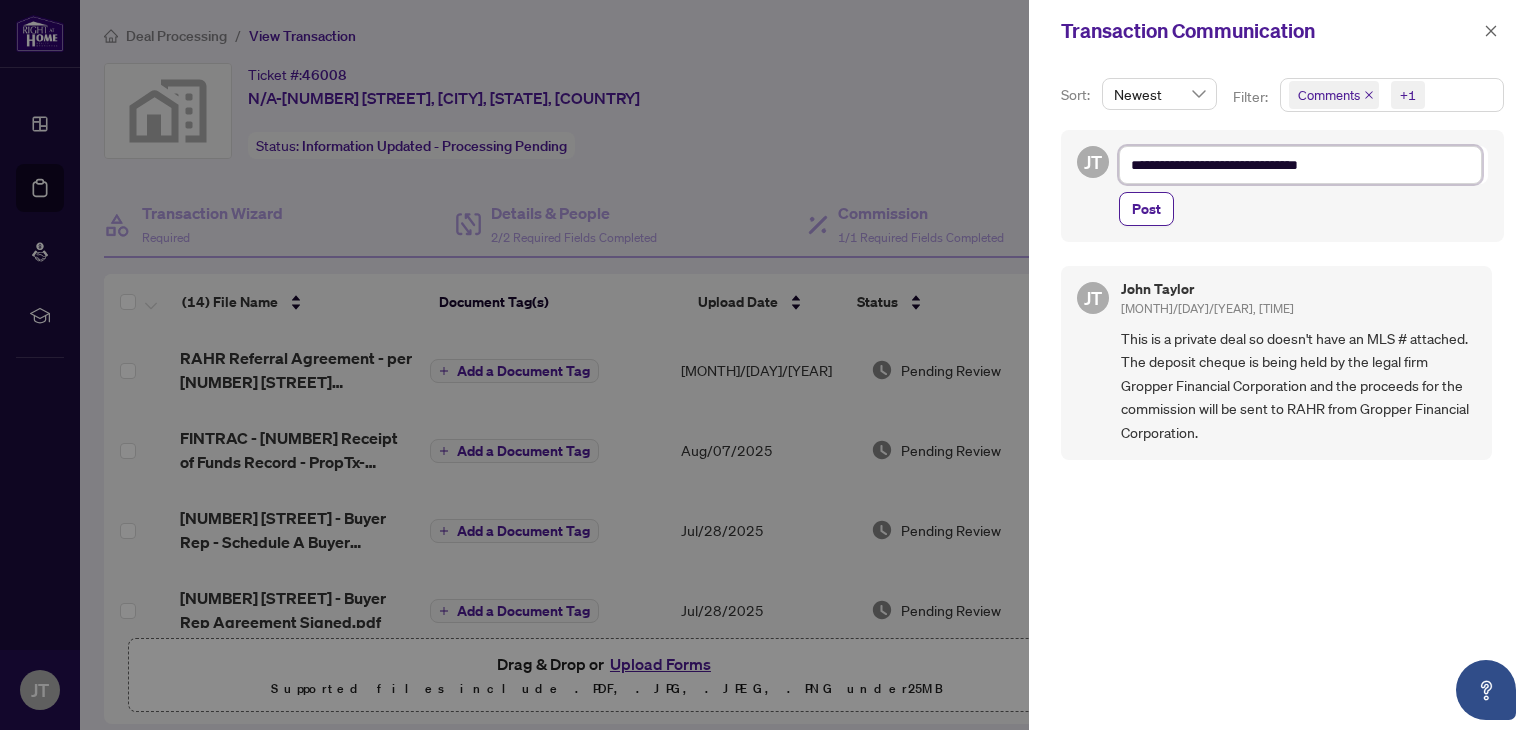 type on "**********" 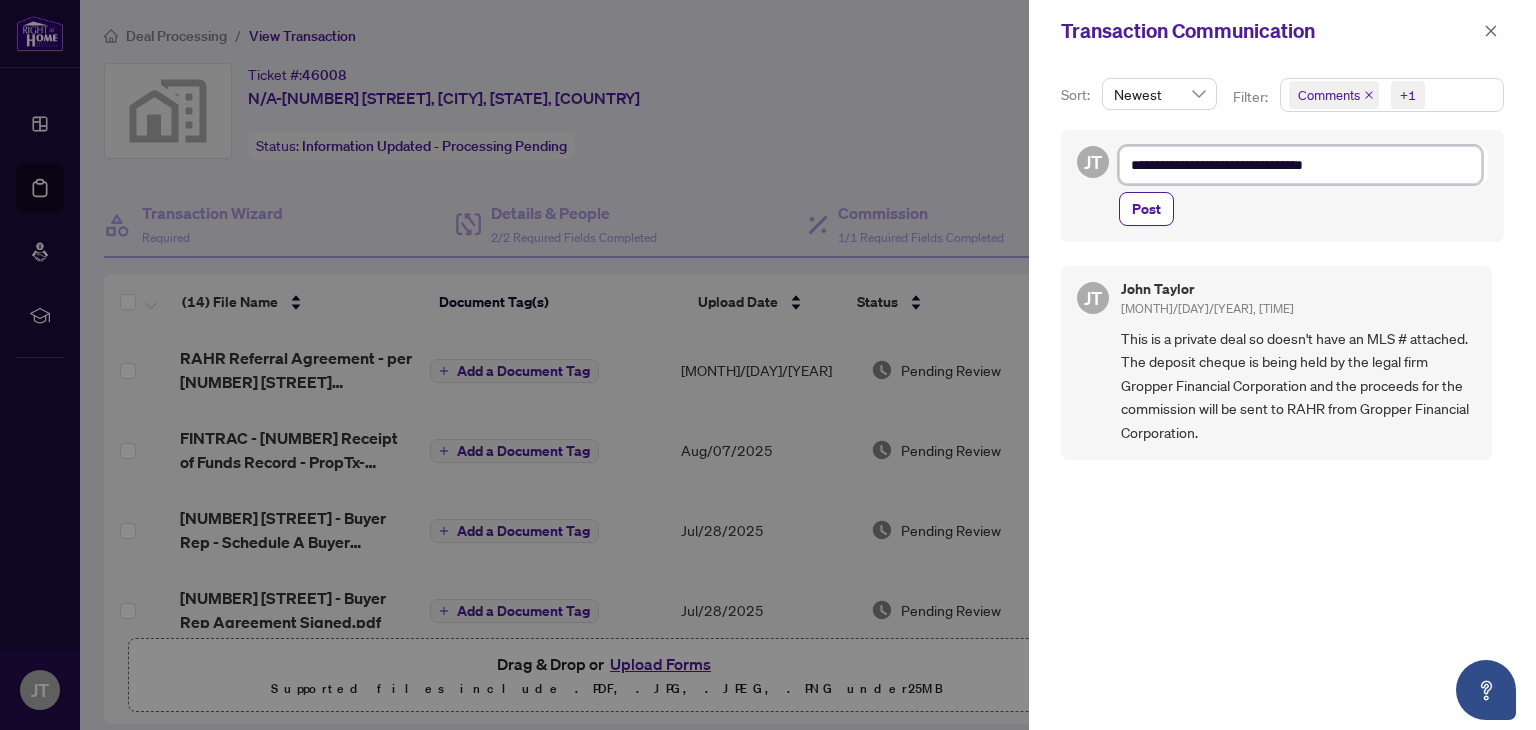 type on "**********" 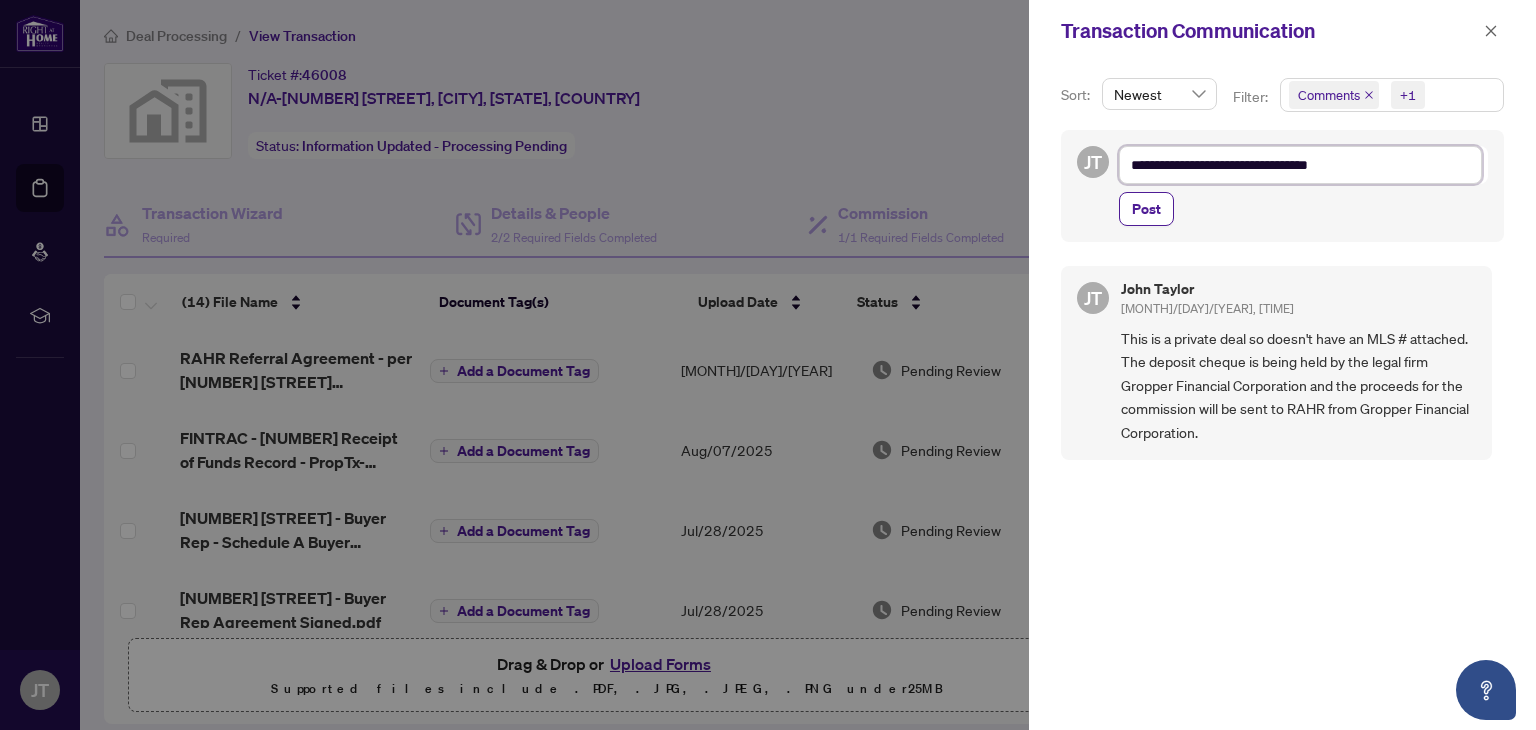 type on "**********" 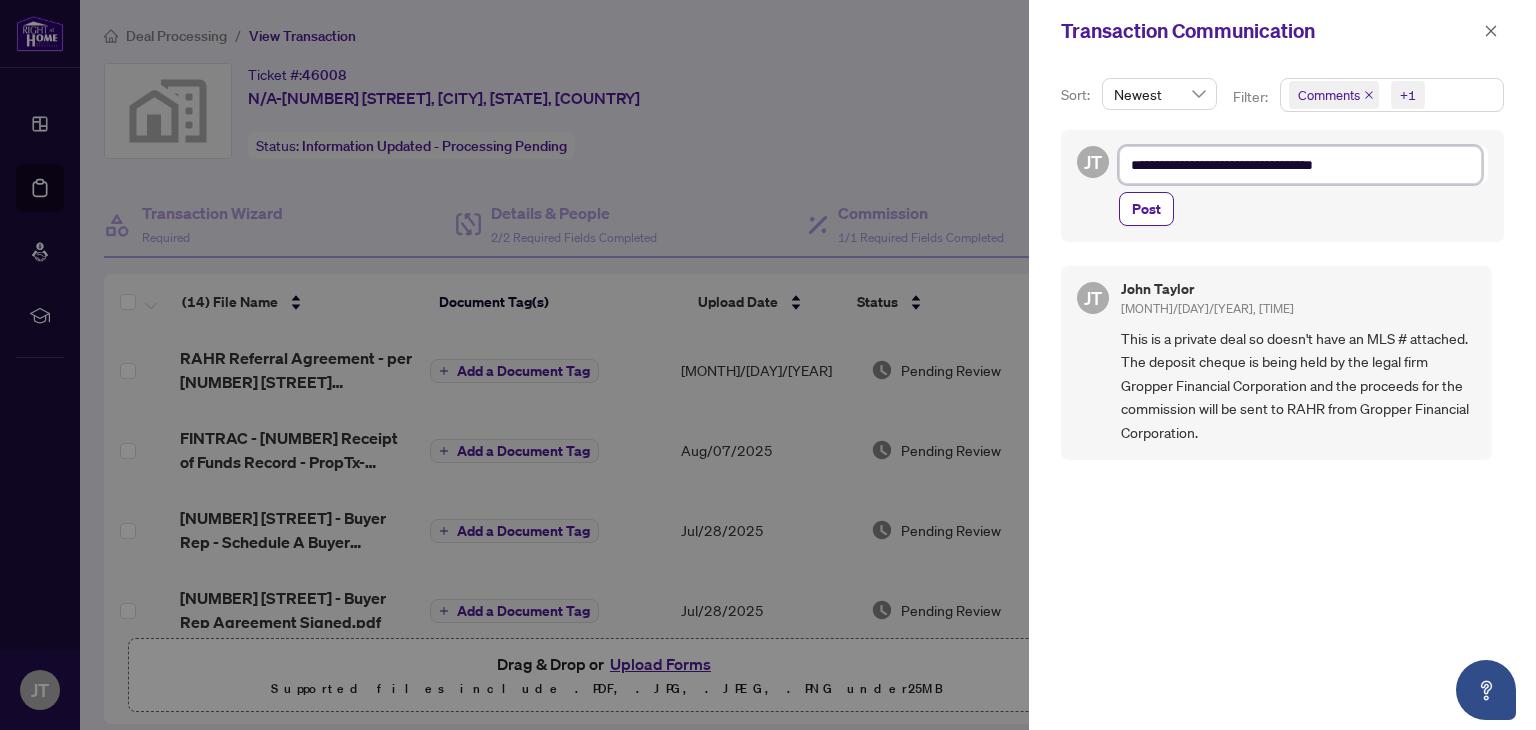 type on "**********" 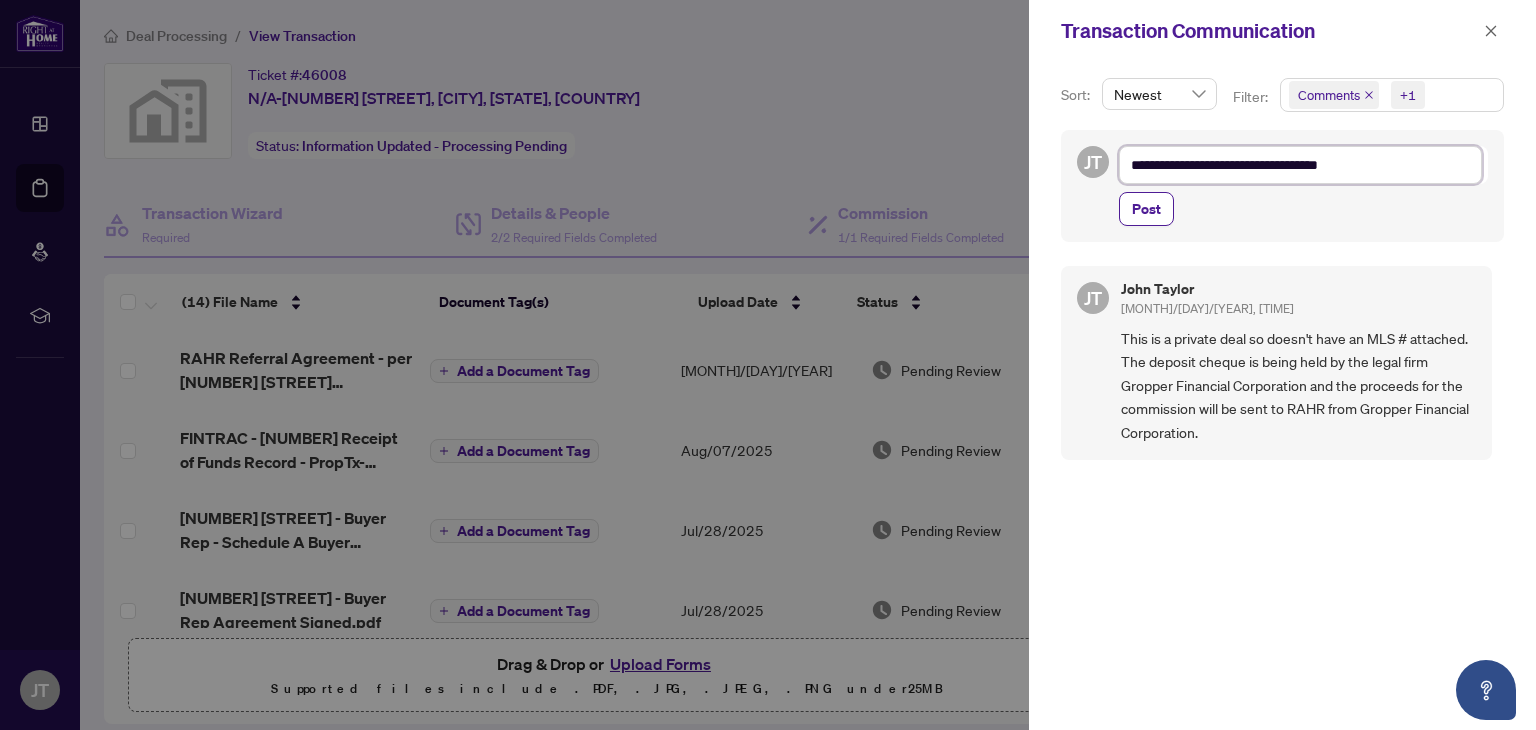 type on "**********" 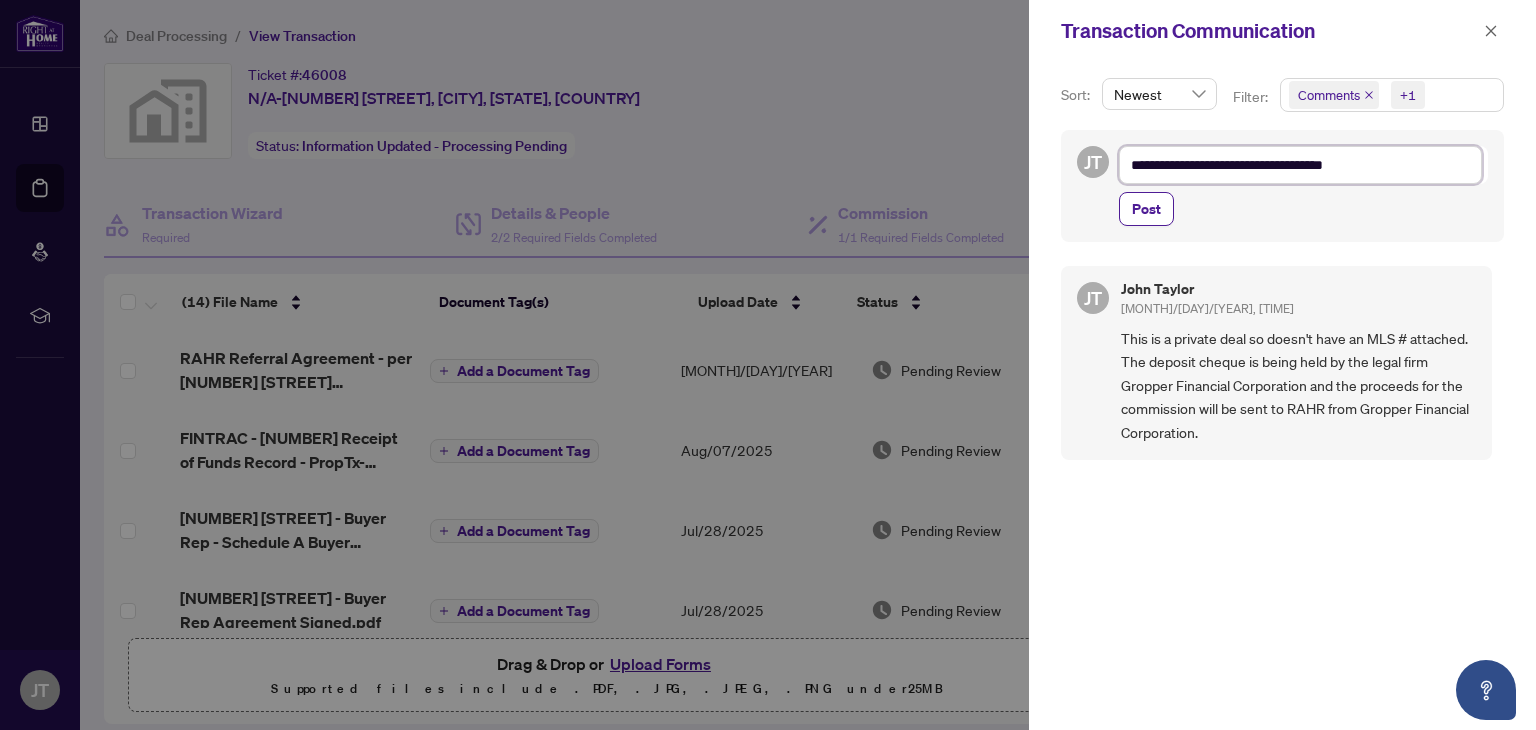 type on "**********" 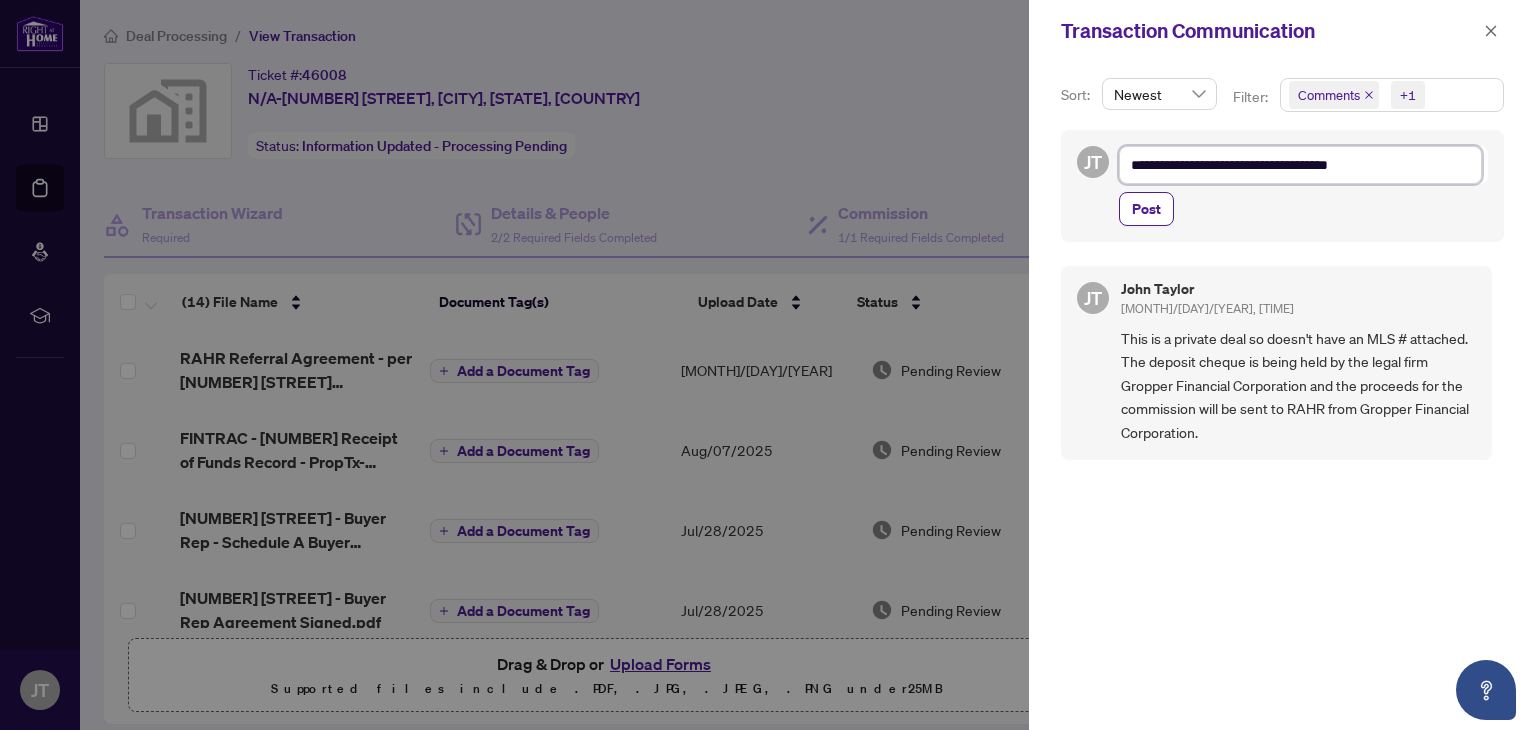 type on "**********" 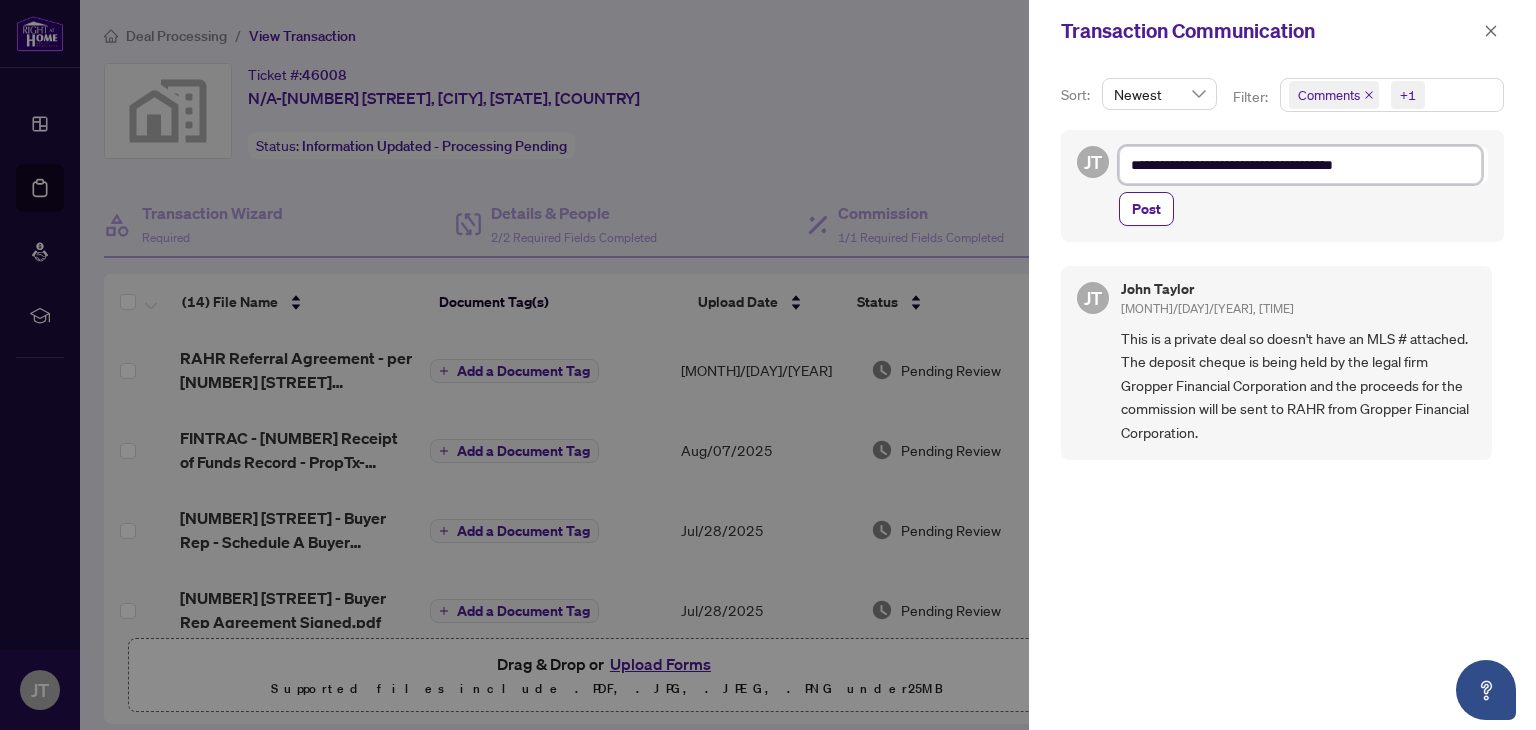 type on "**********" 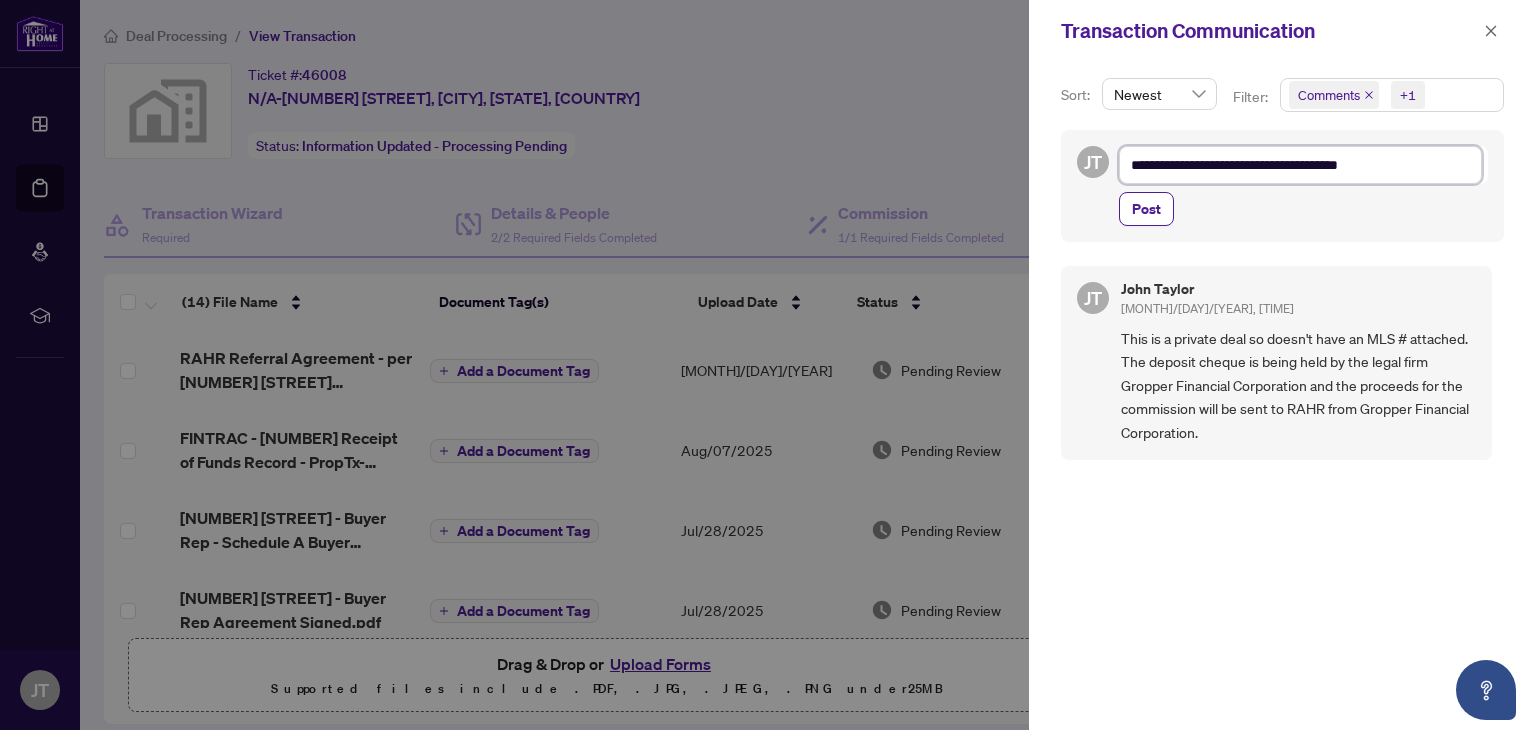 type on "**********" 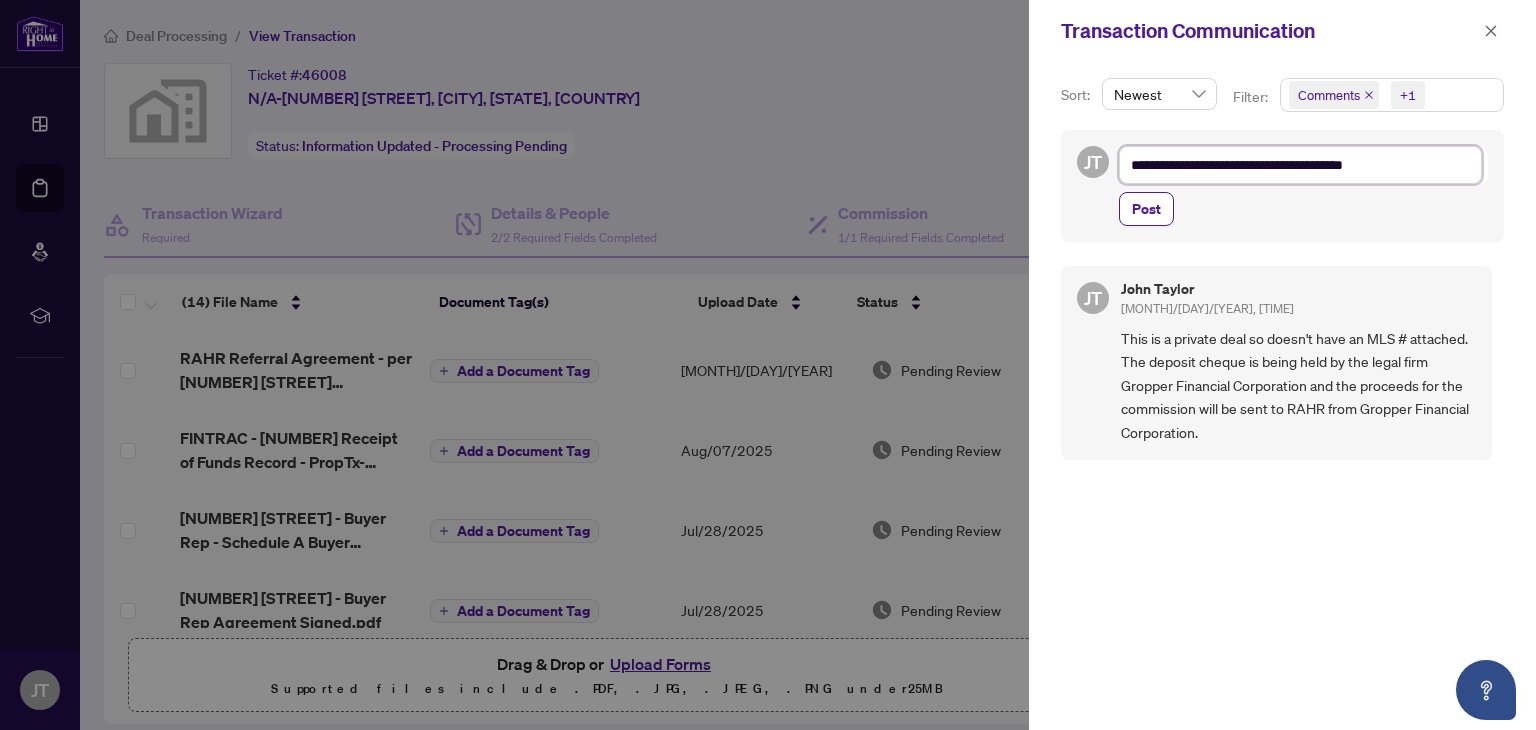 type on "**********" 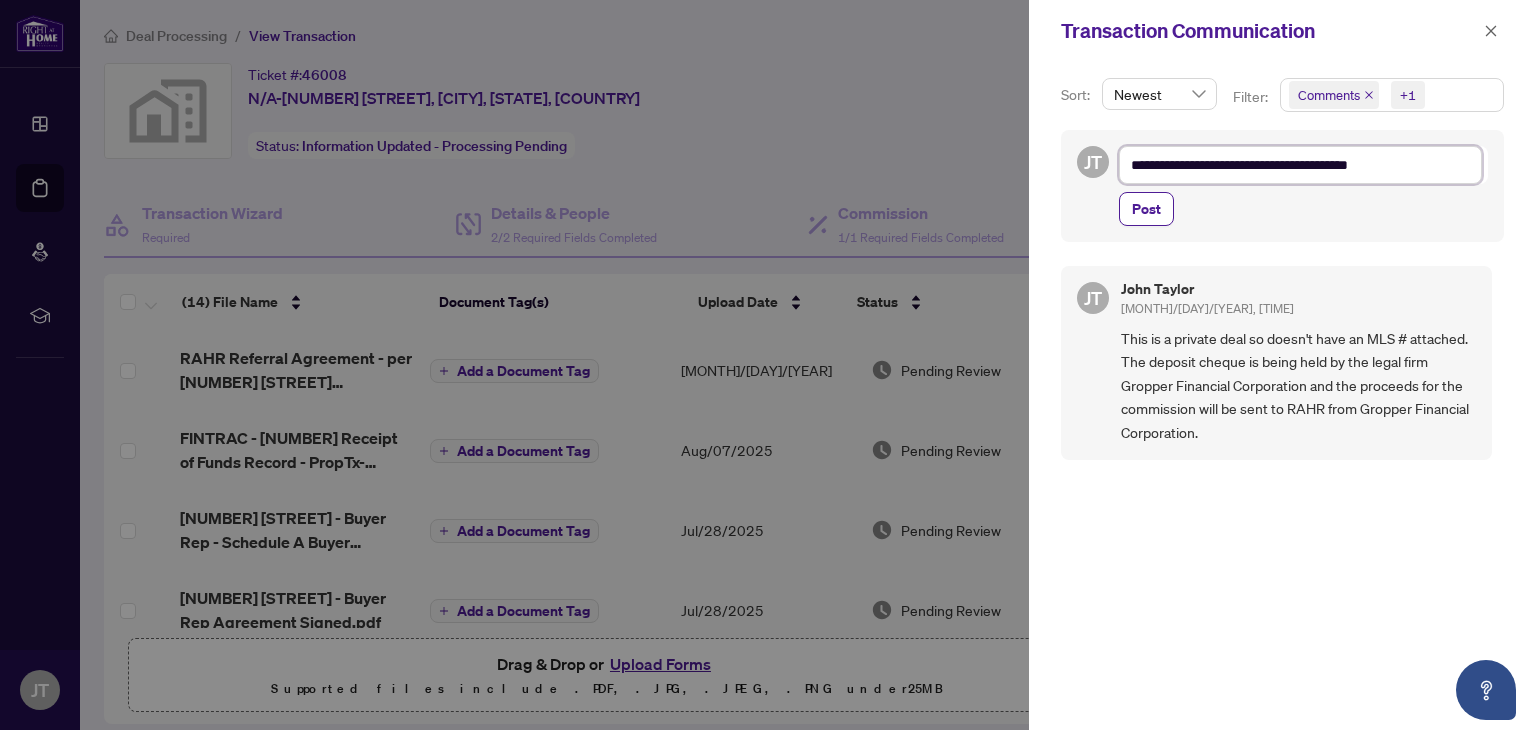 type on "**********" 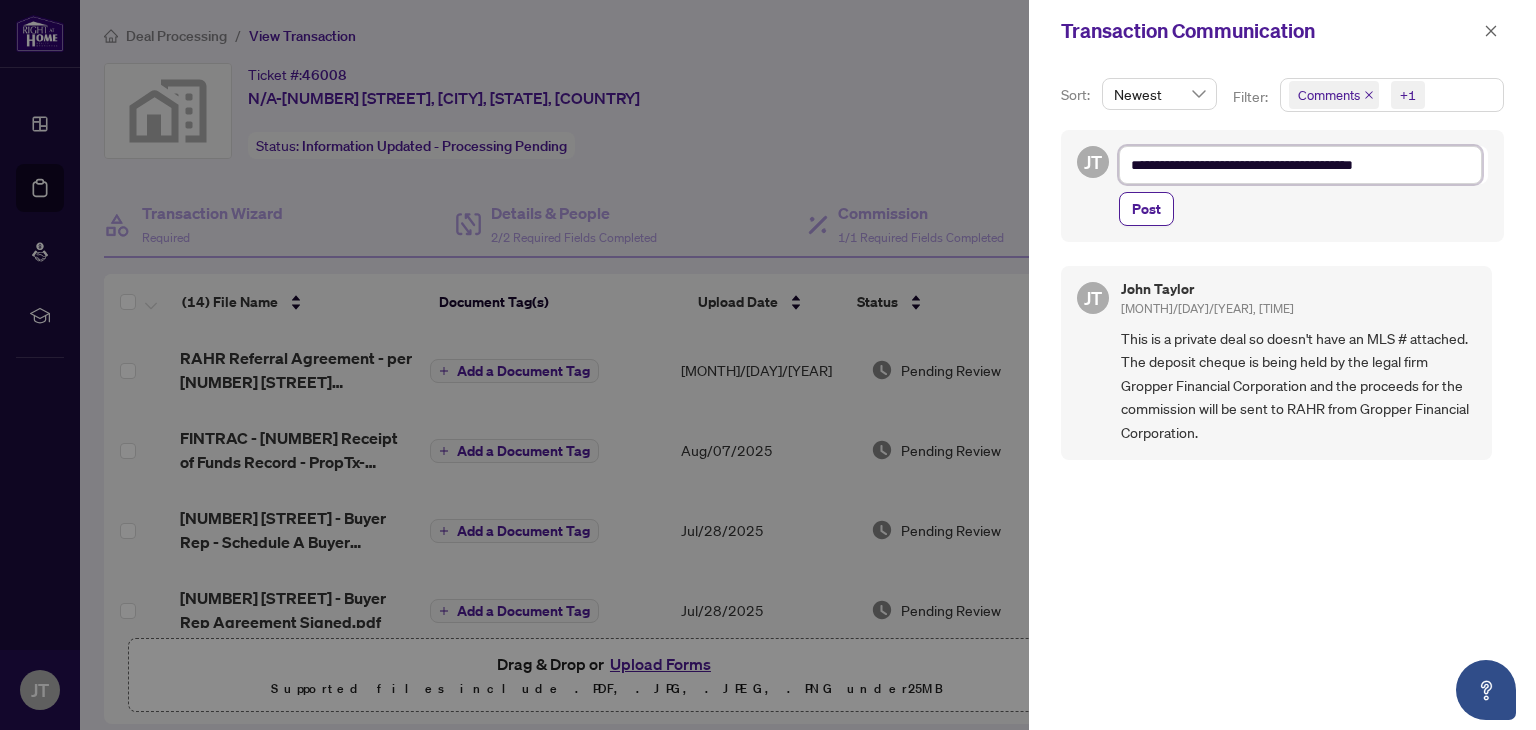 type on "**********" 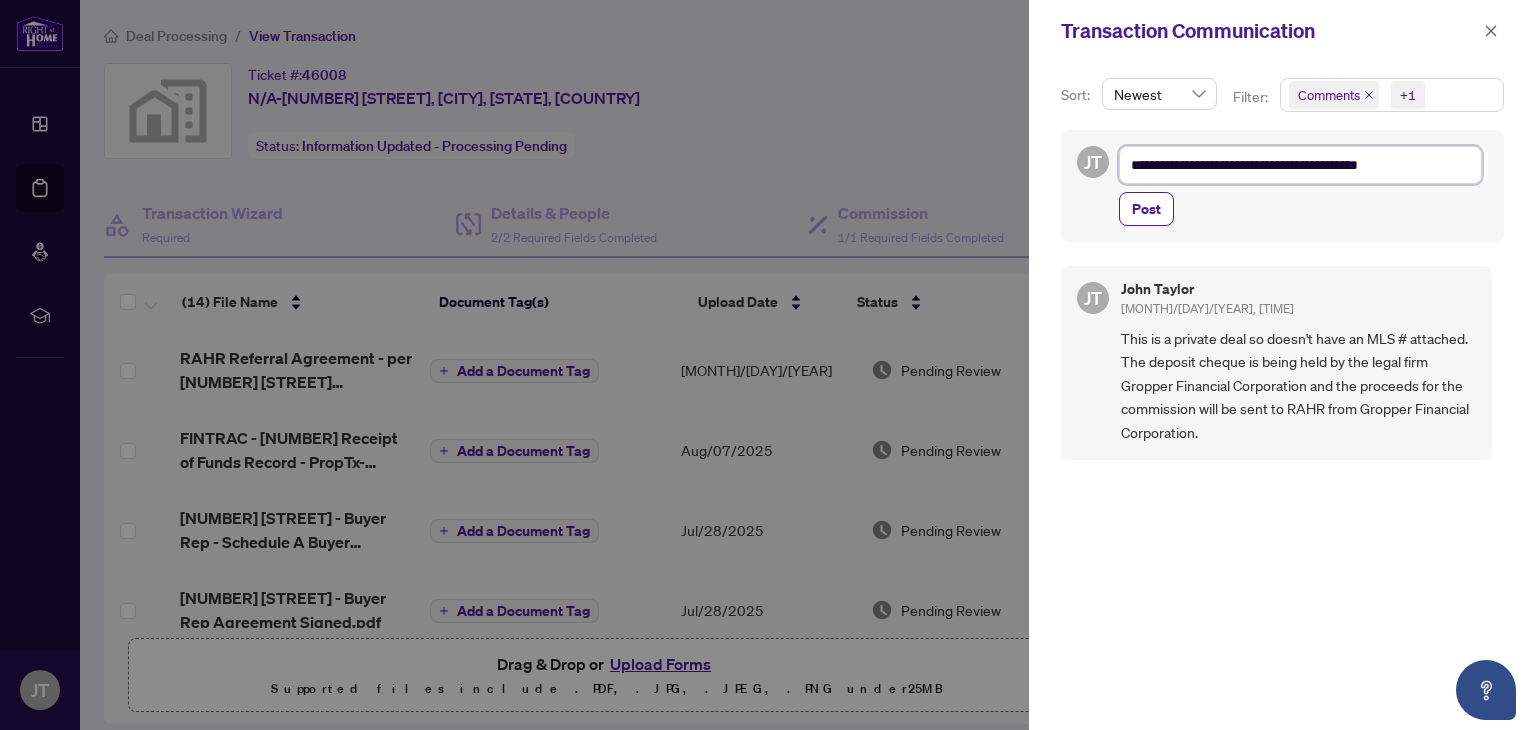 type on "**********" 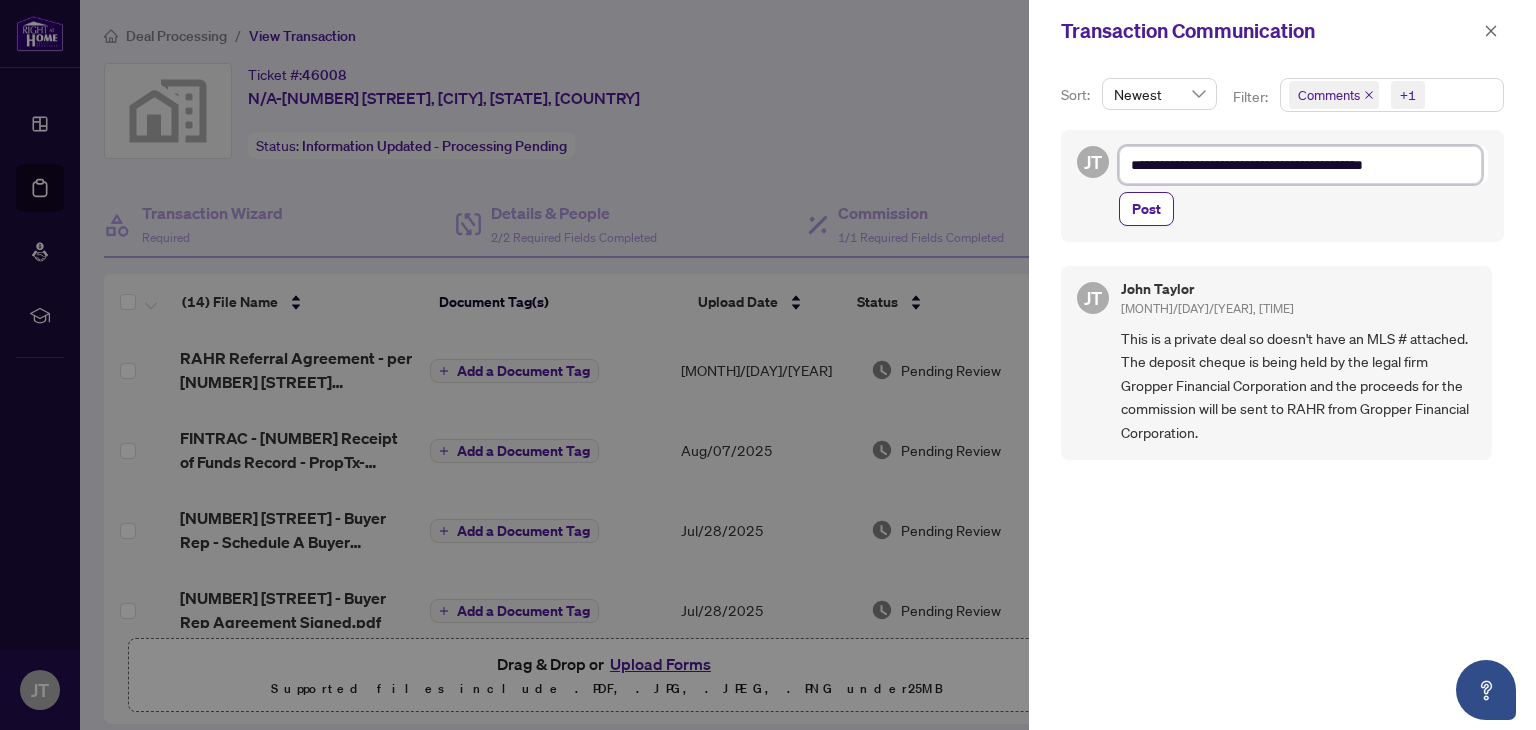 type on "**********" 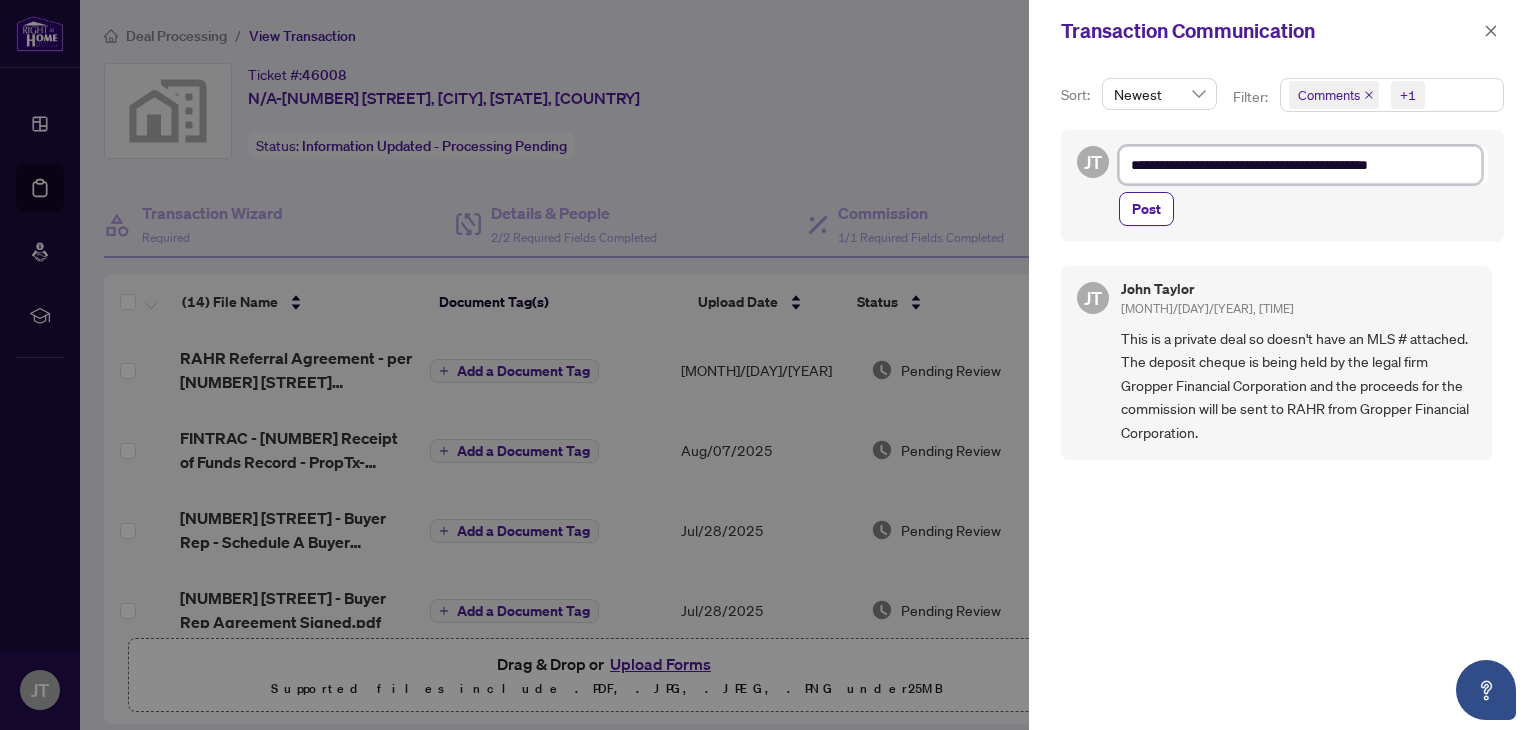 type on "**********" 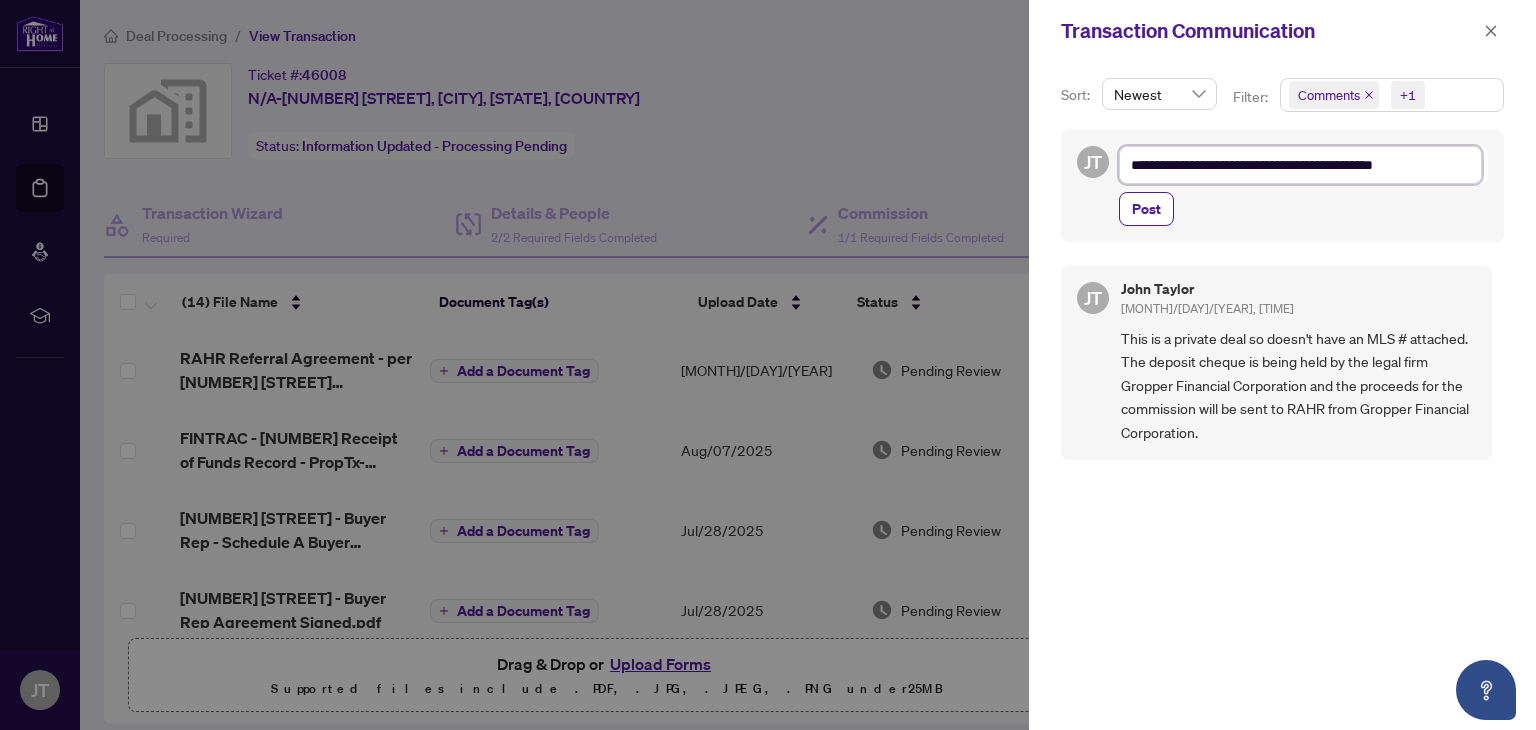 type on "**********" 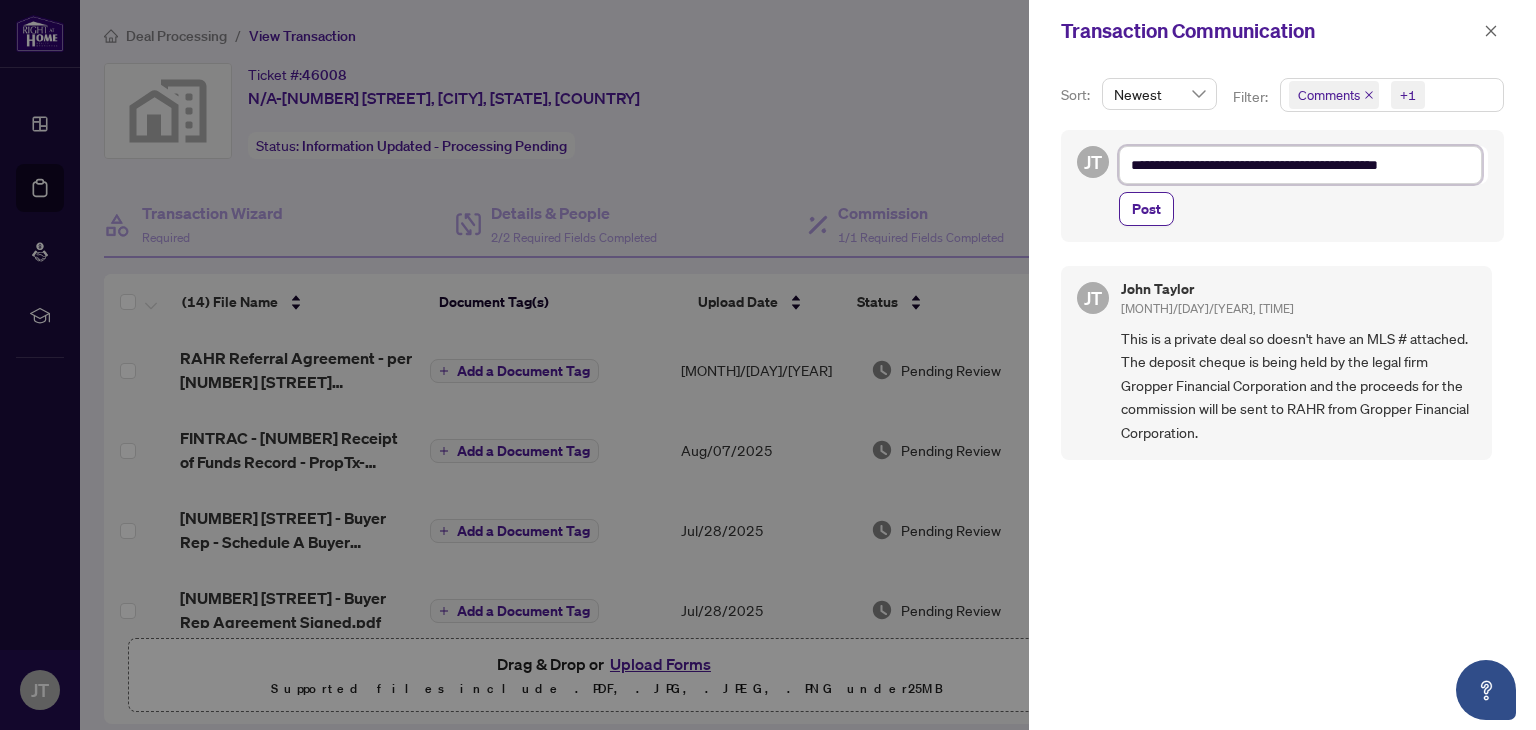 type on "**********" 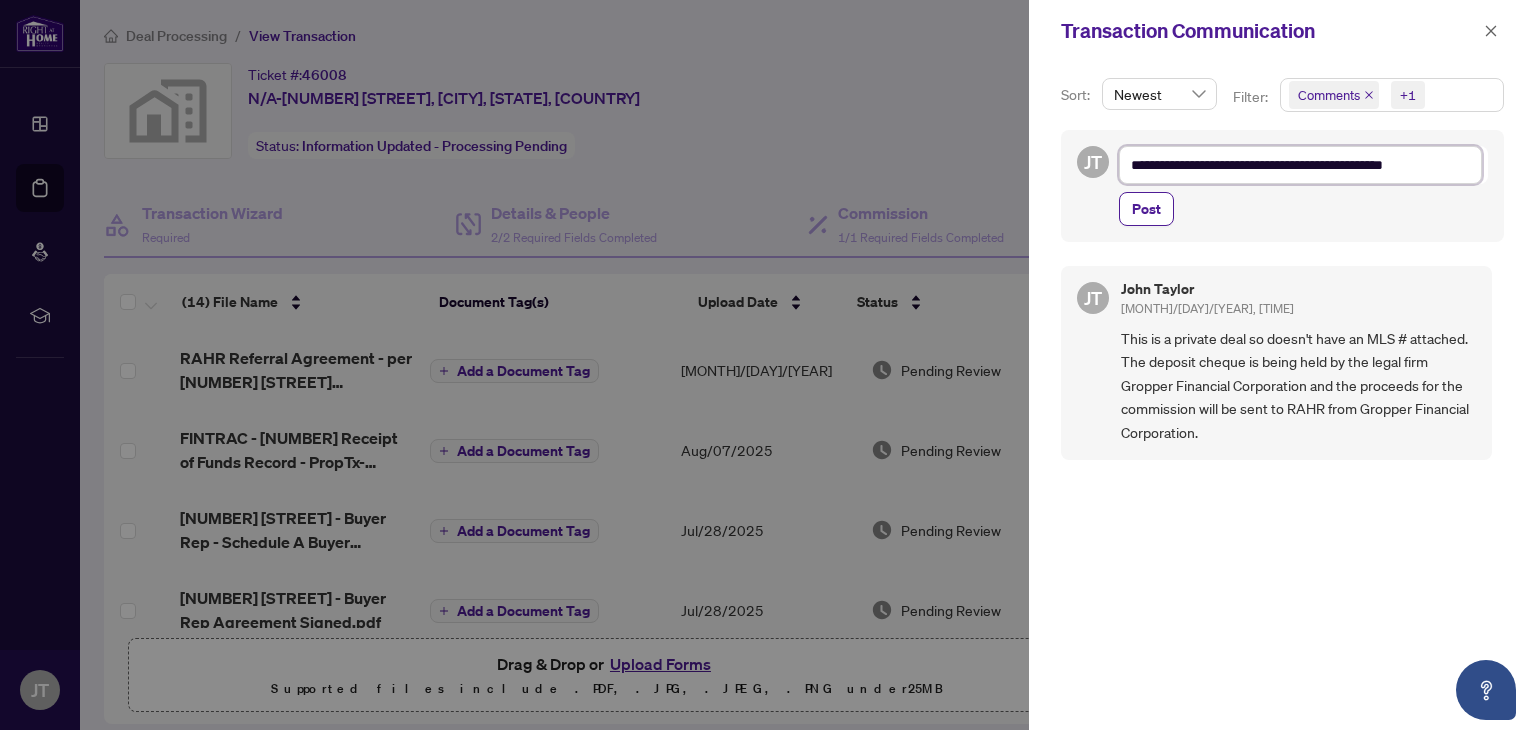 type on "**********" 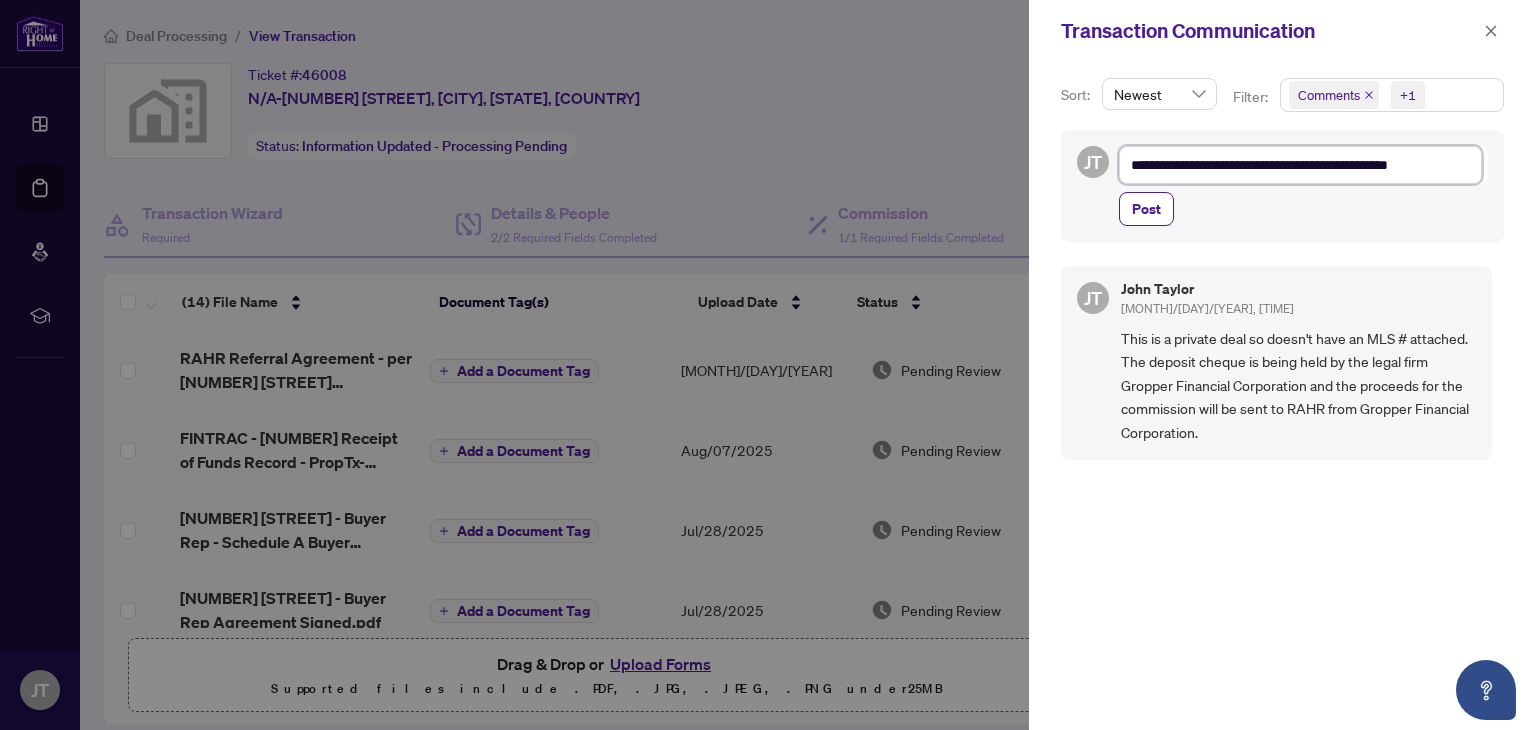 type on "**********" 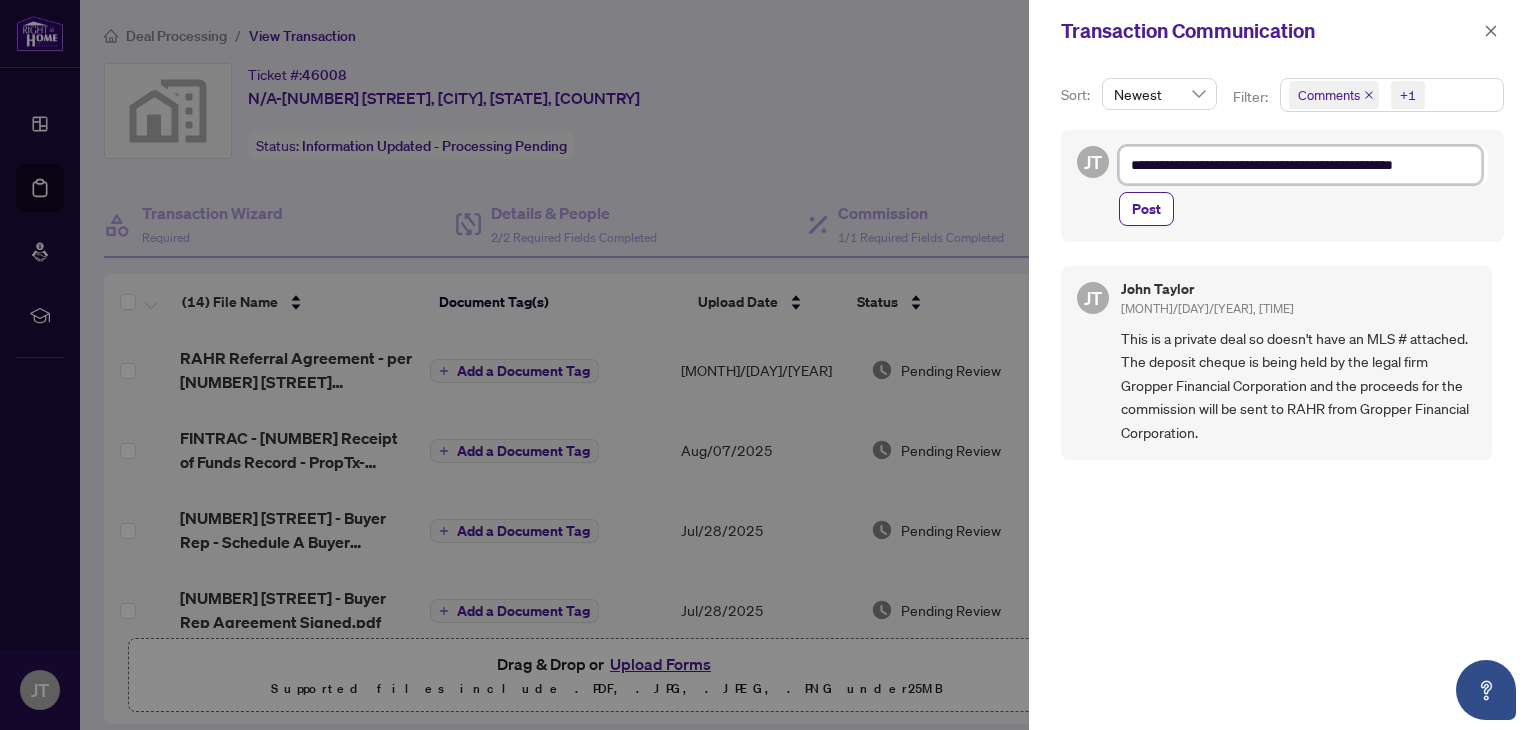 type on "**********" 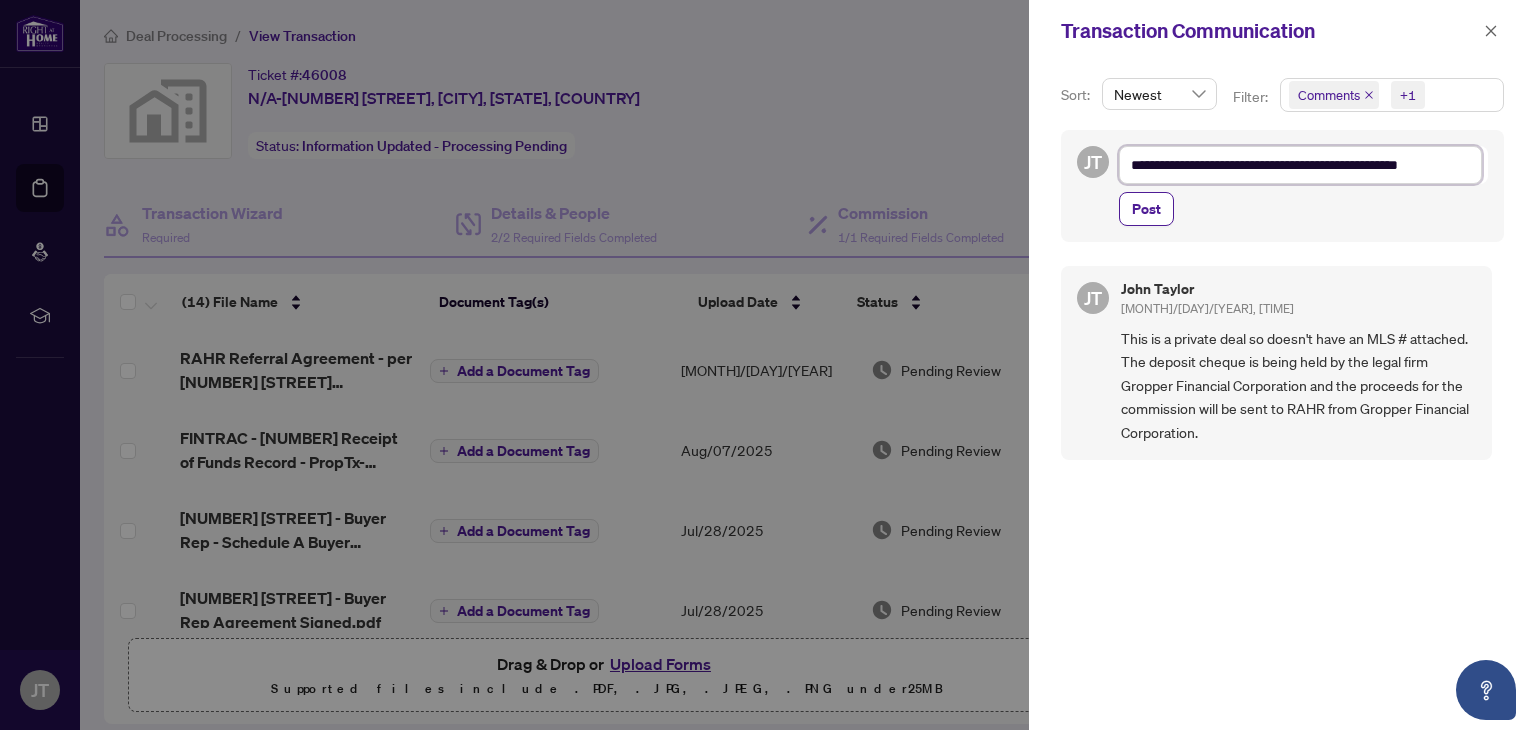 type on "**********" 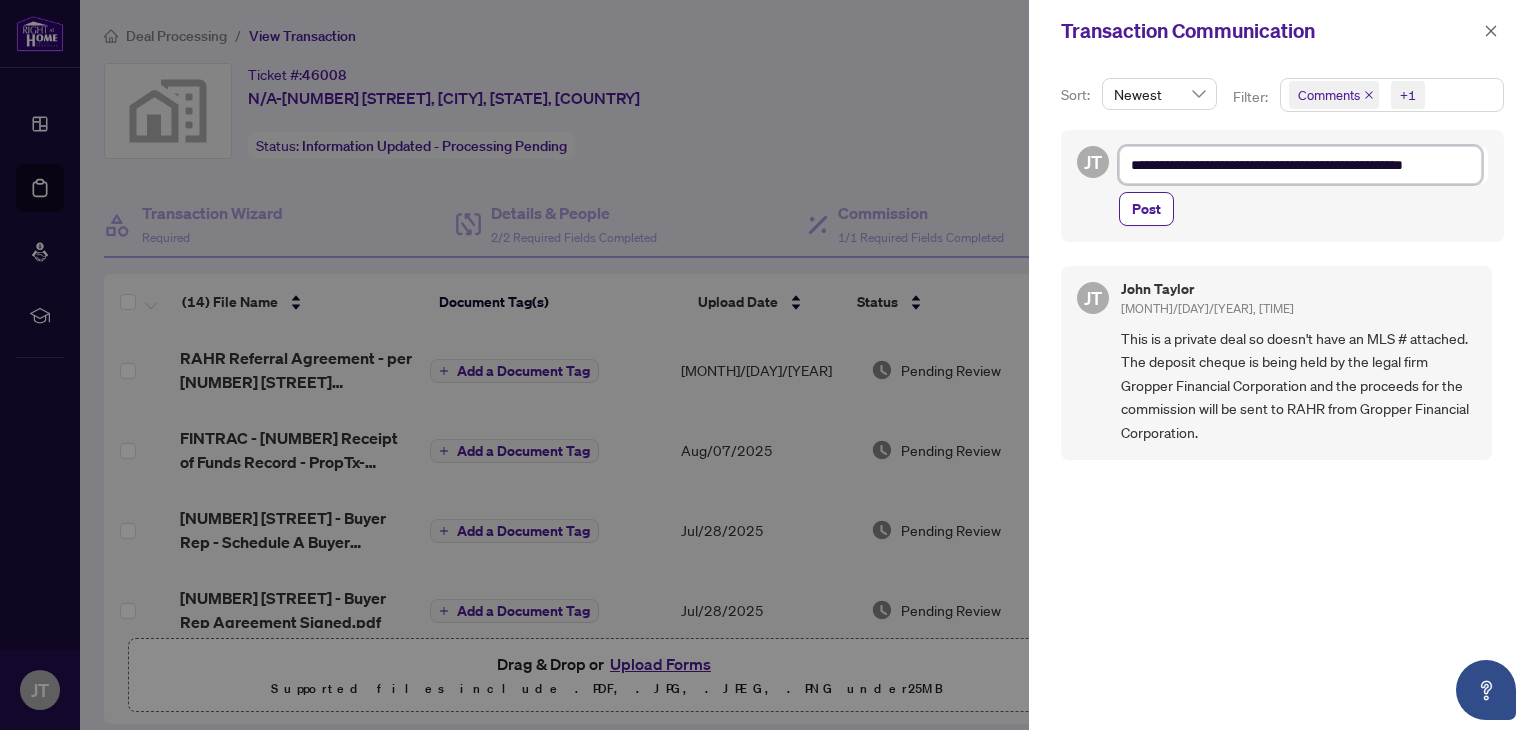 type on "**********" 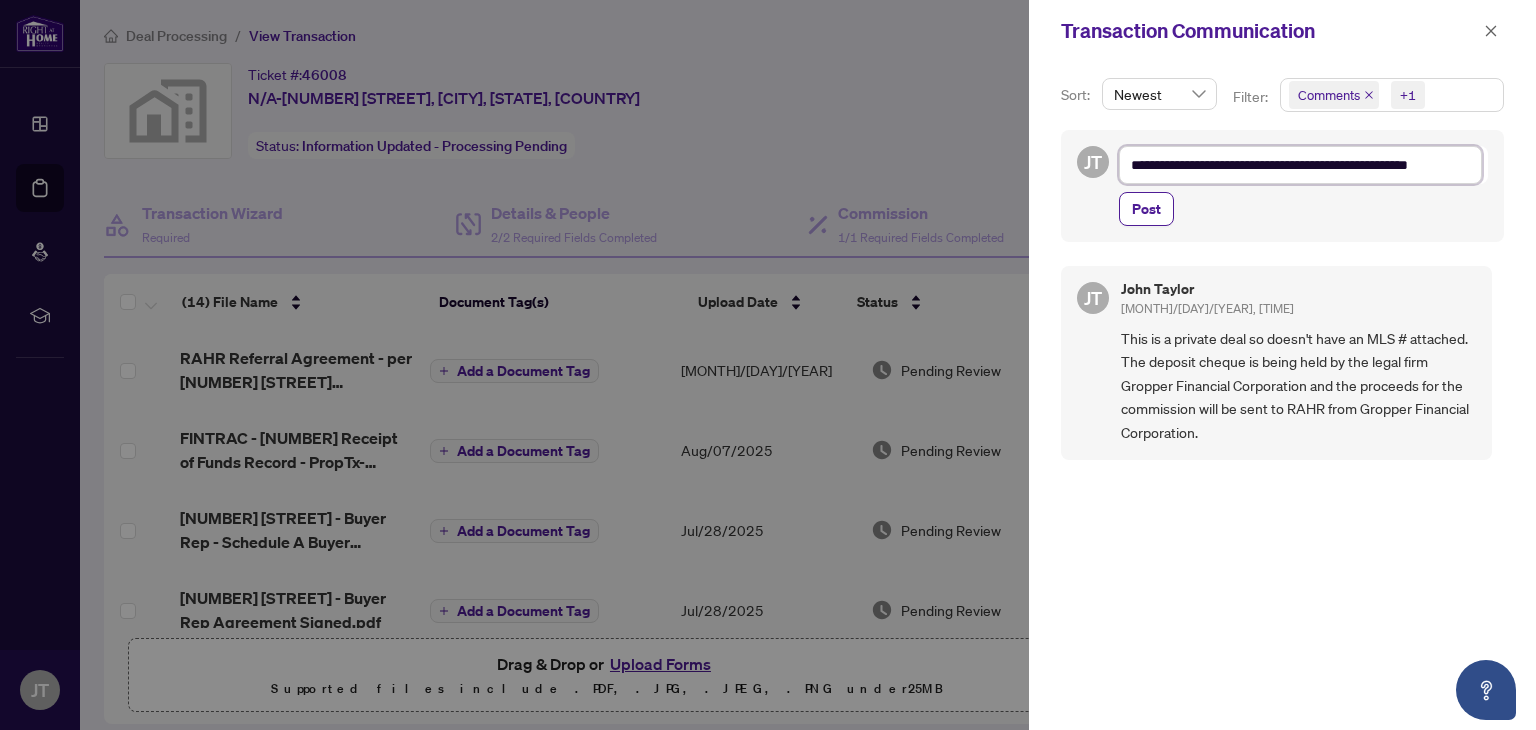 type on "**********" 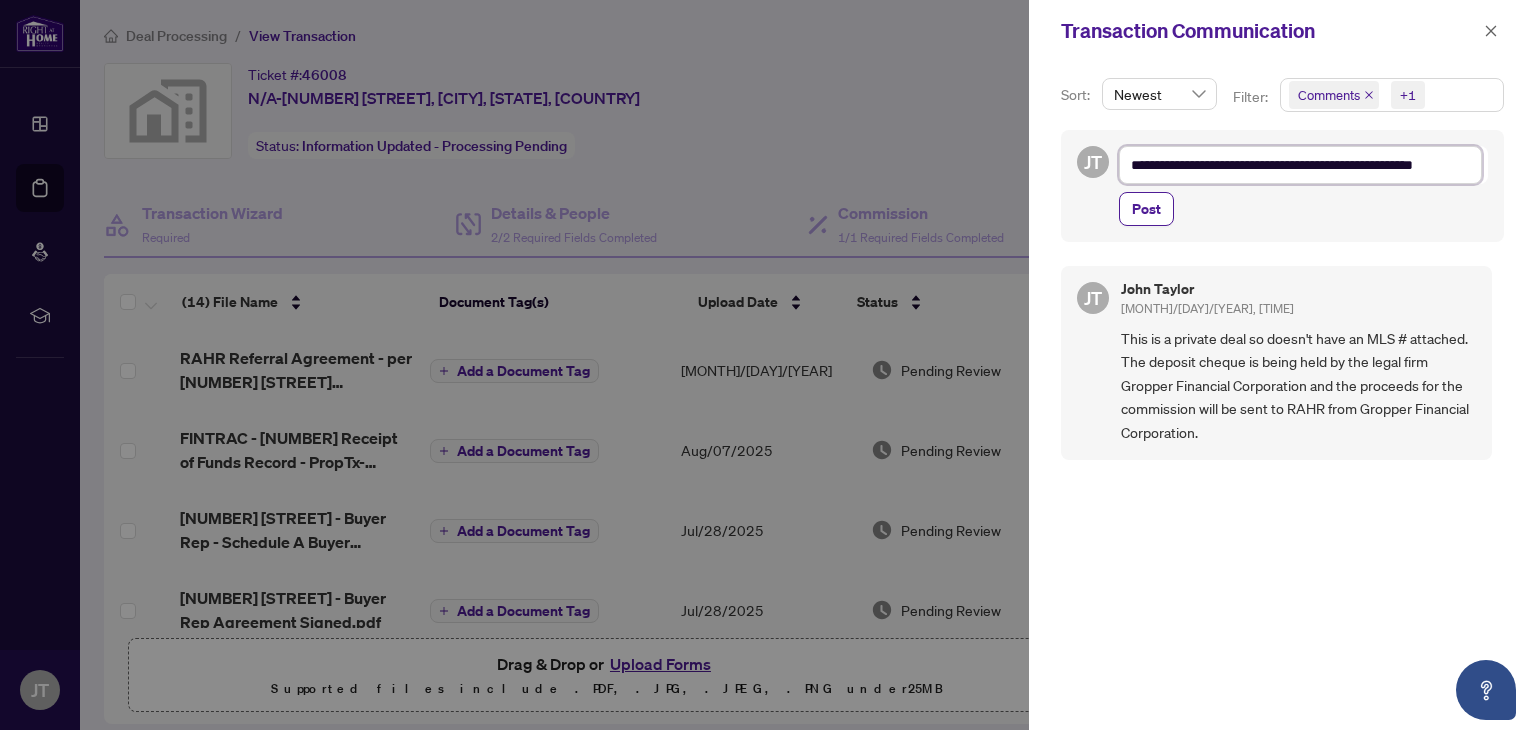 type on "**********" 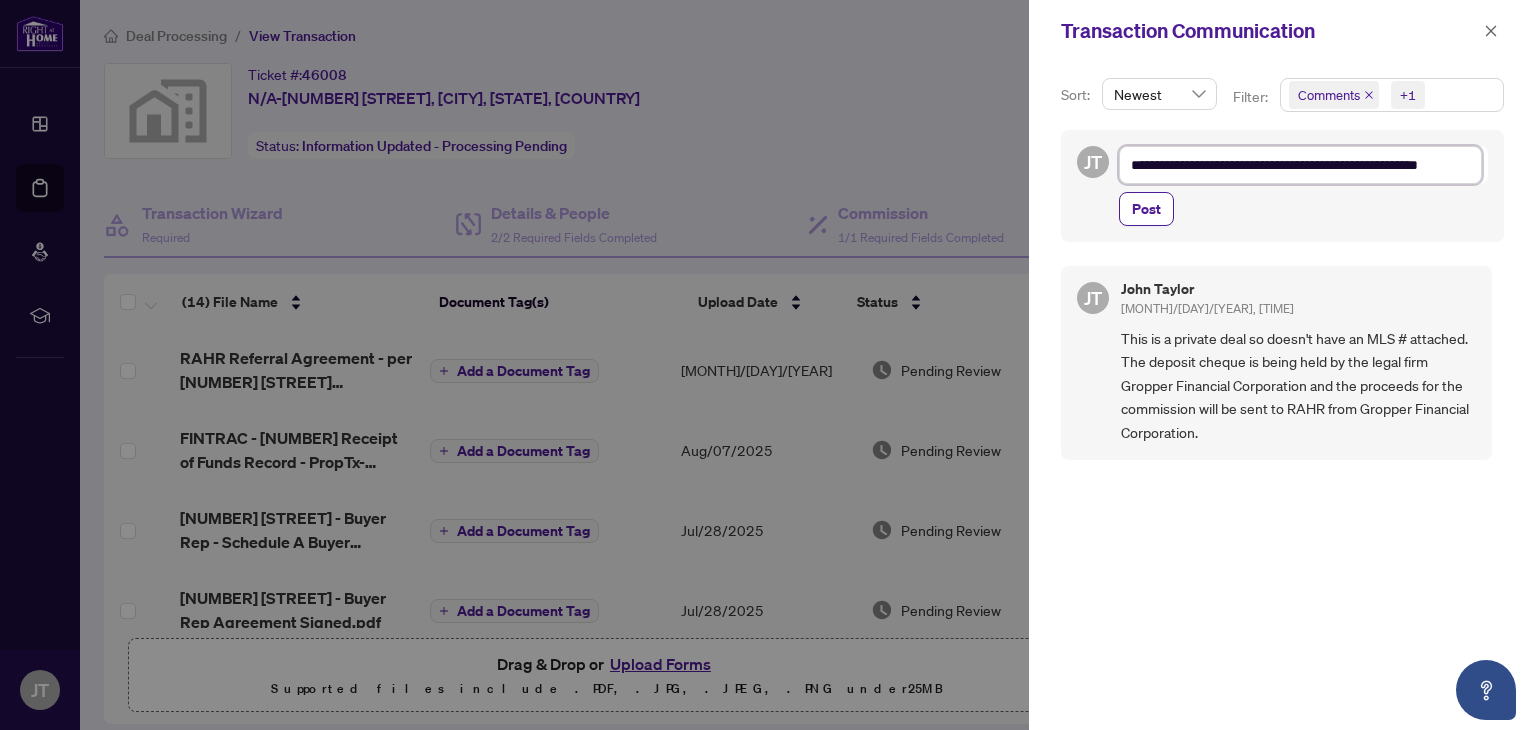 type on "**********" 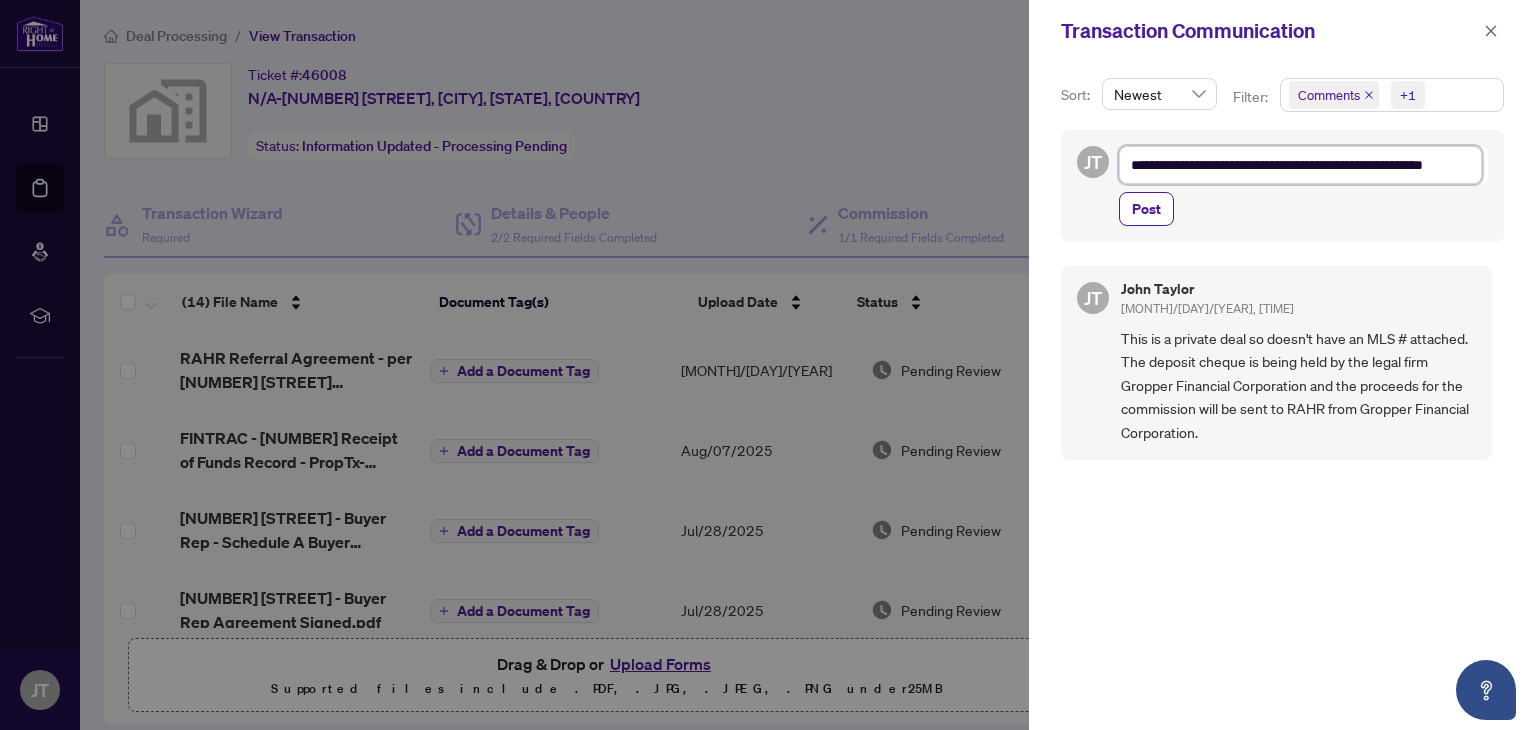 type on "**********" 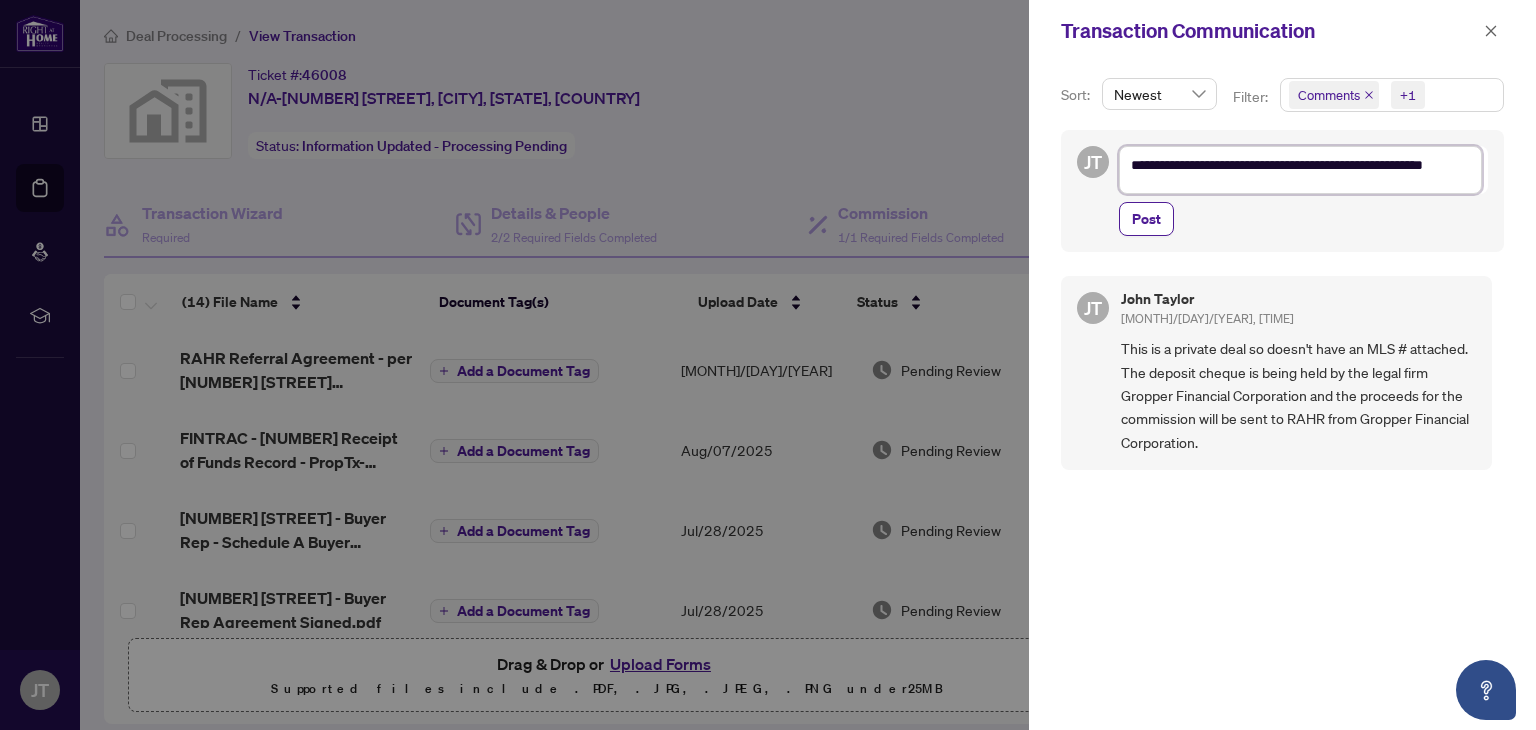 scroll, scrollTop: 2, scrollLeft: 0, axis: vertical 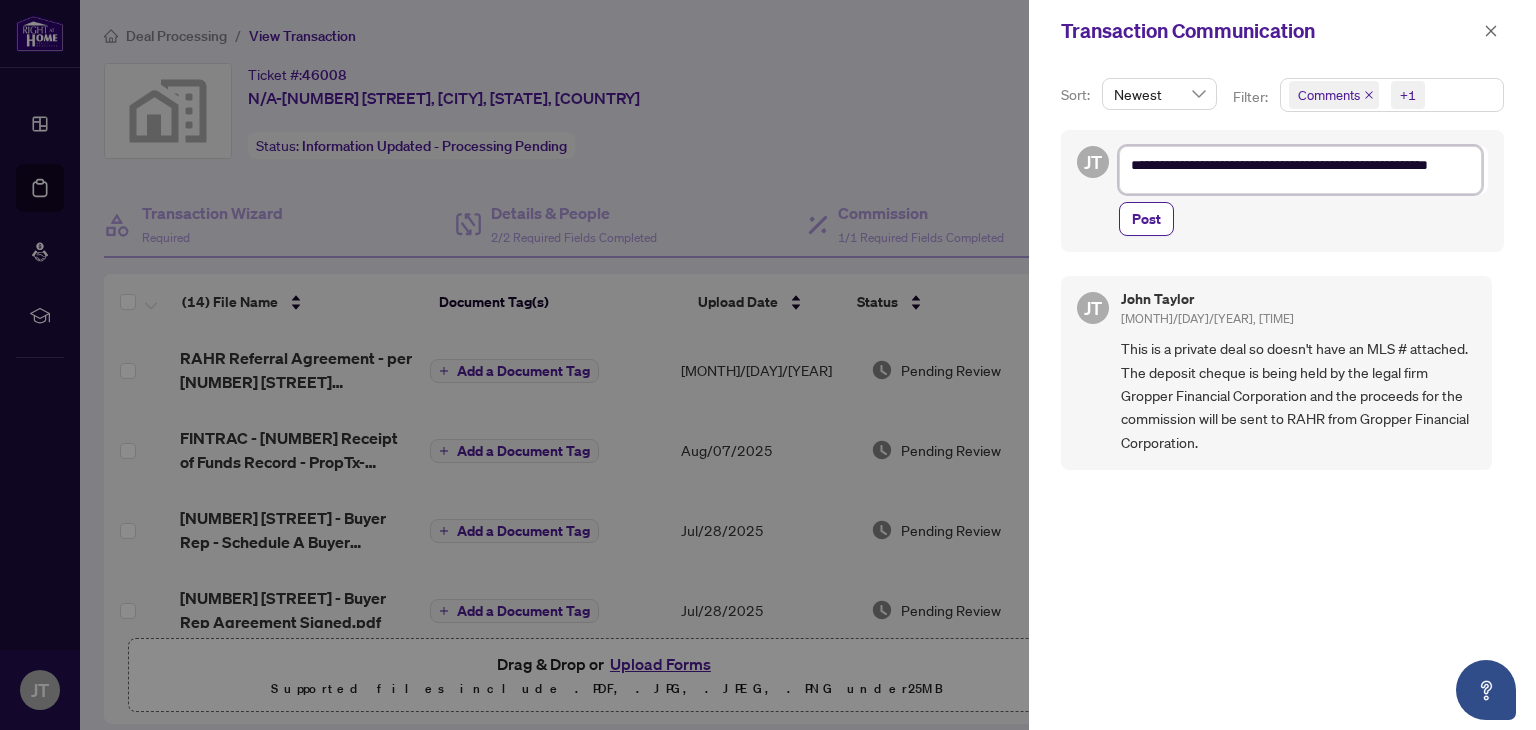 type on "**********" 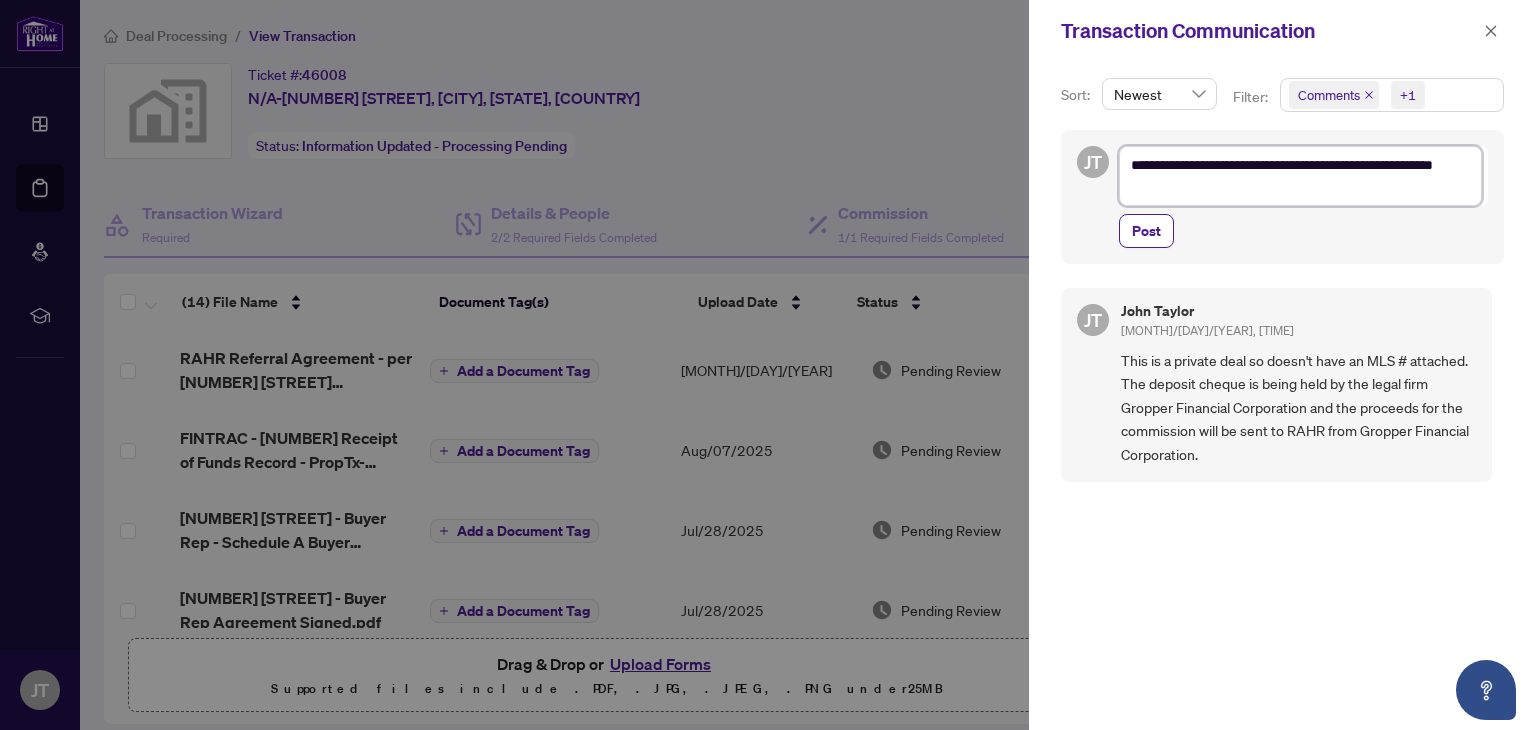 scroll, scrollTop: 0, scrollLeft: 0, axis: both 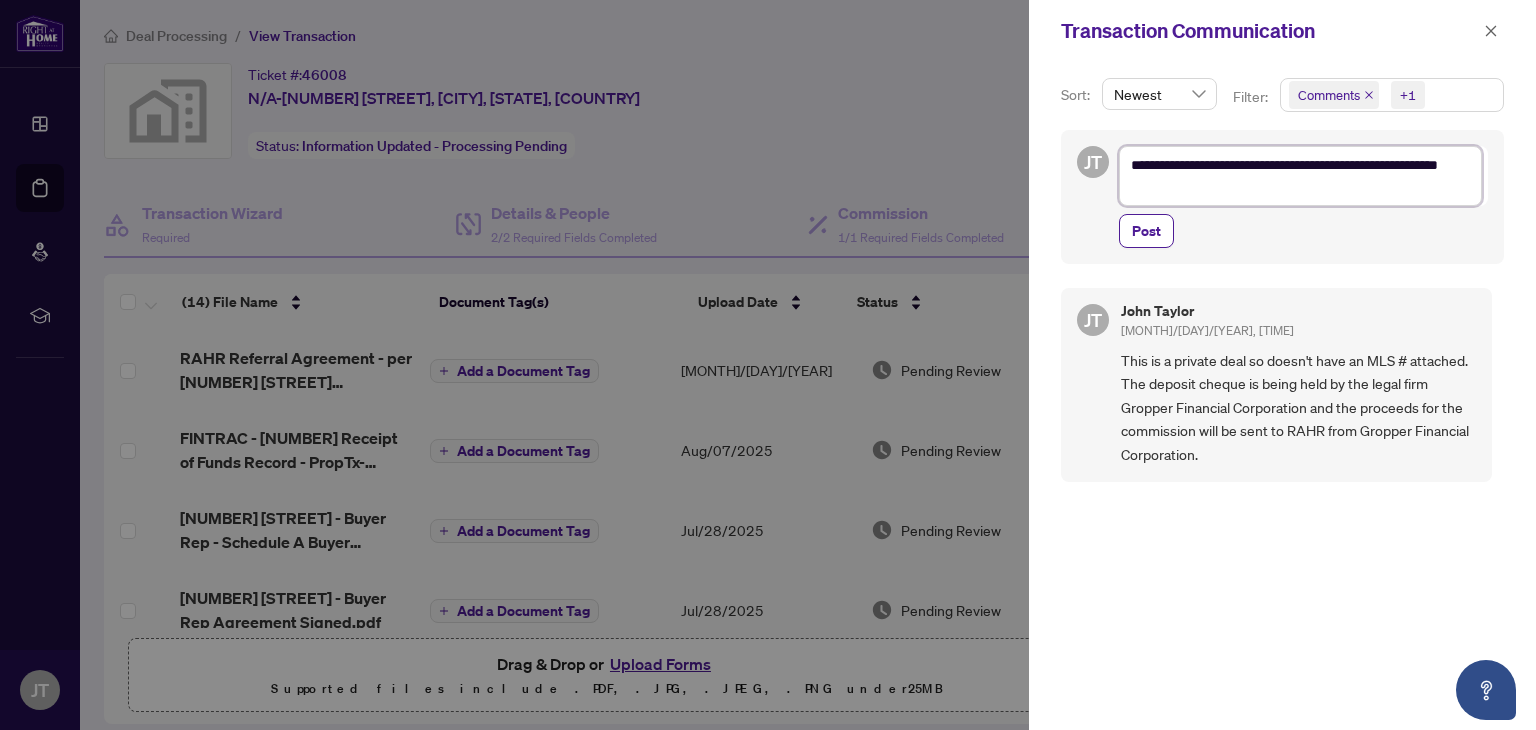 type on "**********" 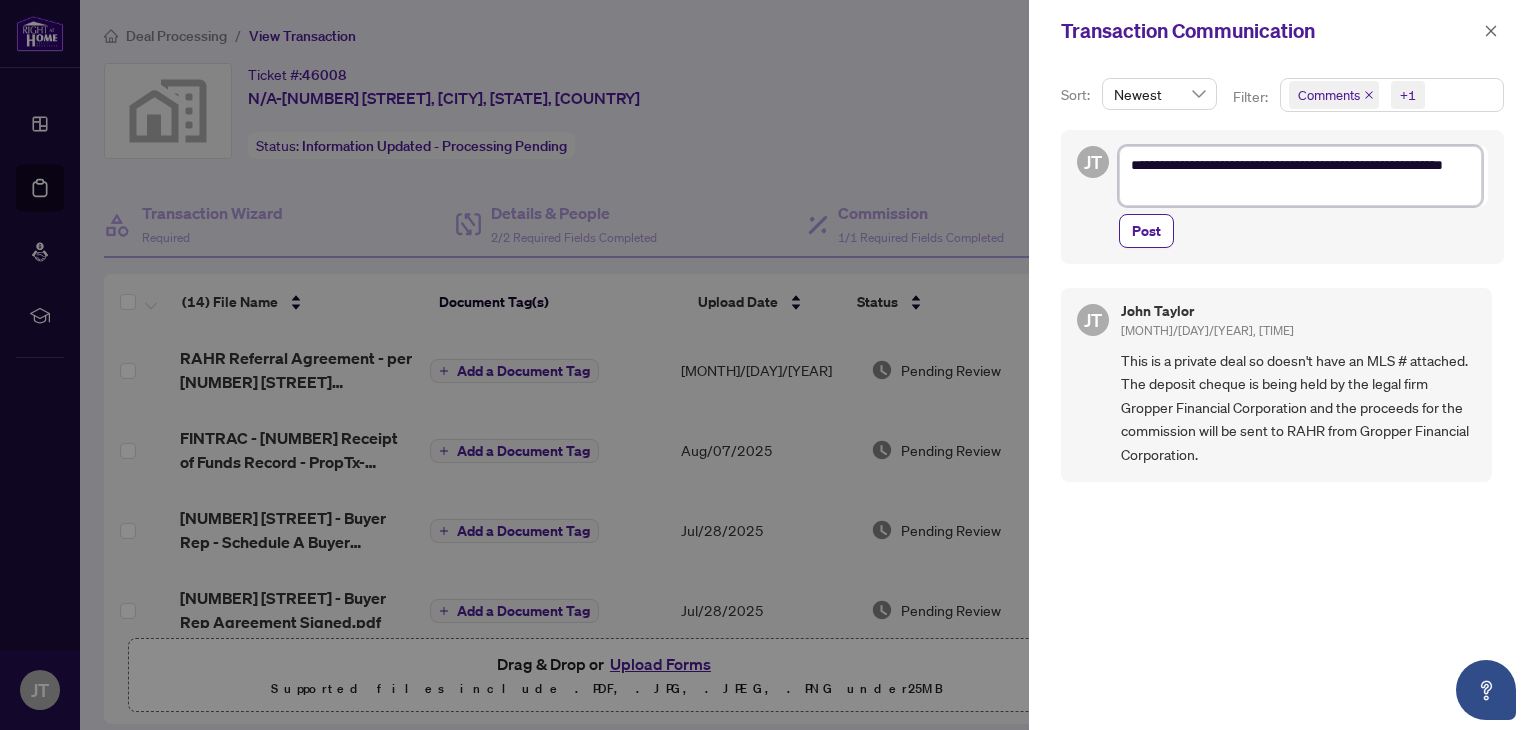 type on "**********" 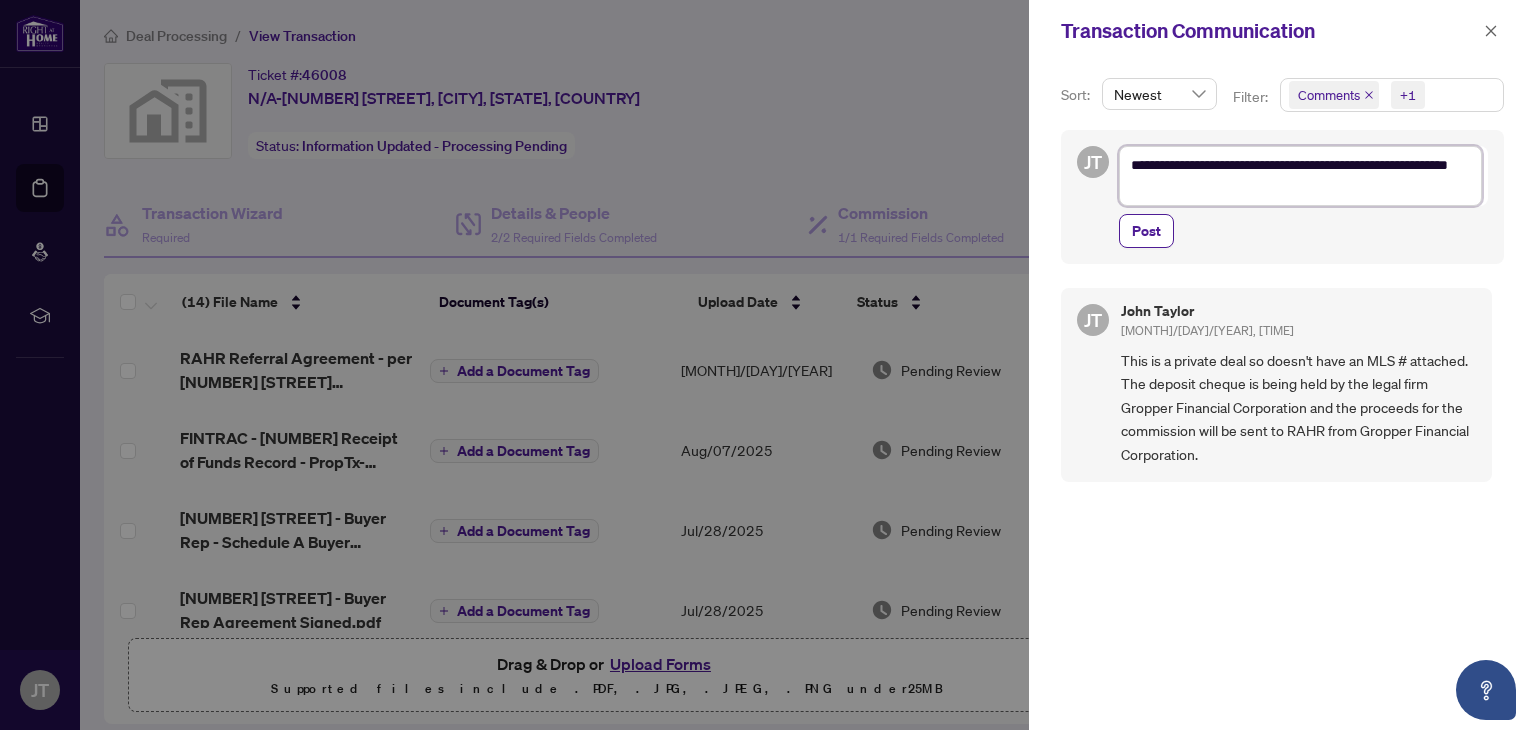 type on "**********" 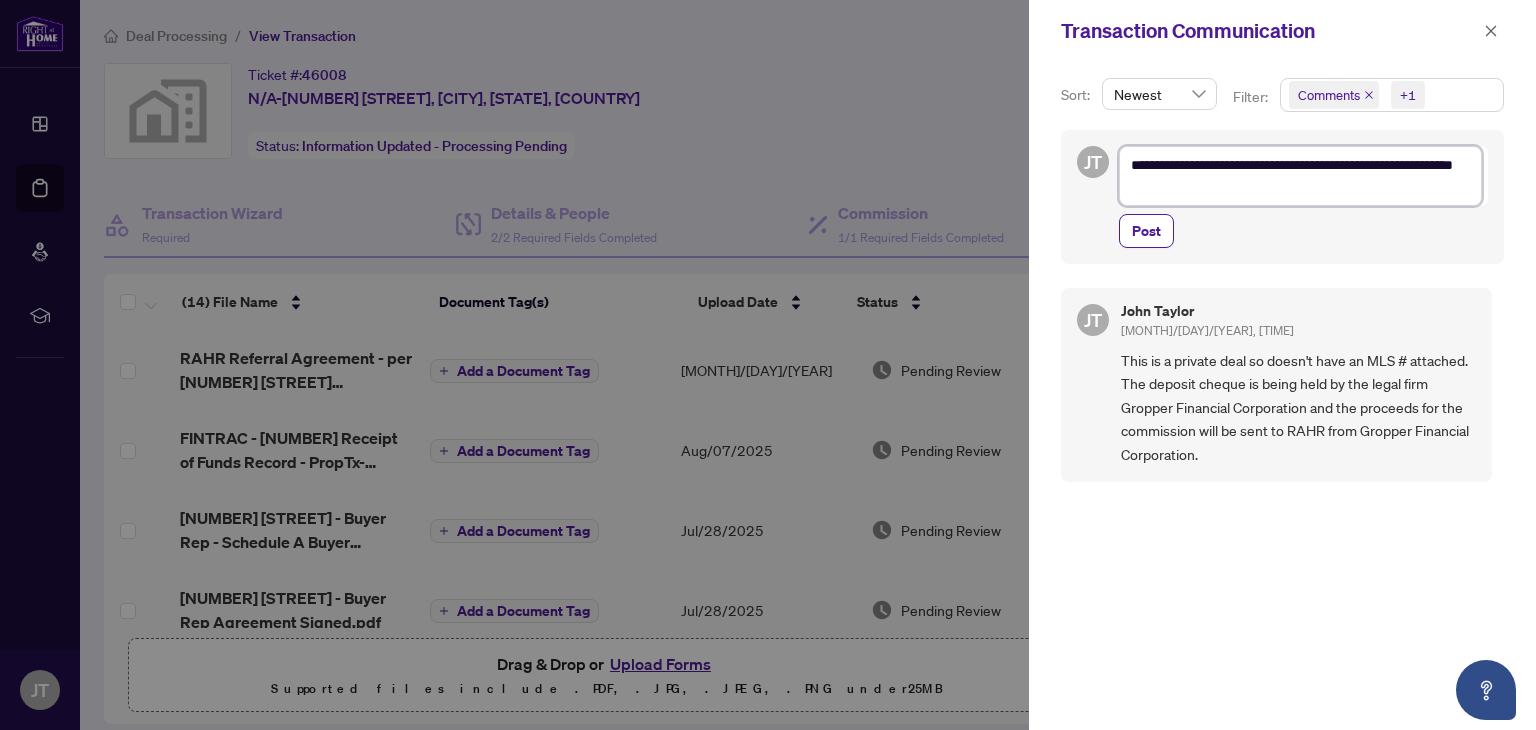 type on "**********" 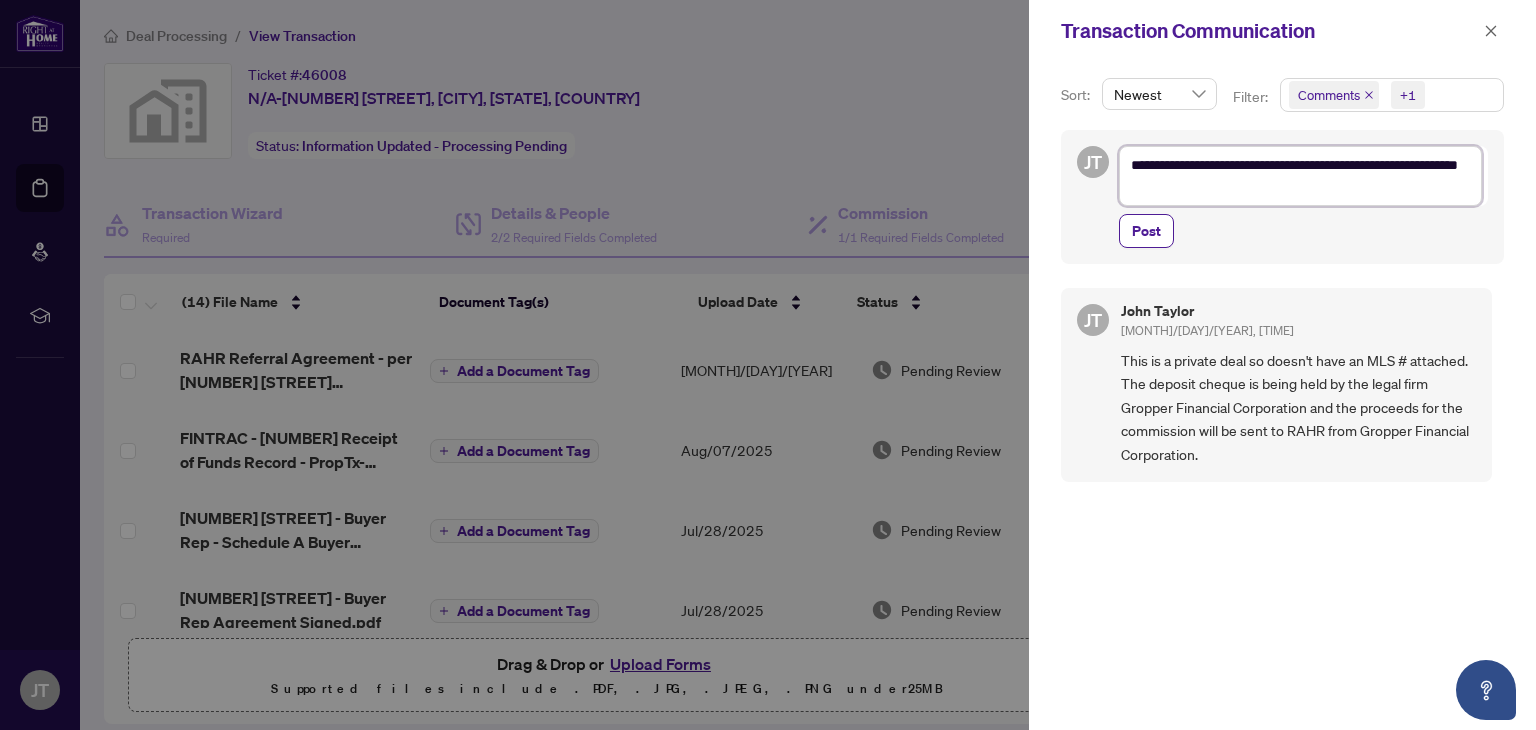 type on "**********" 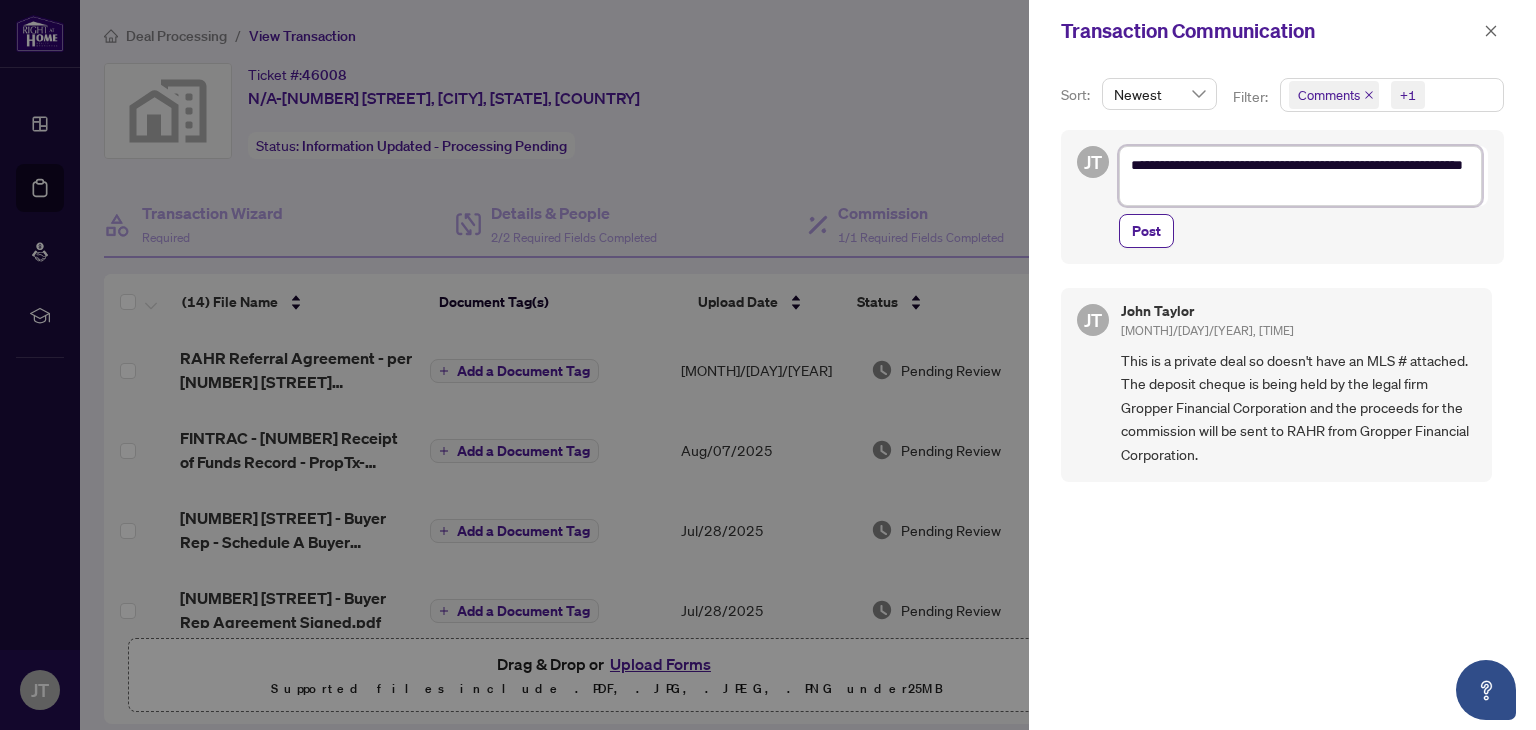 type on "**********" 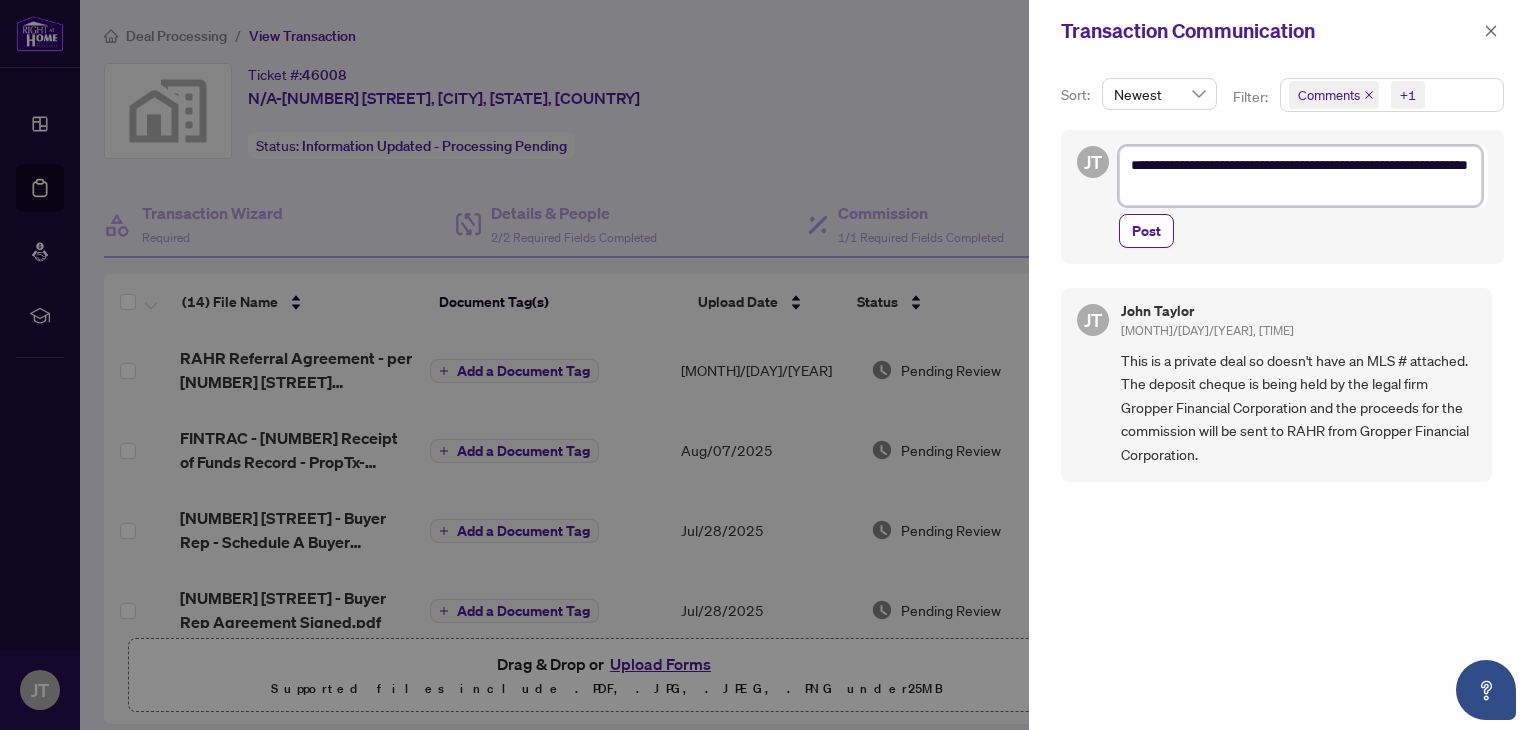 type on "**********" 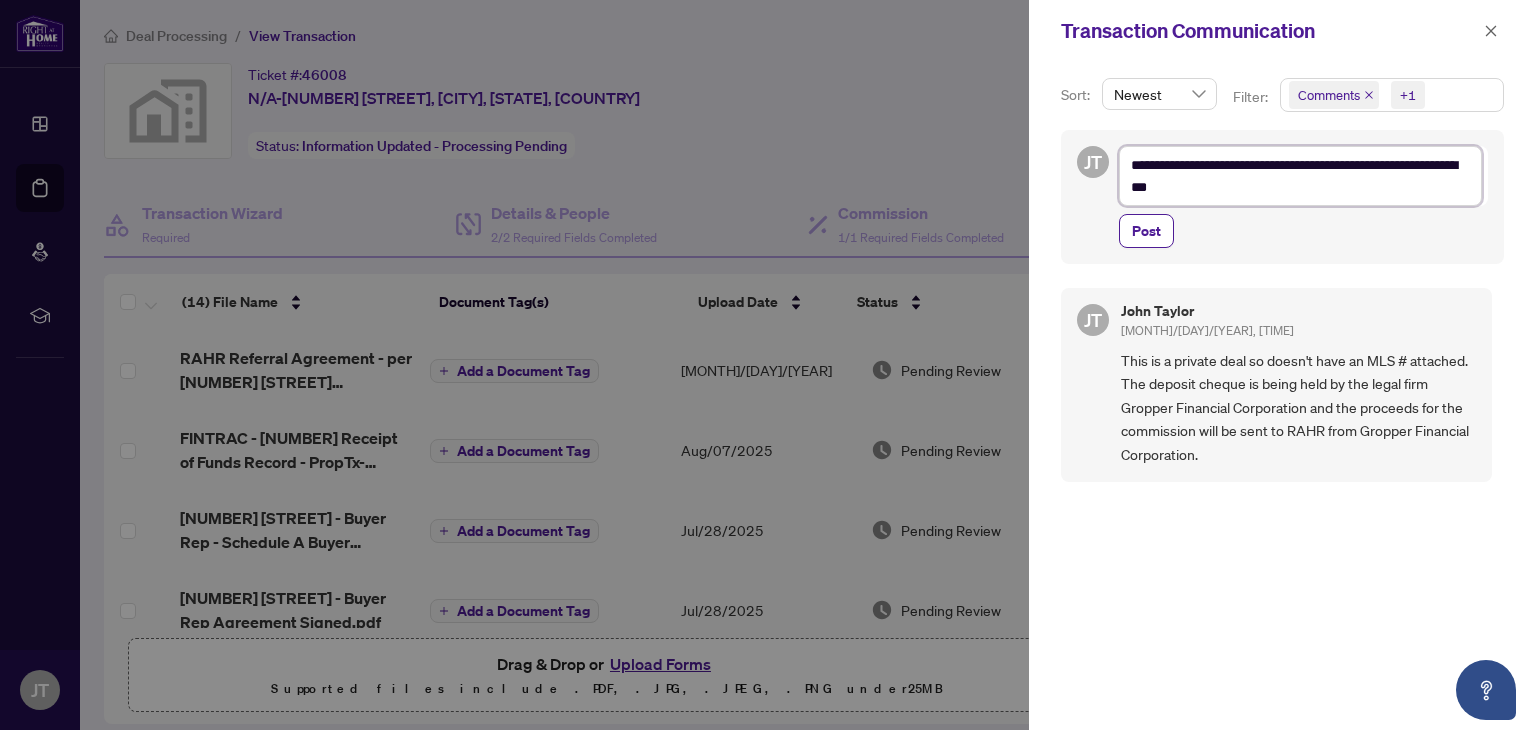 type on "**********" 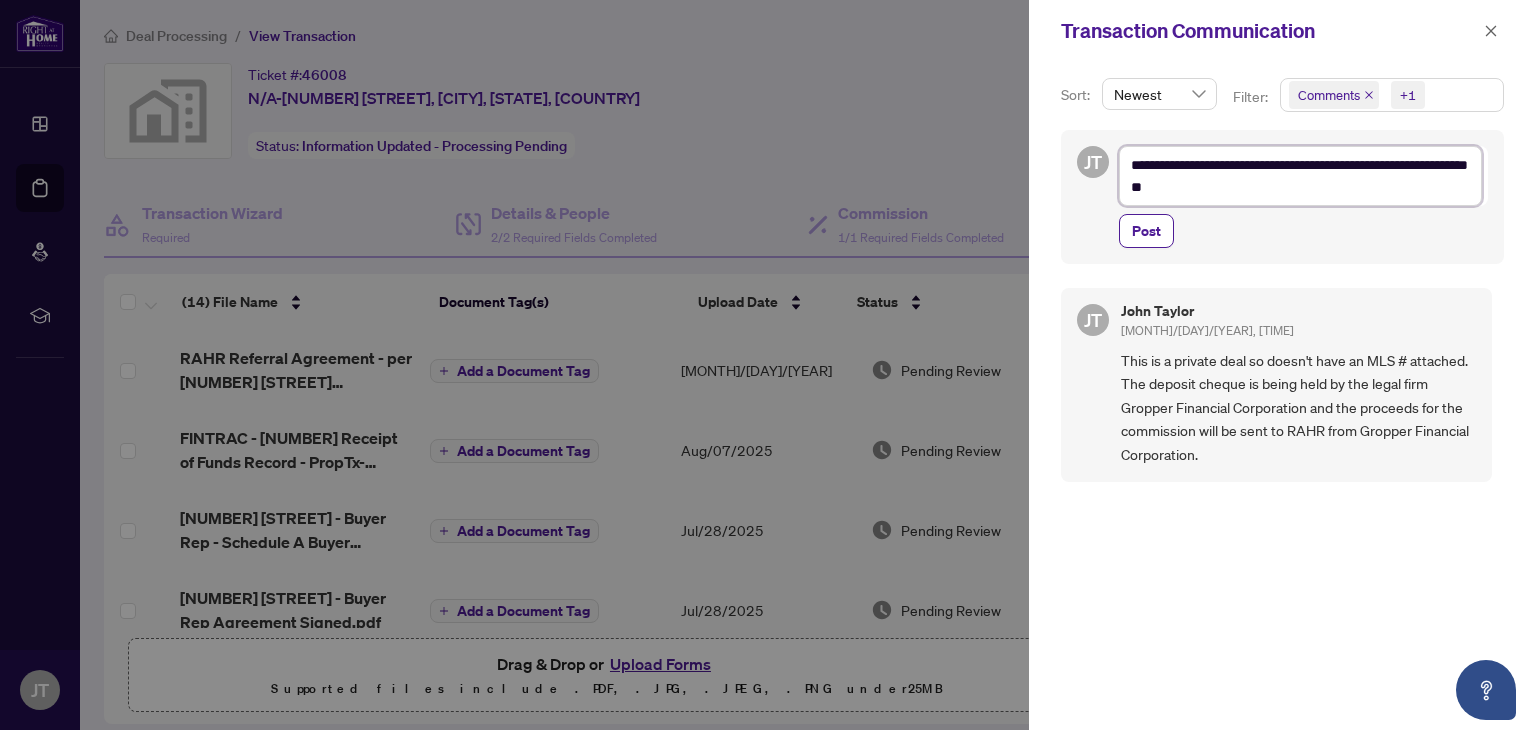 type on "**********" 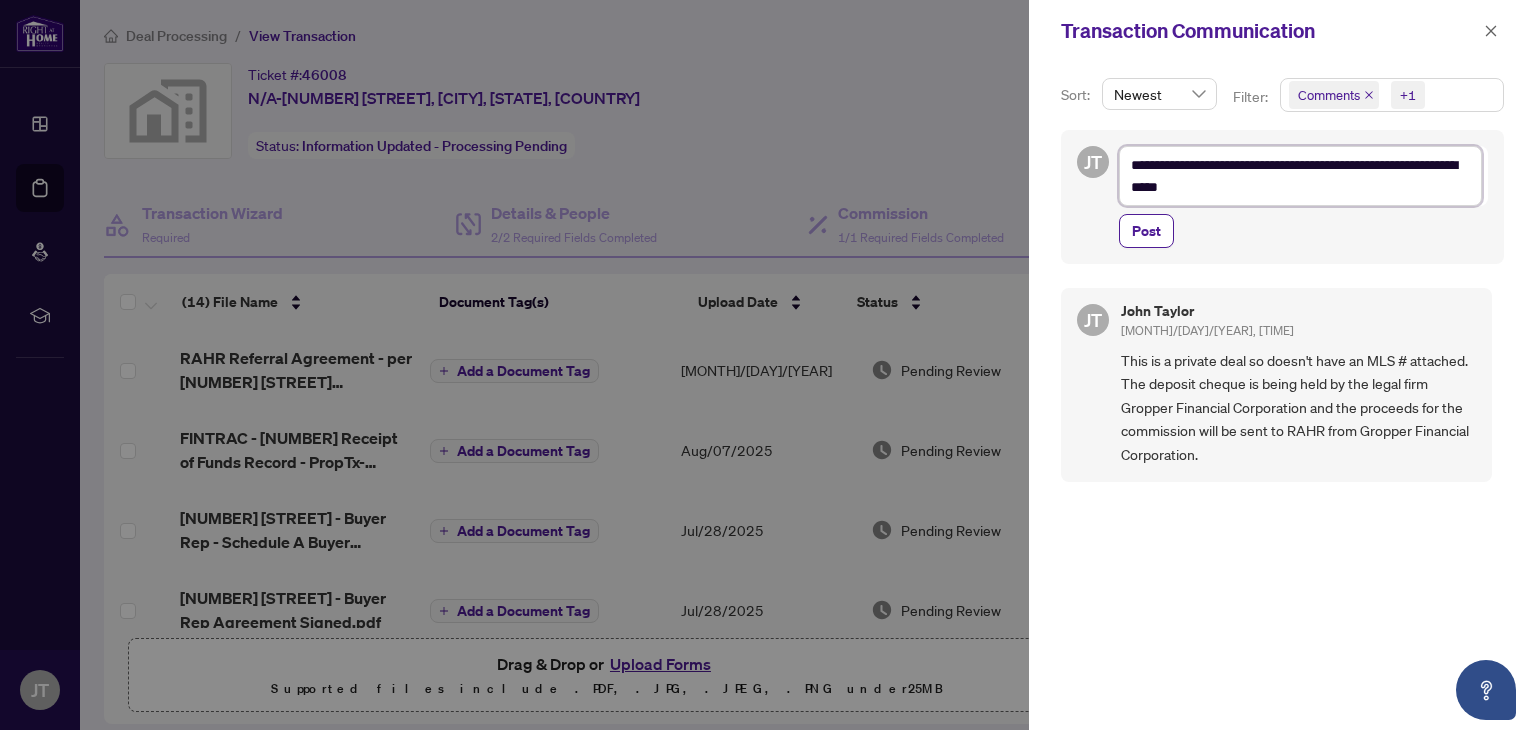 type on "**********" 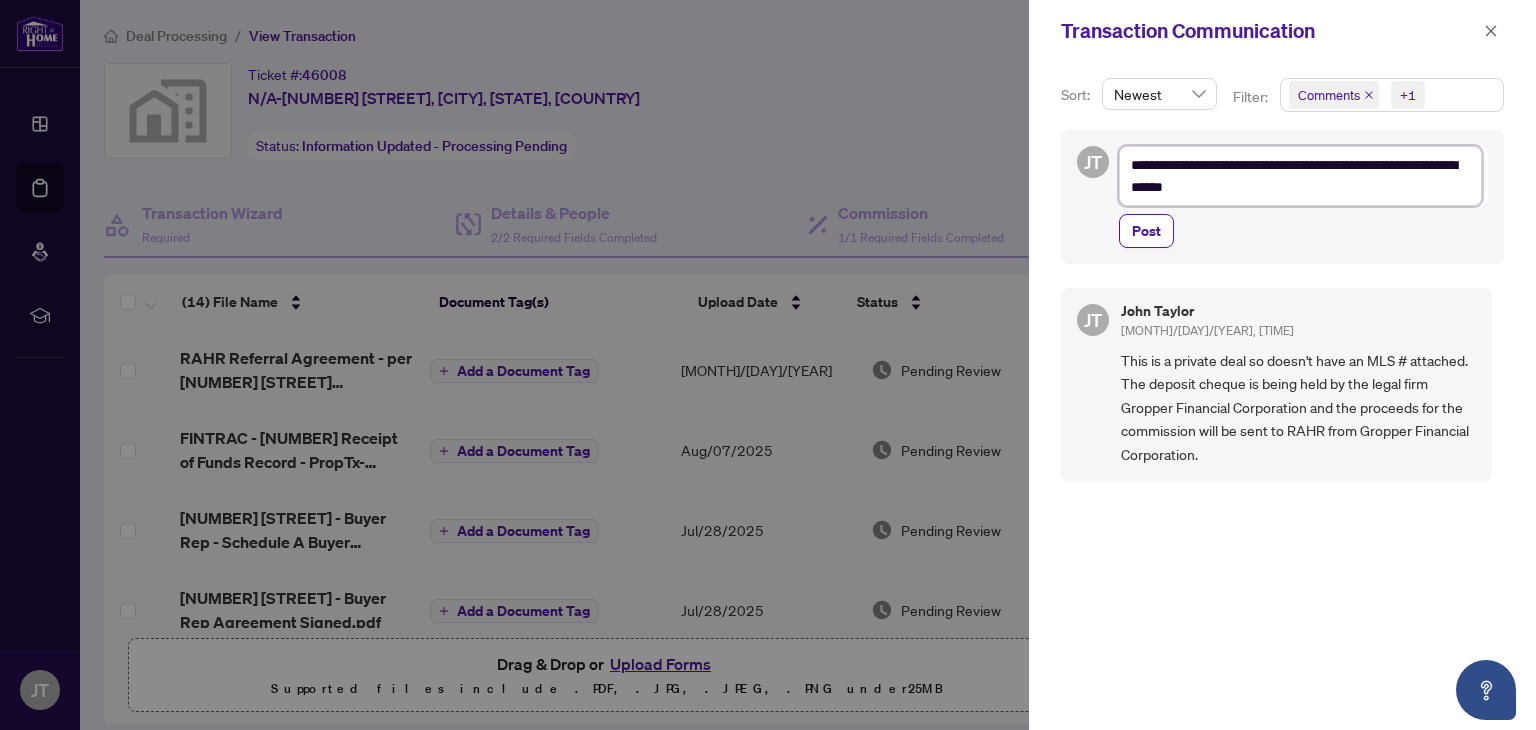 type on "**********" 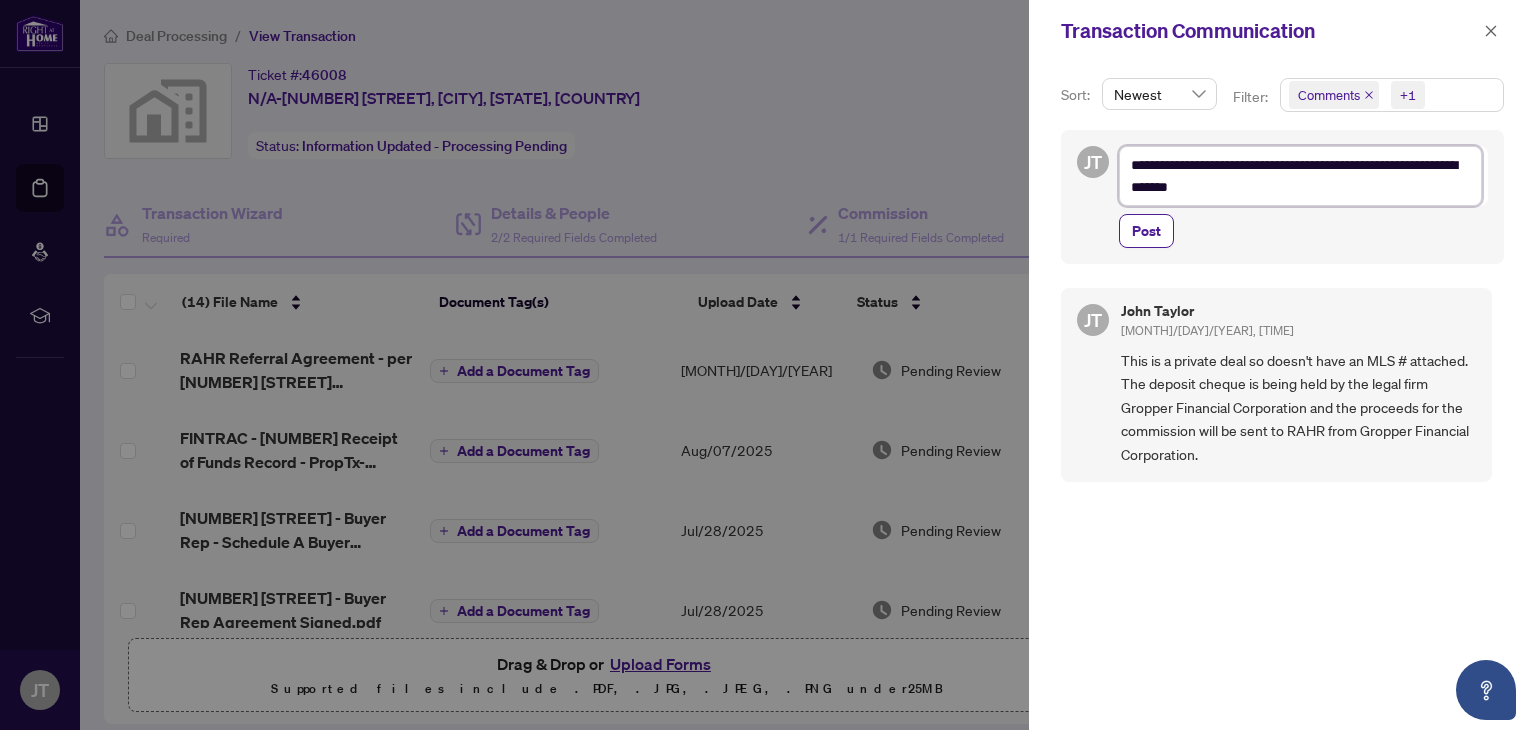 type on "**********" 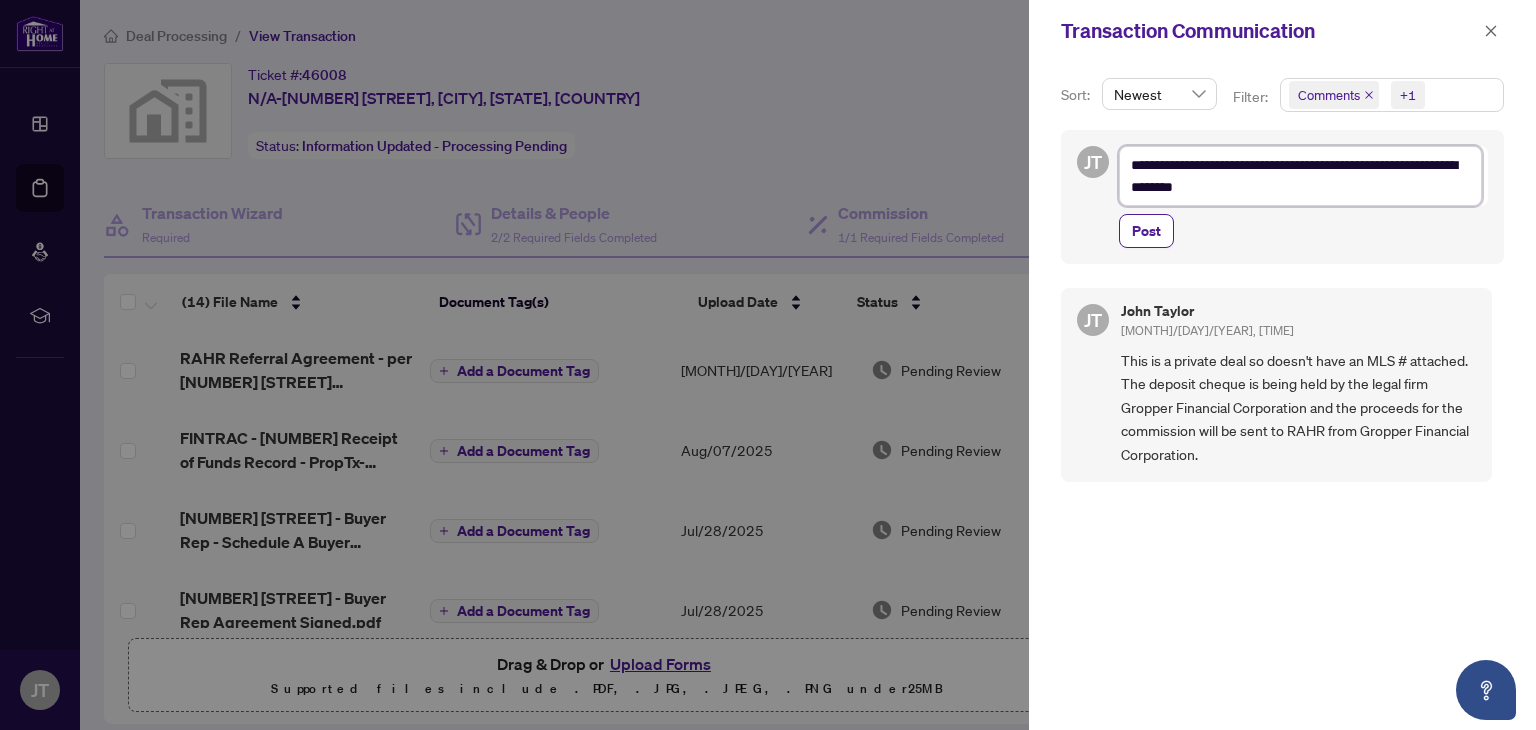 type on "**********" 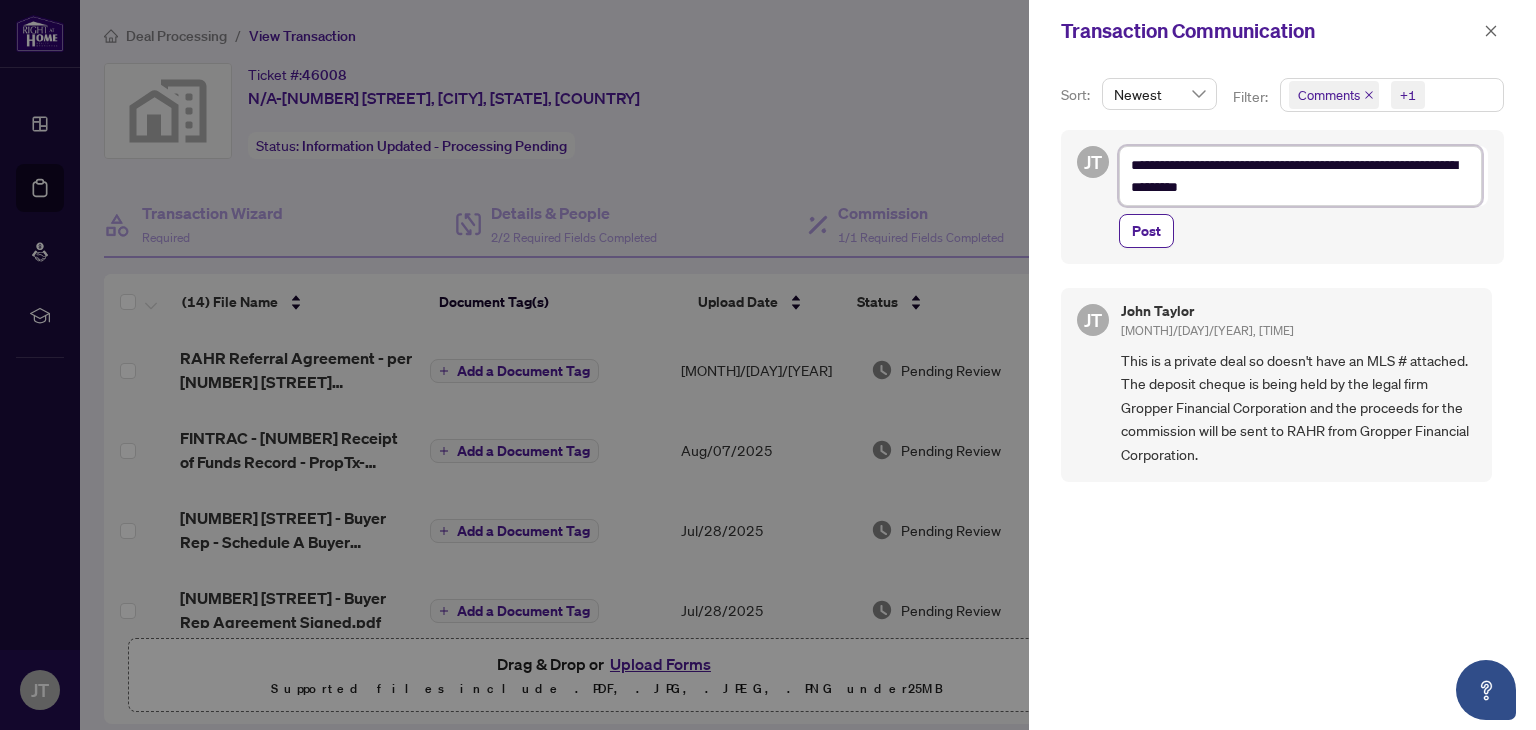 type on "**********" 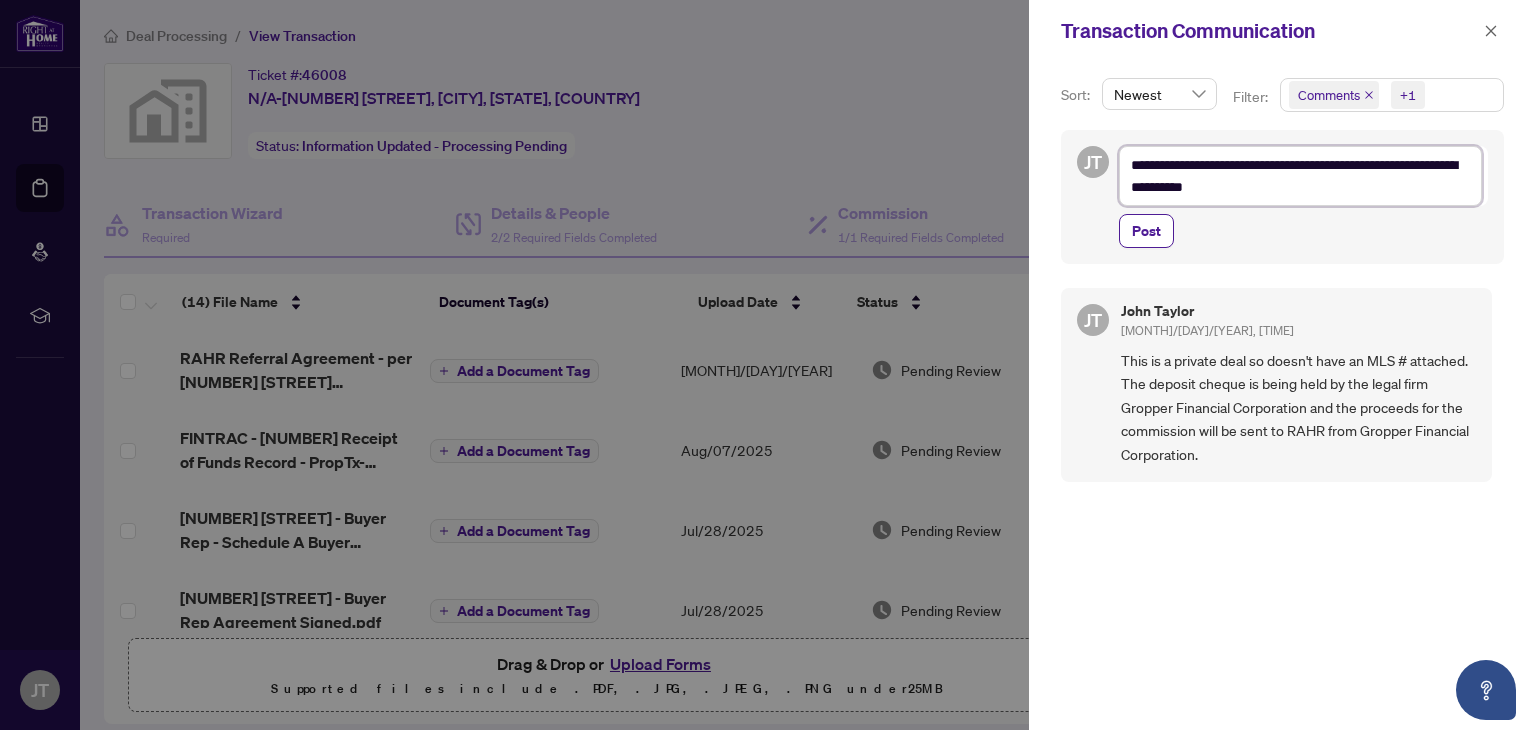 type on "**********" 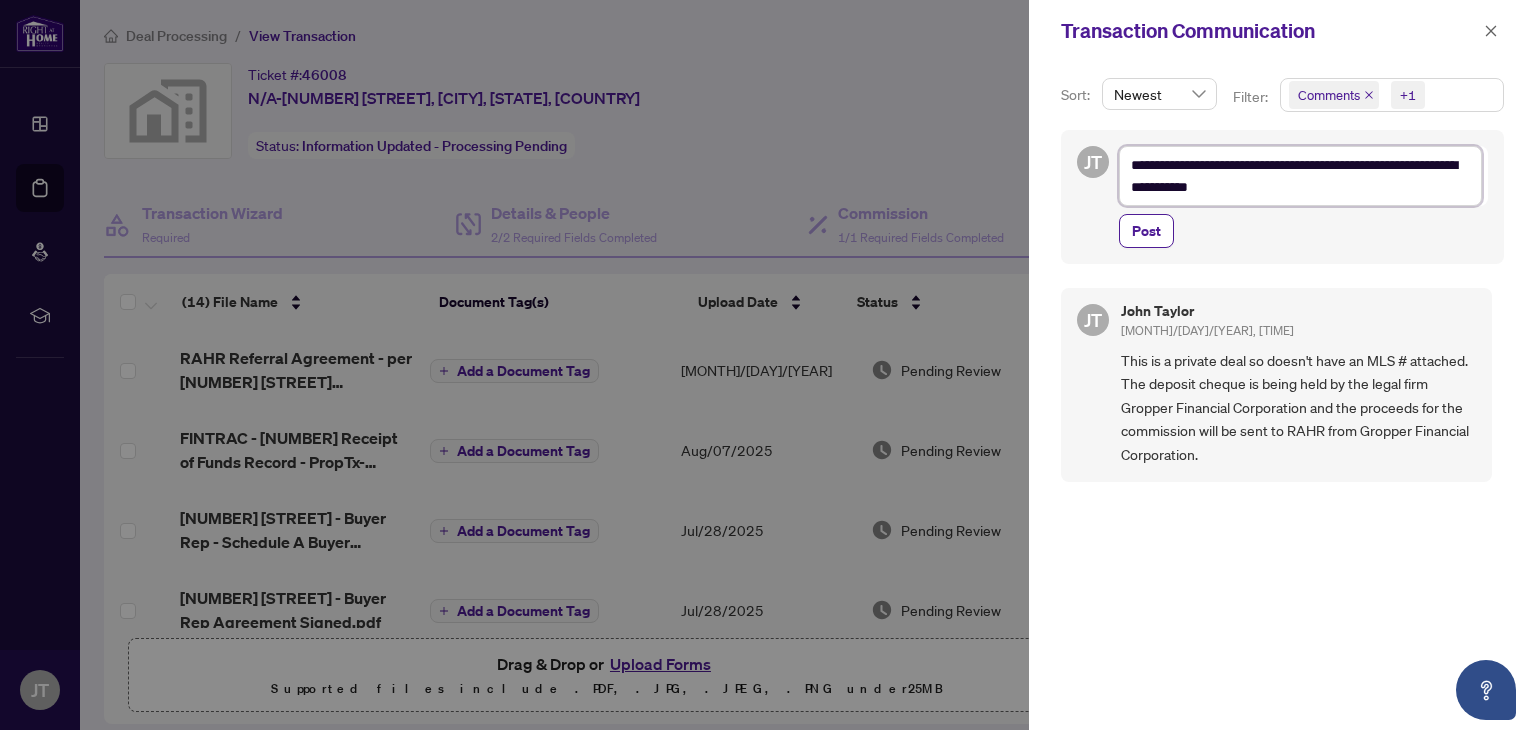 type on "**********" 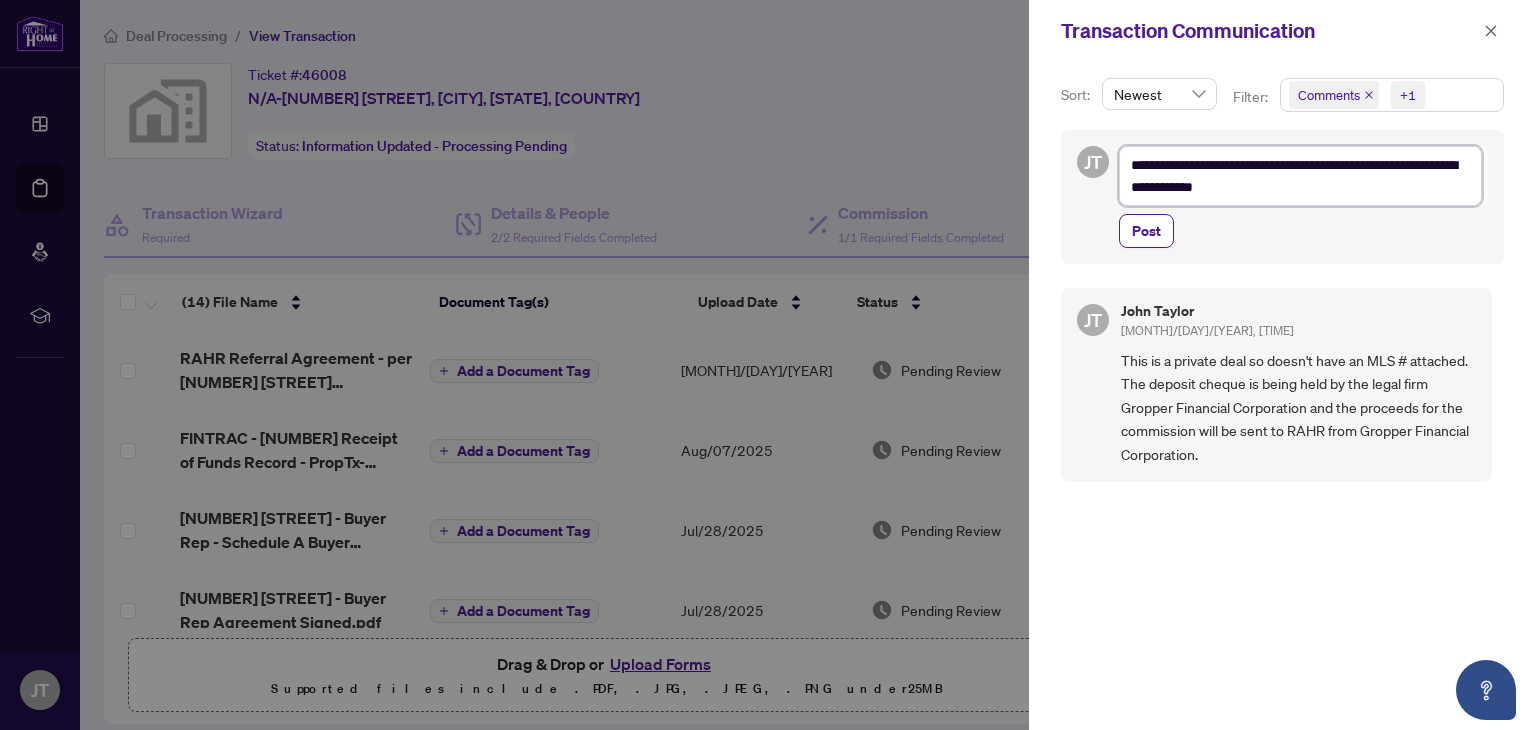 type on "**********" 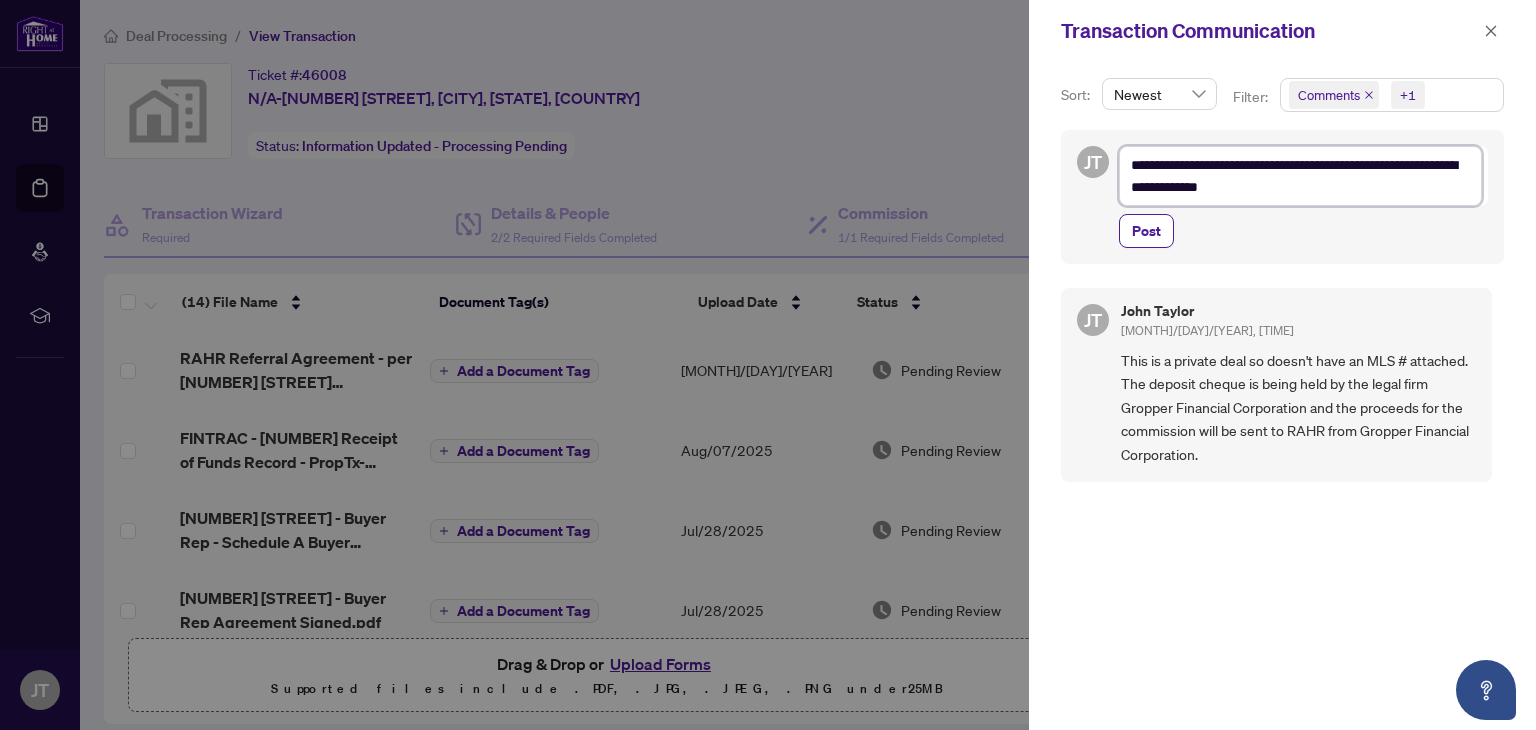 type on "**********" 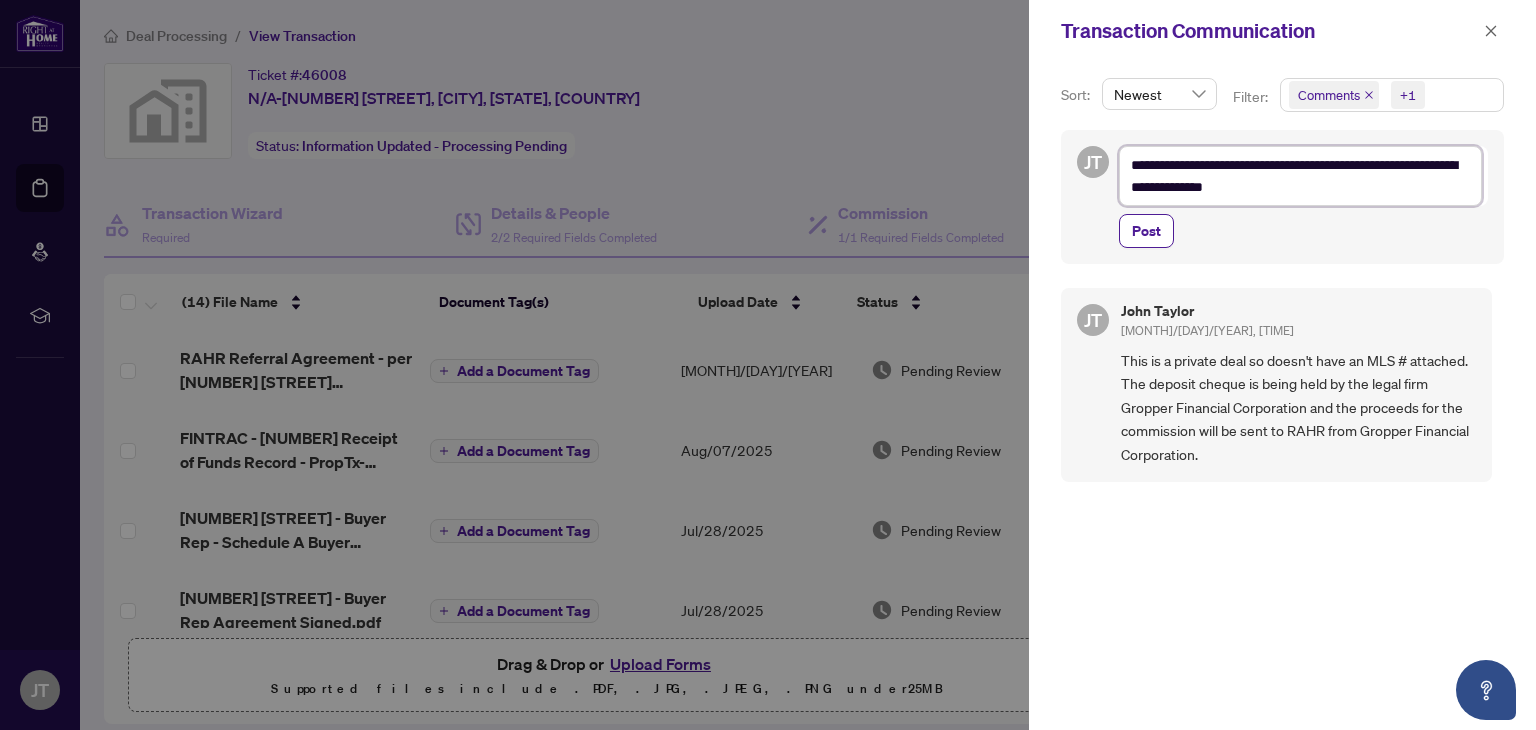 type on "**********" 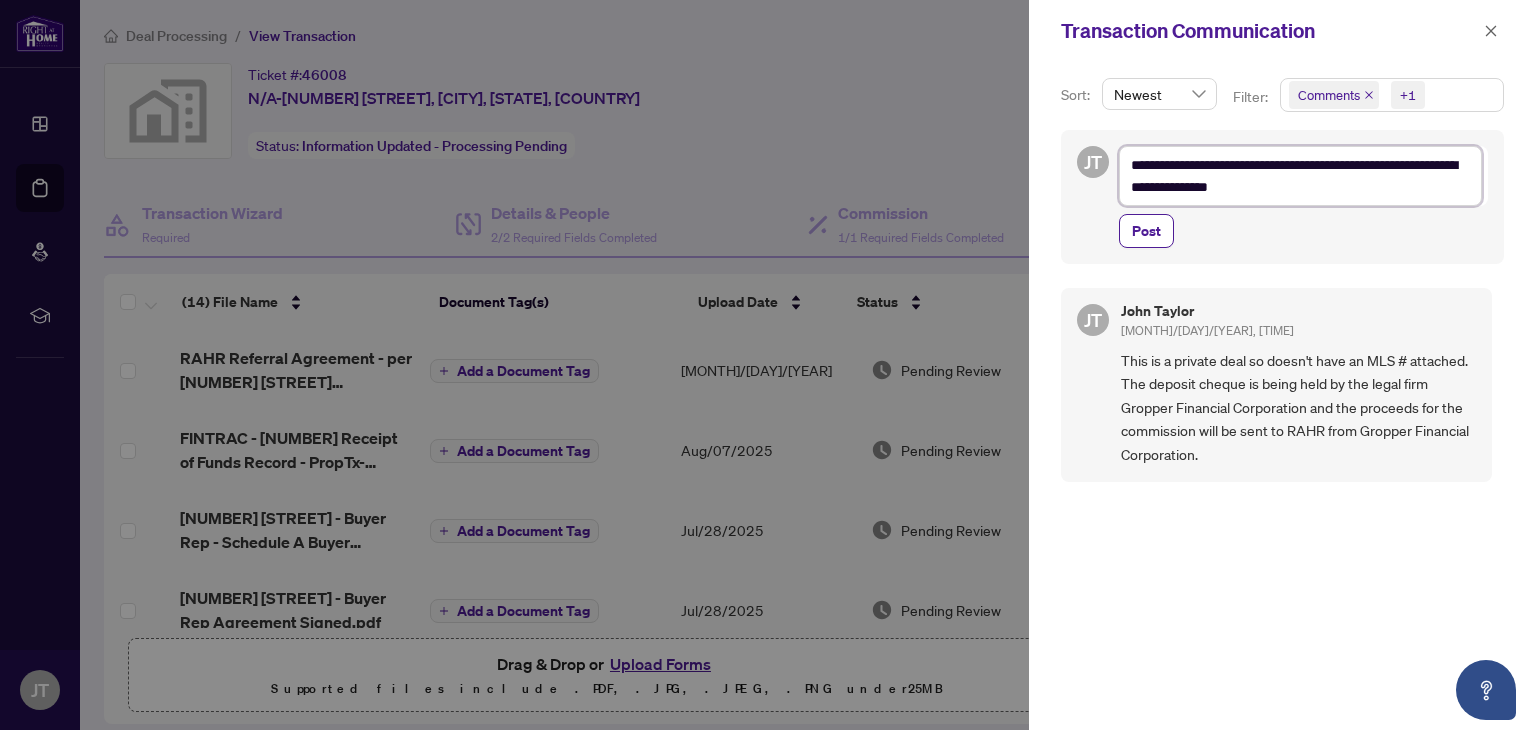 type on "**********" 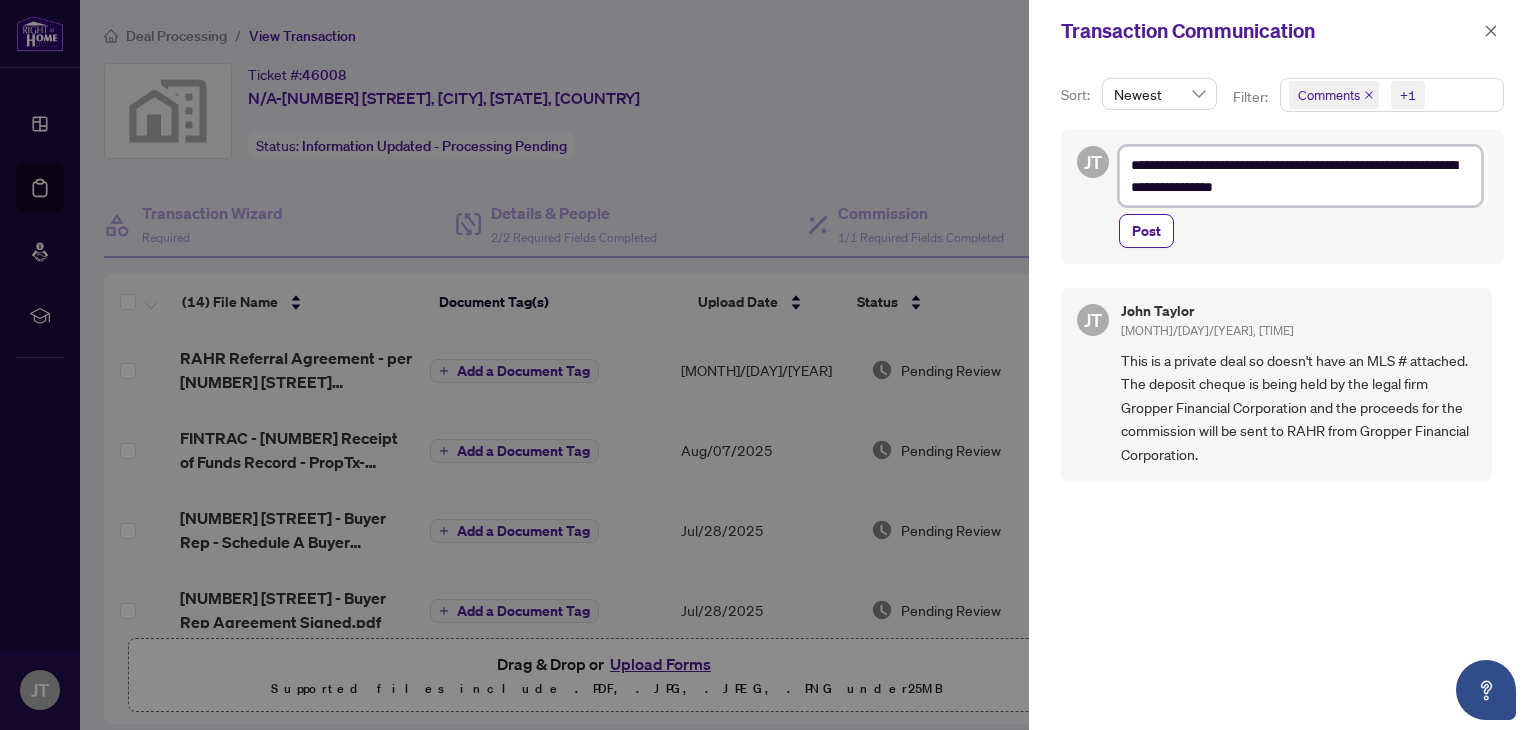 type on "**********" 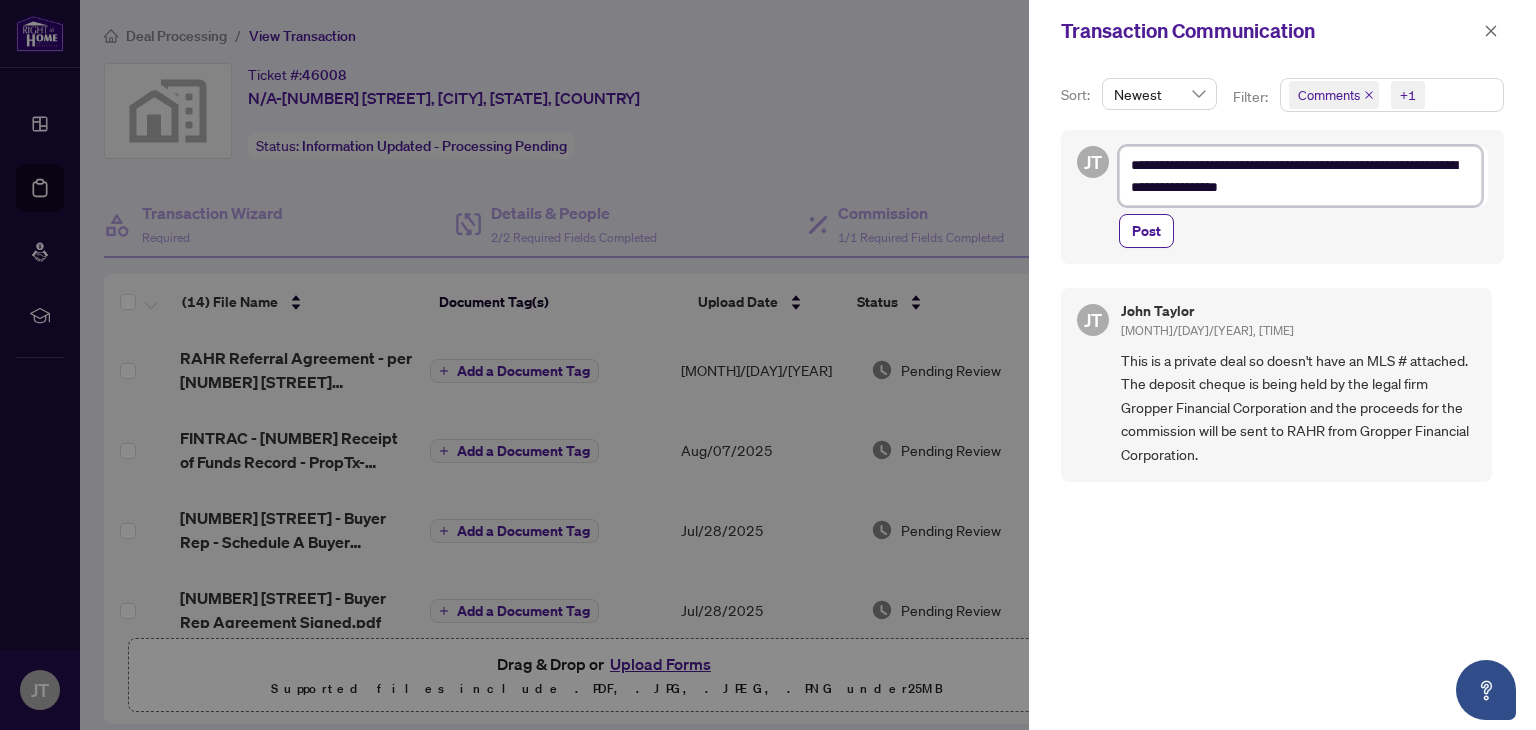 type on "**********" 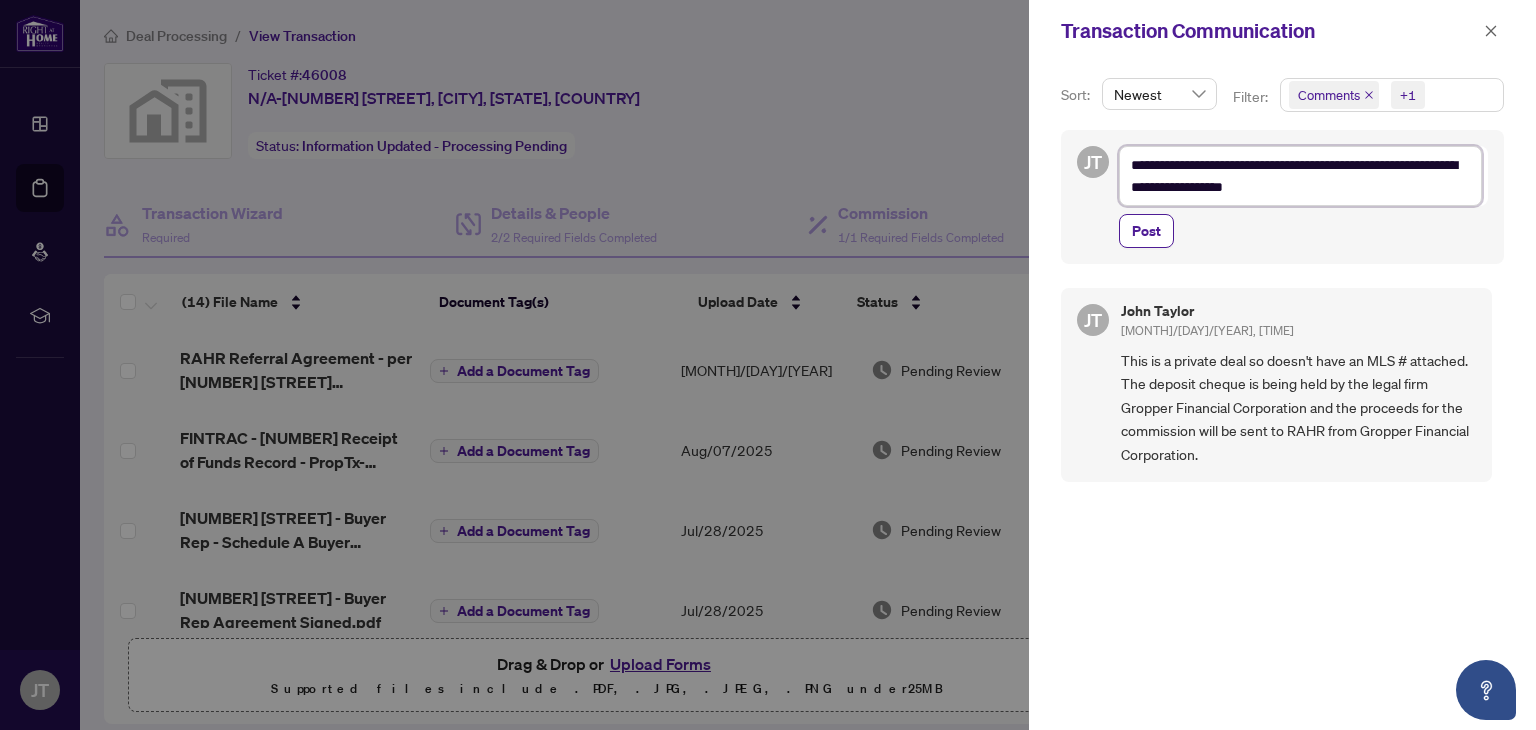 type on "**********" 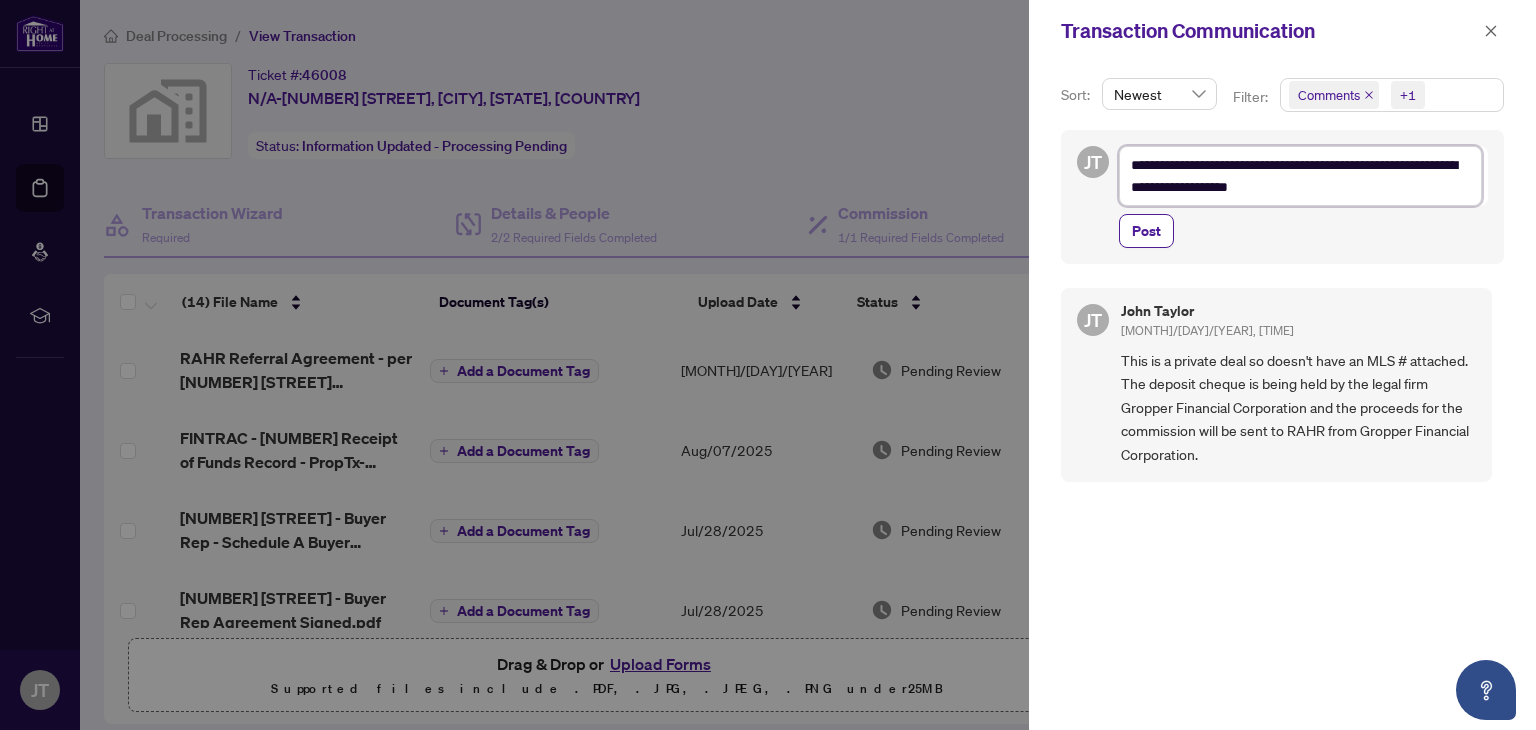 type on "**********" 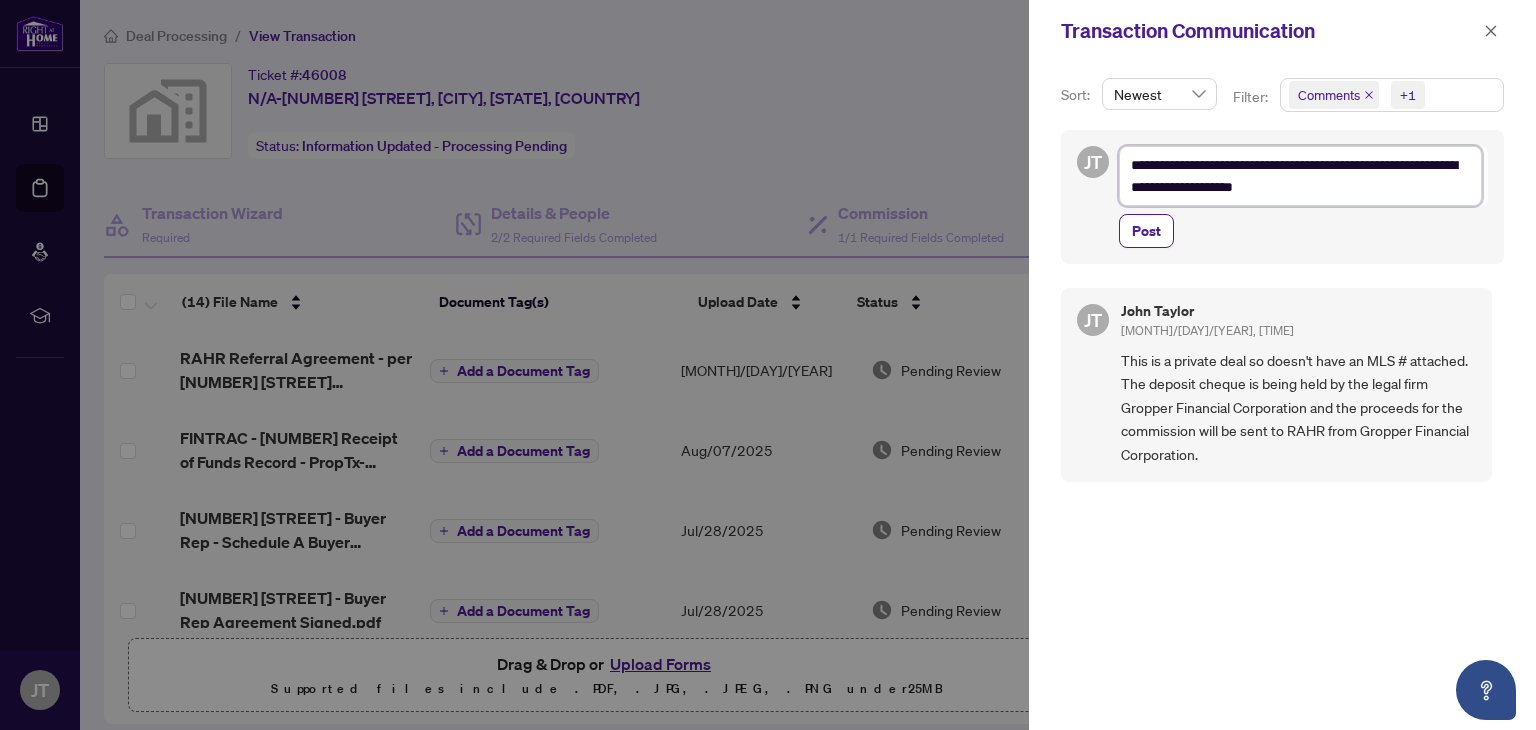 type on "**********" 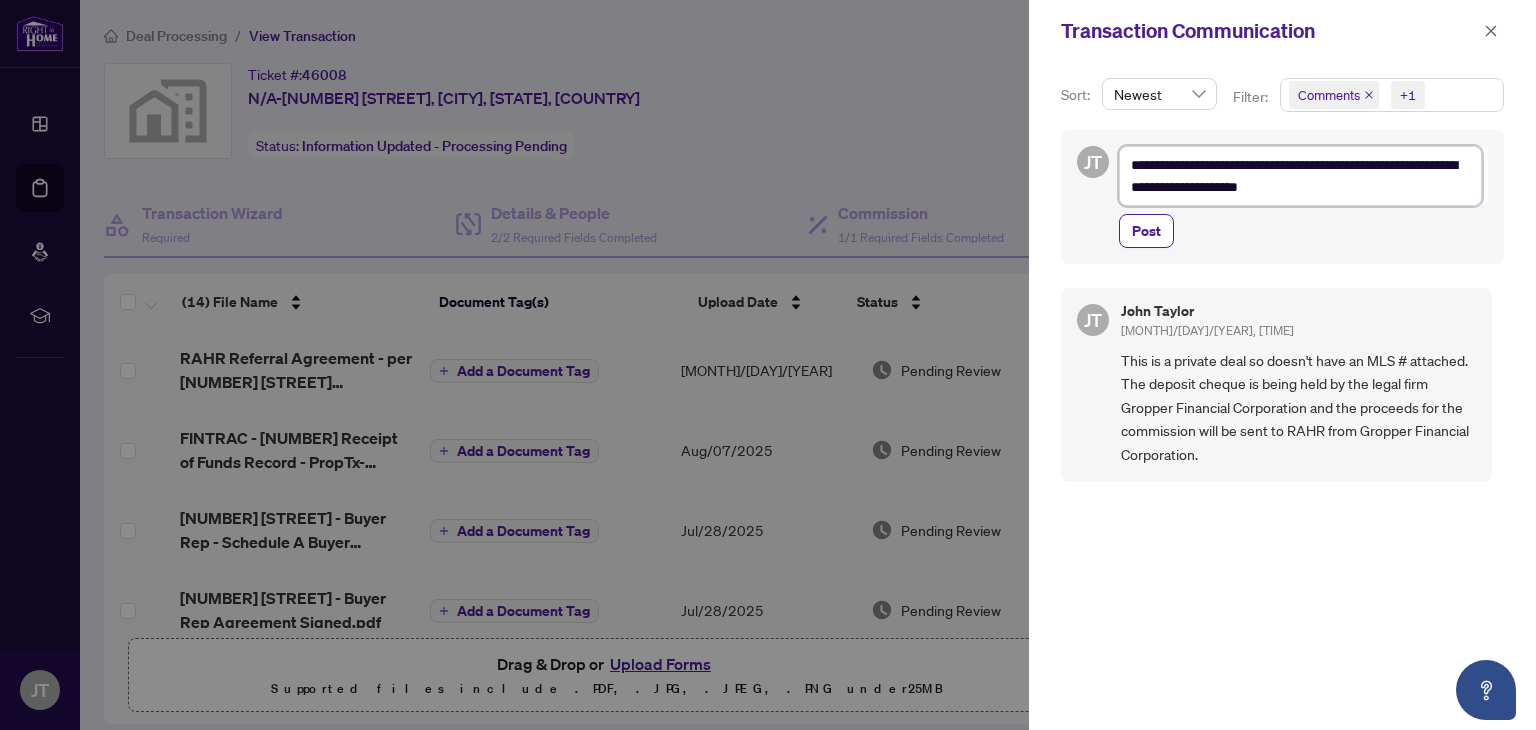 type on "**********" 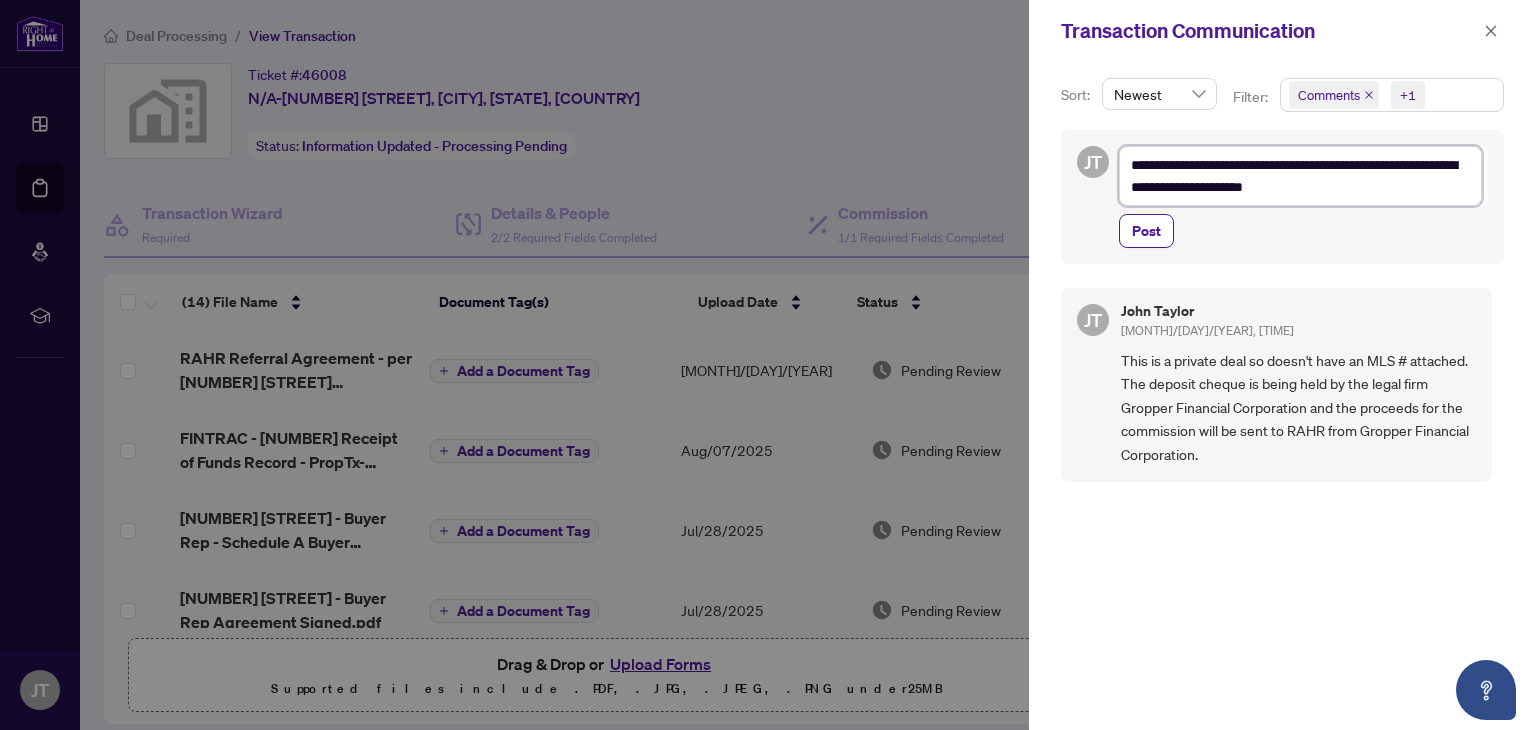type on "**********" 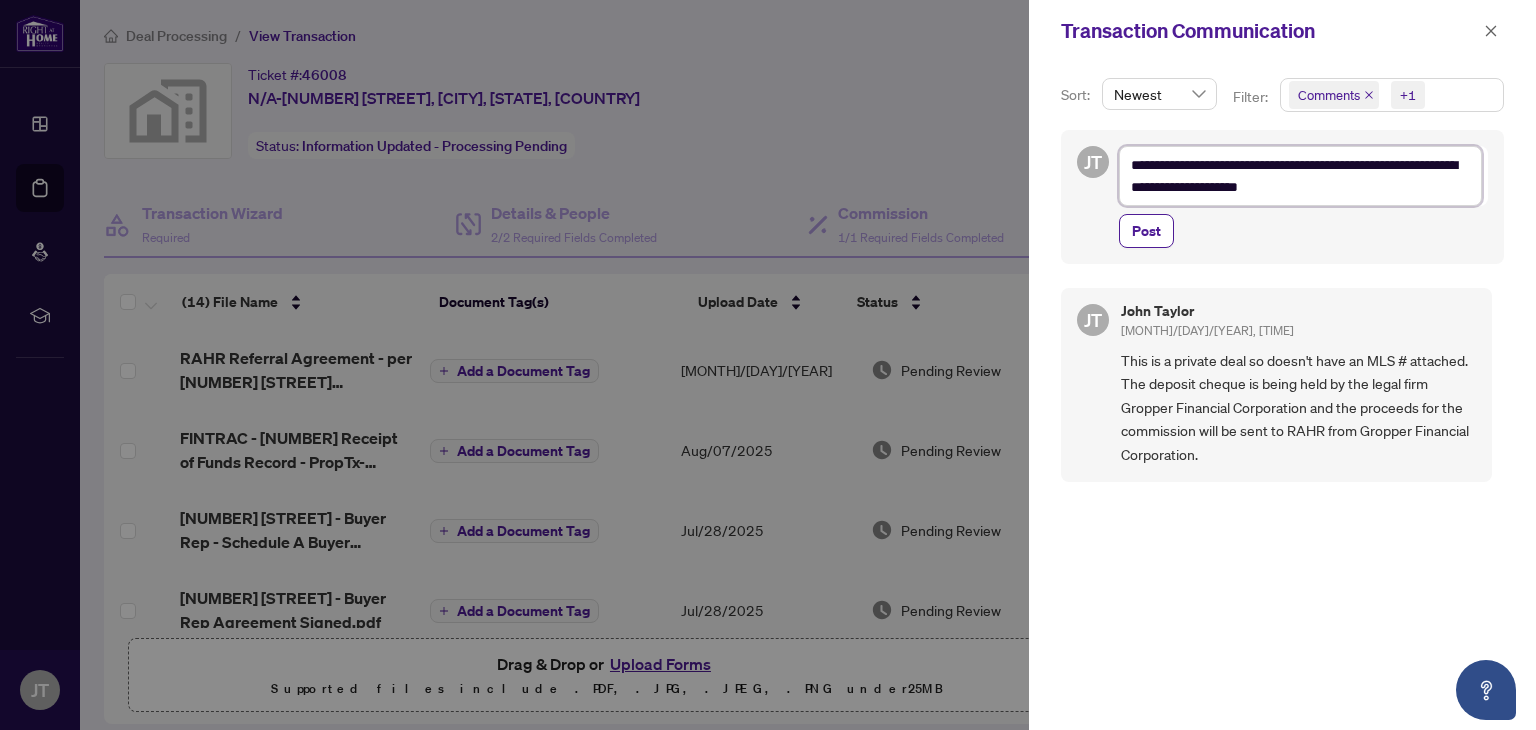 type on "**********" 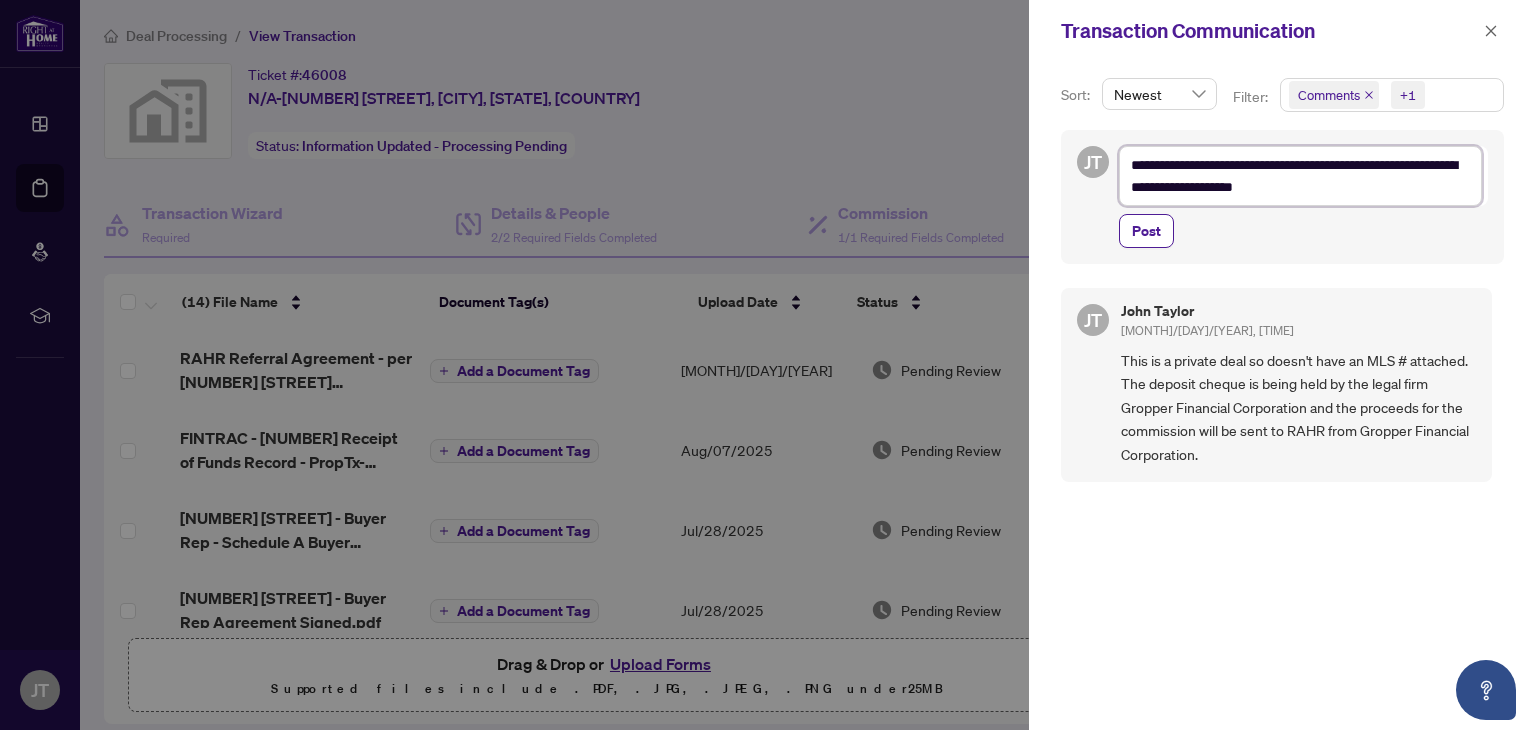 type on "**********" 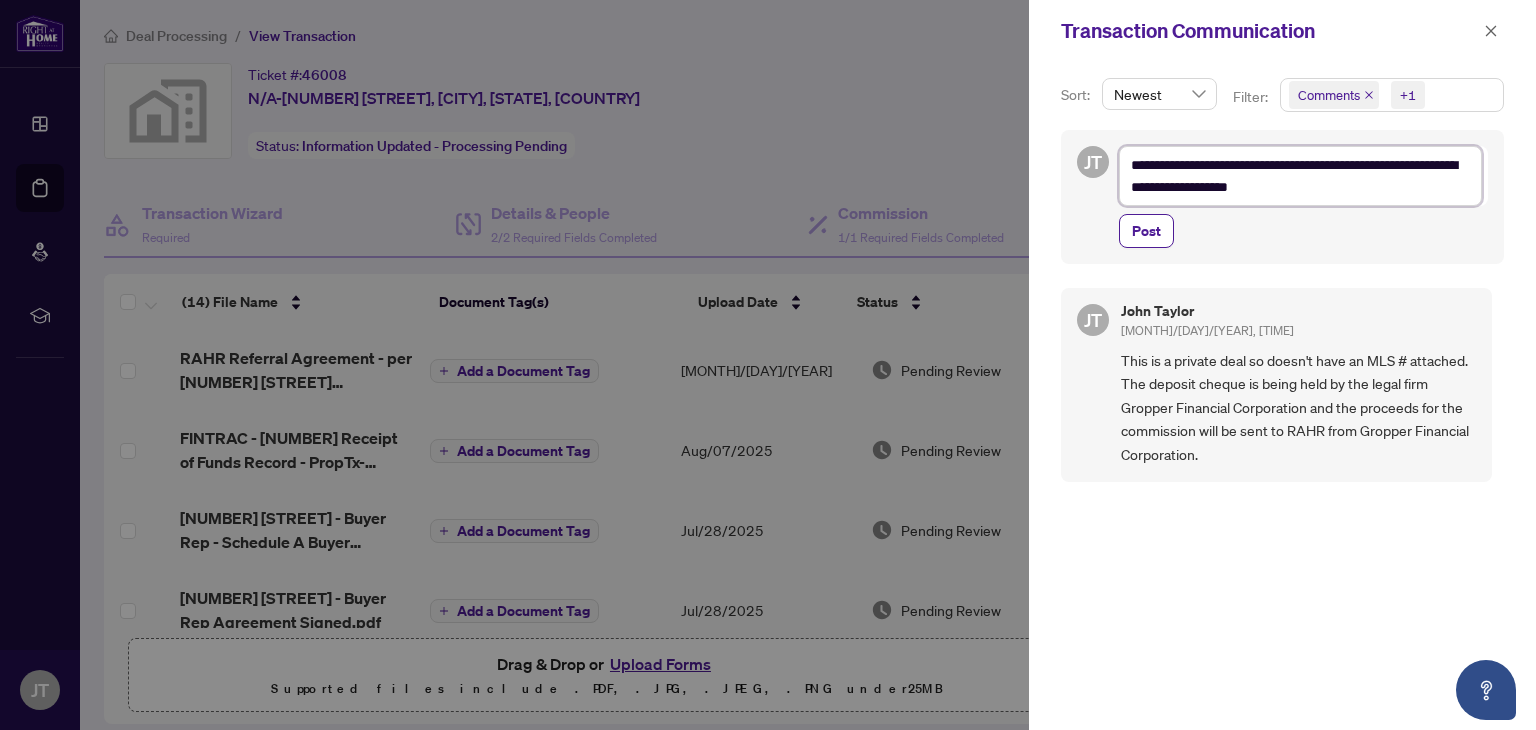 type on "**********" 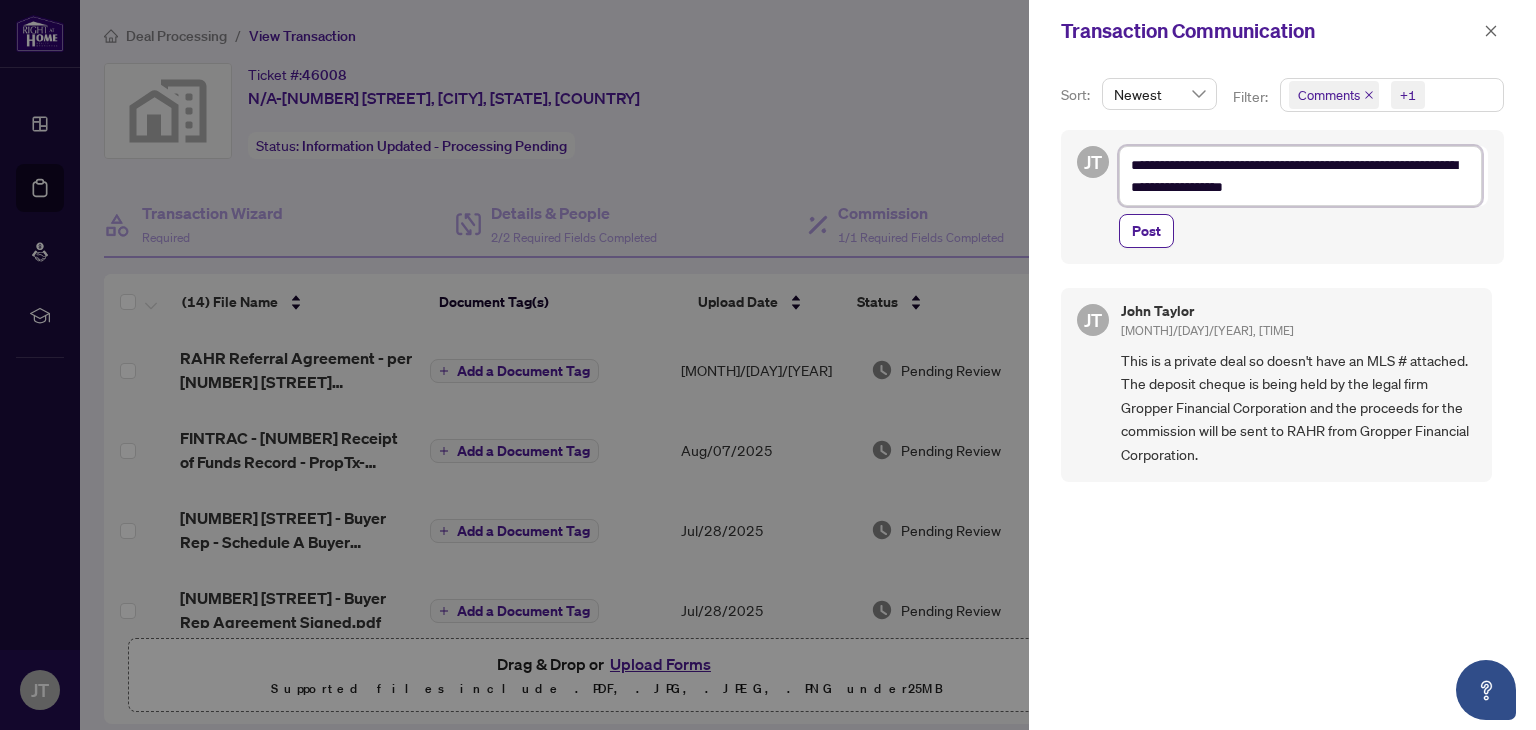 type on "**********" 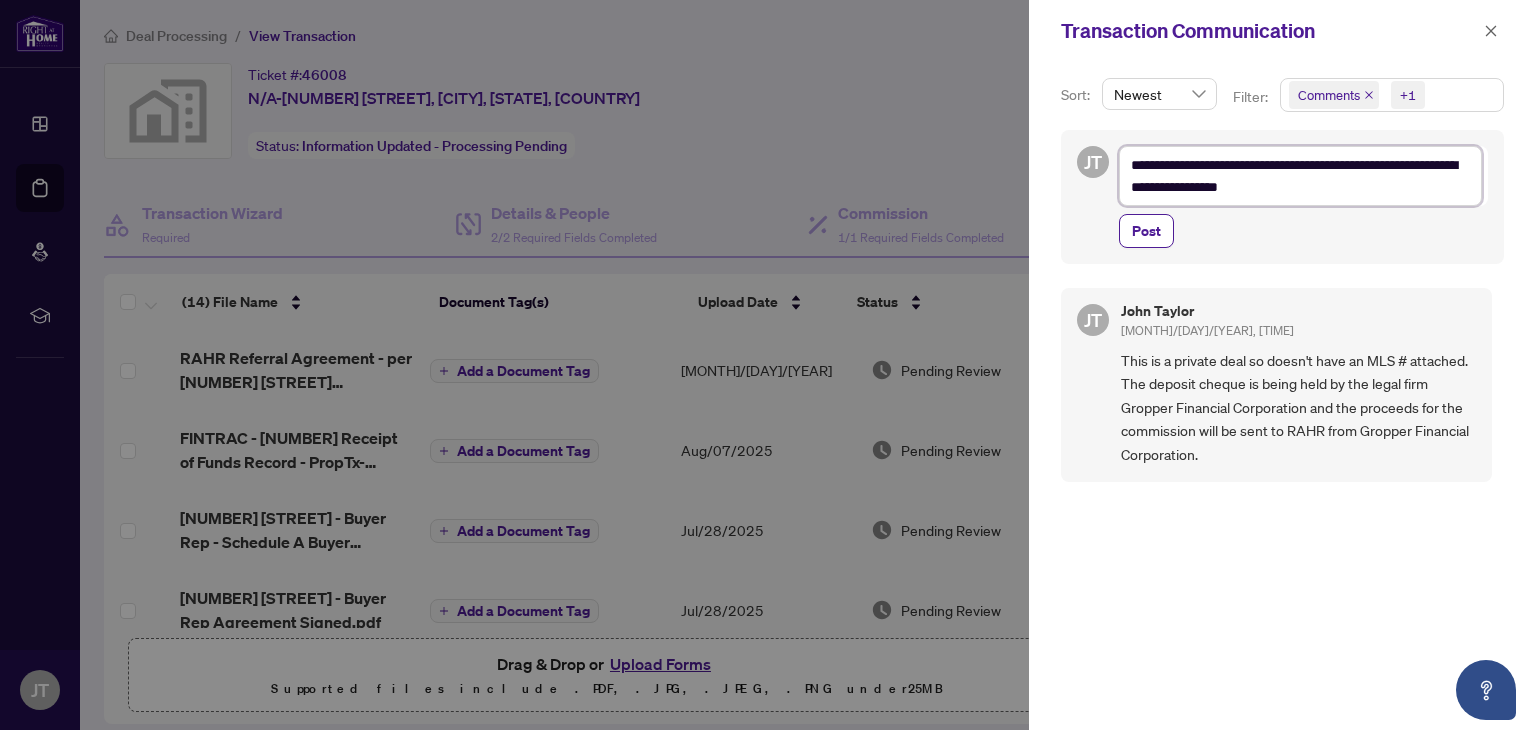 type on "**********" 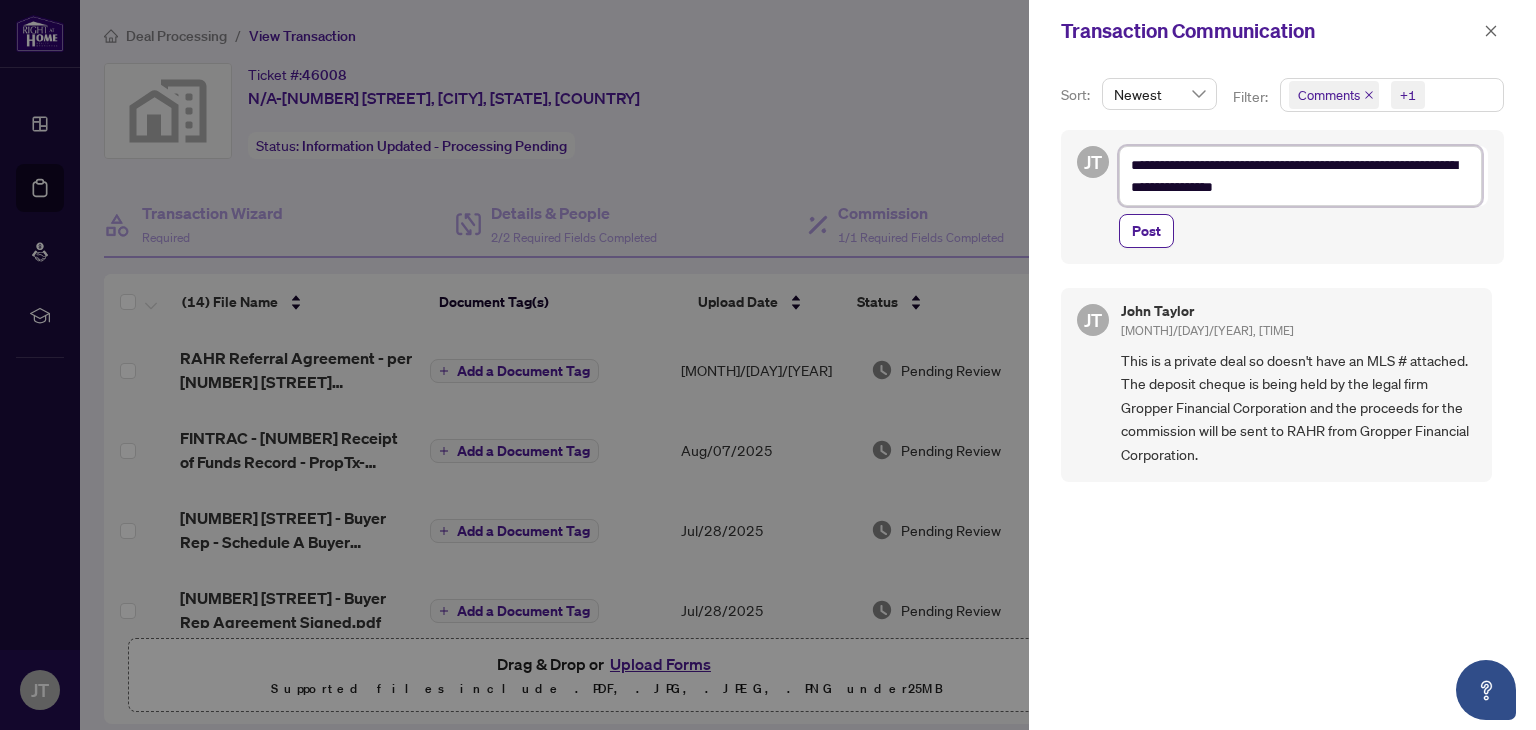 type on "**********" 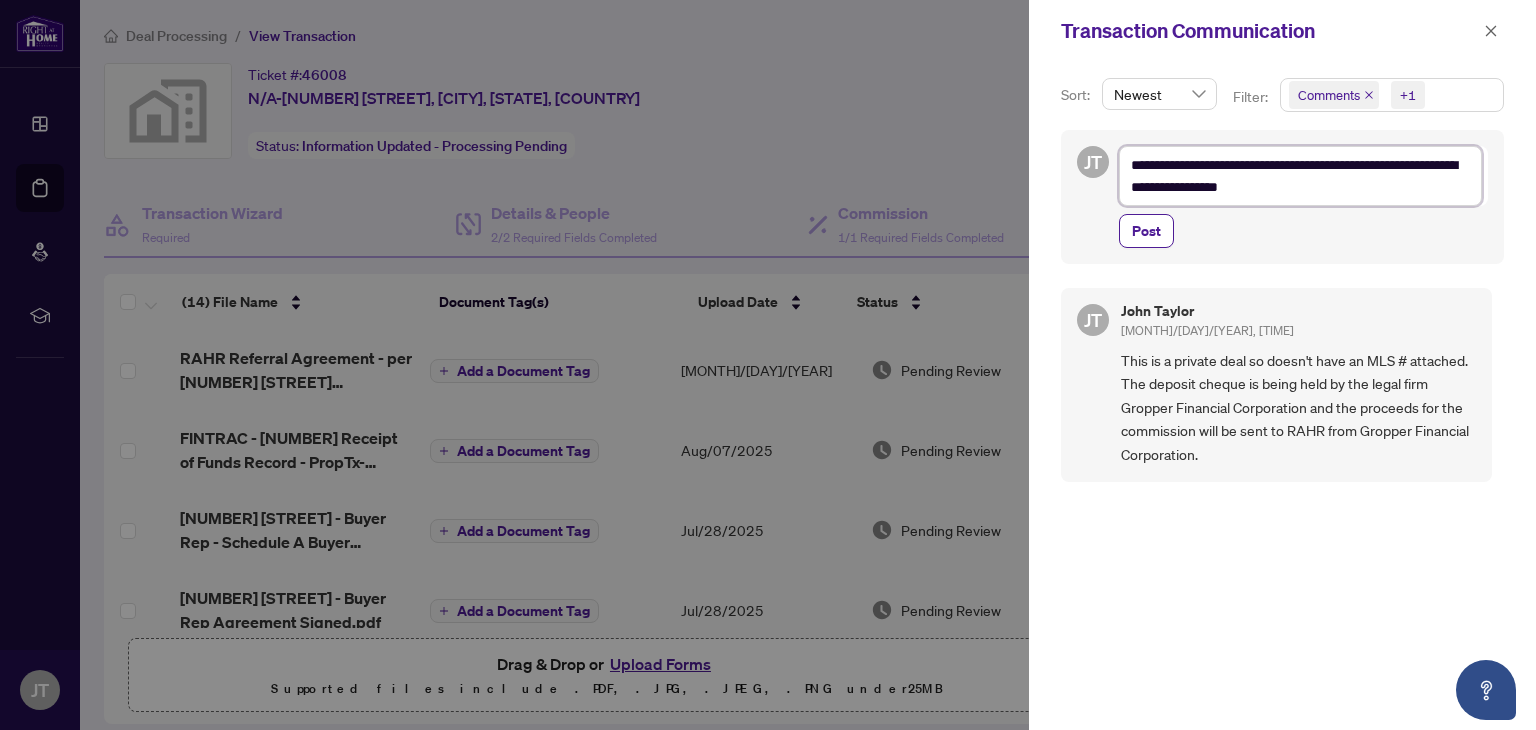 type on "**********" 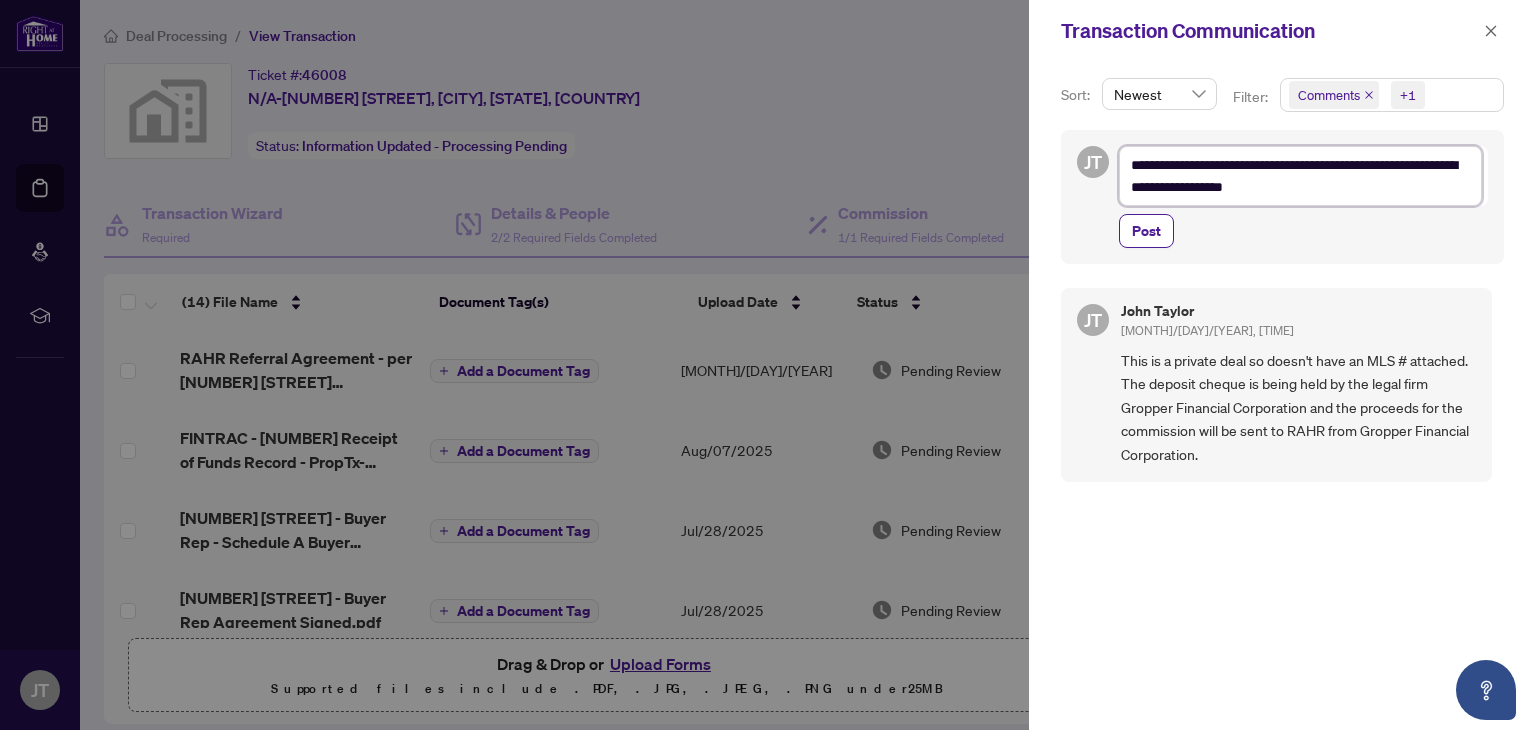 type on "**********" 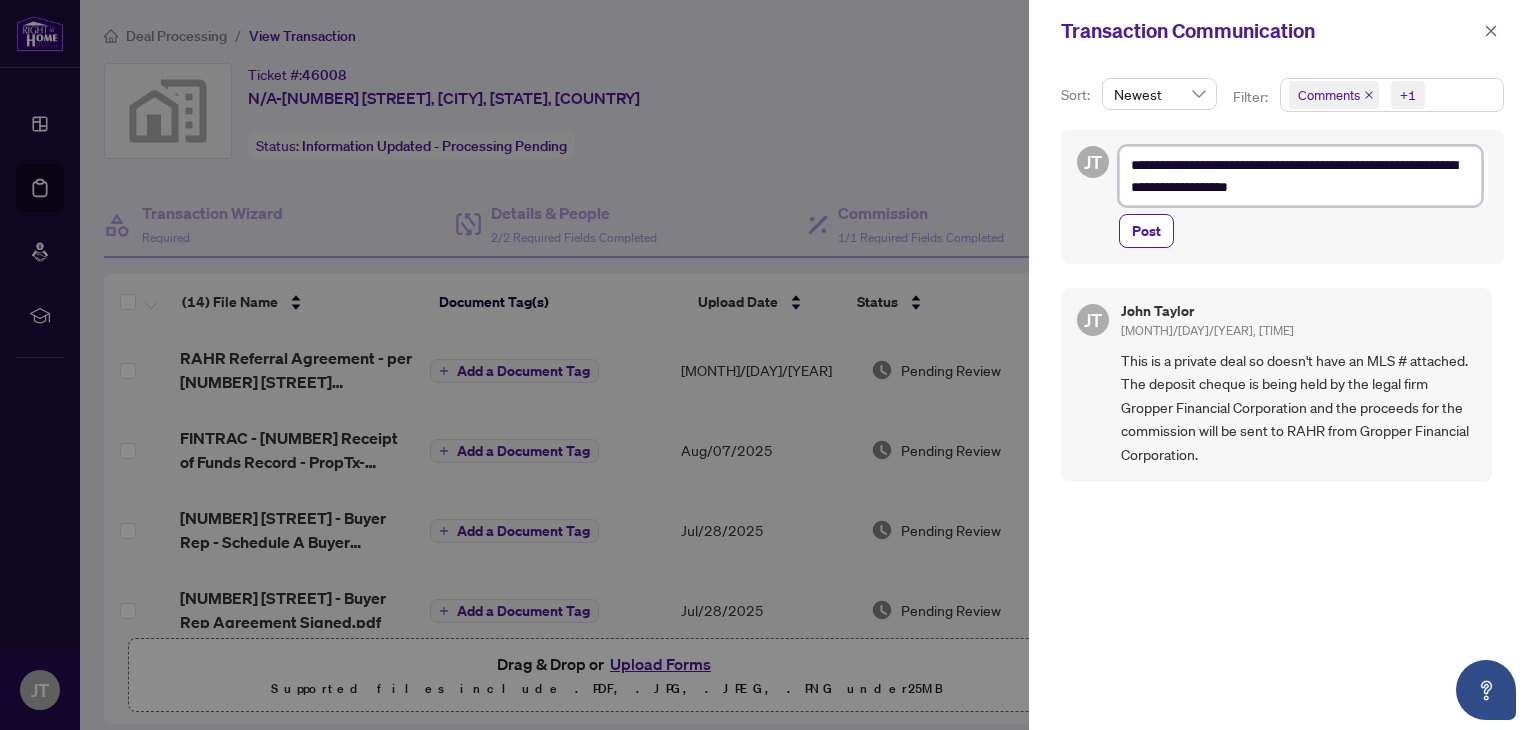 type on "**********" 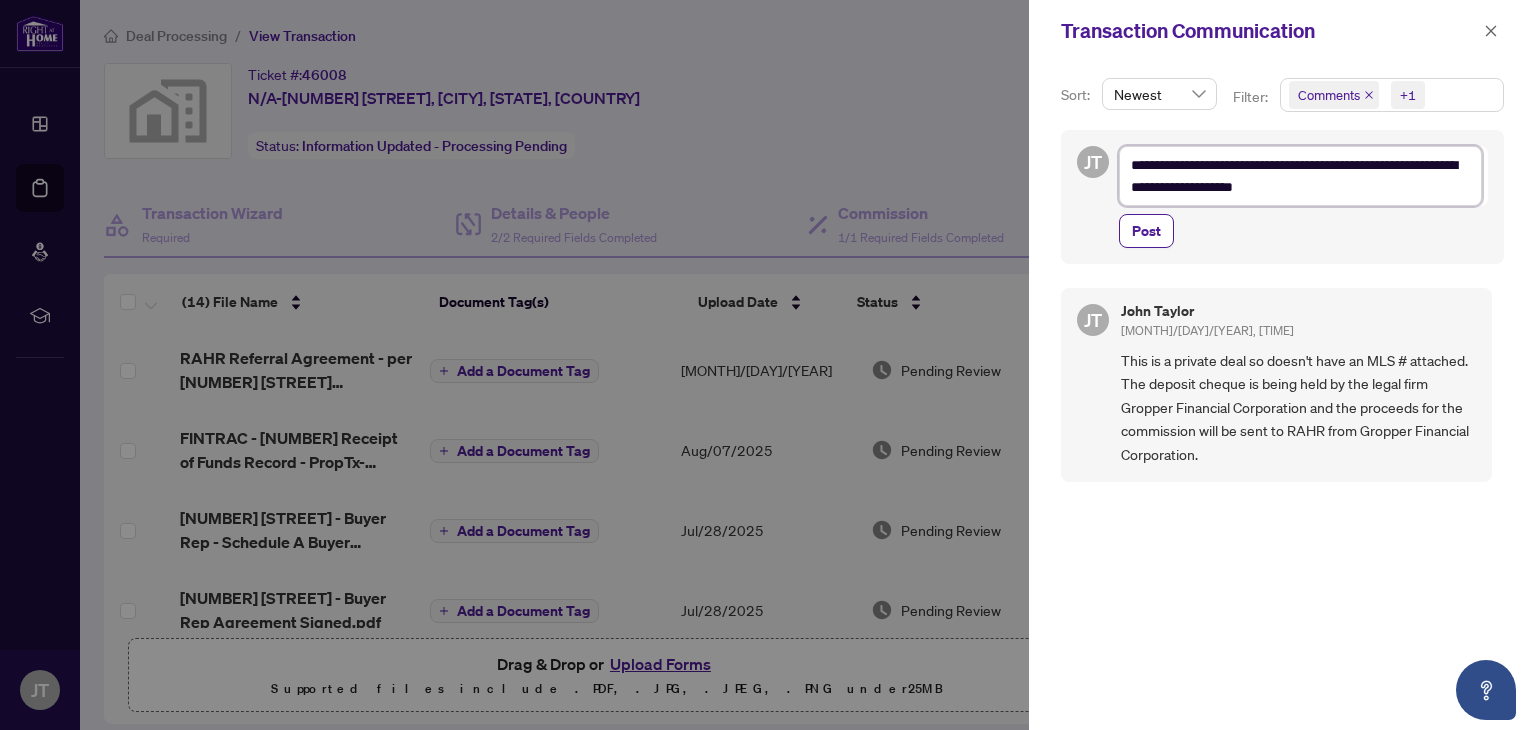 type on "**********" 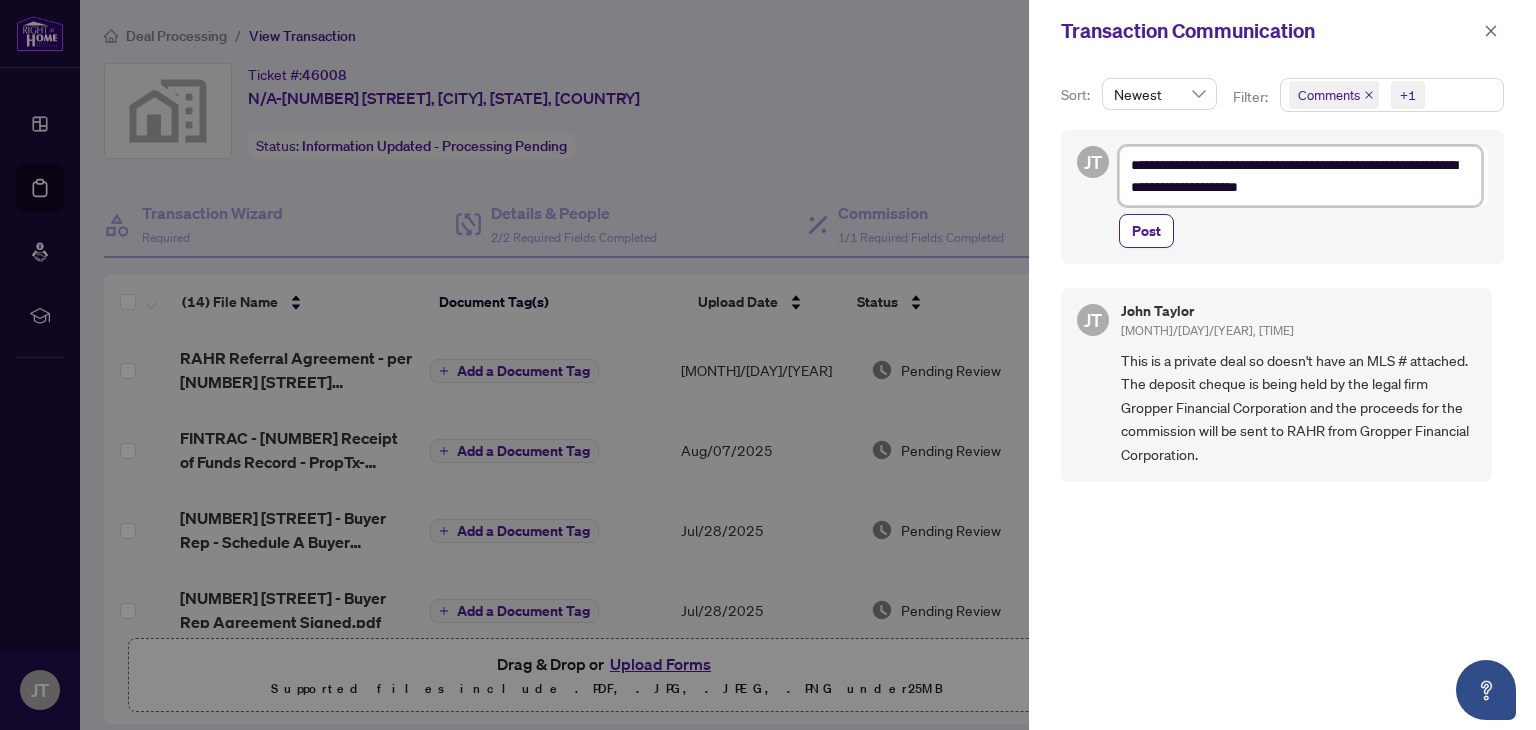 type on "**********" 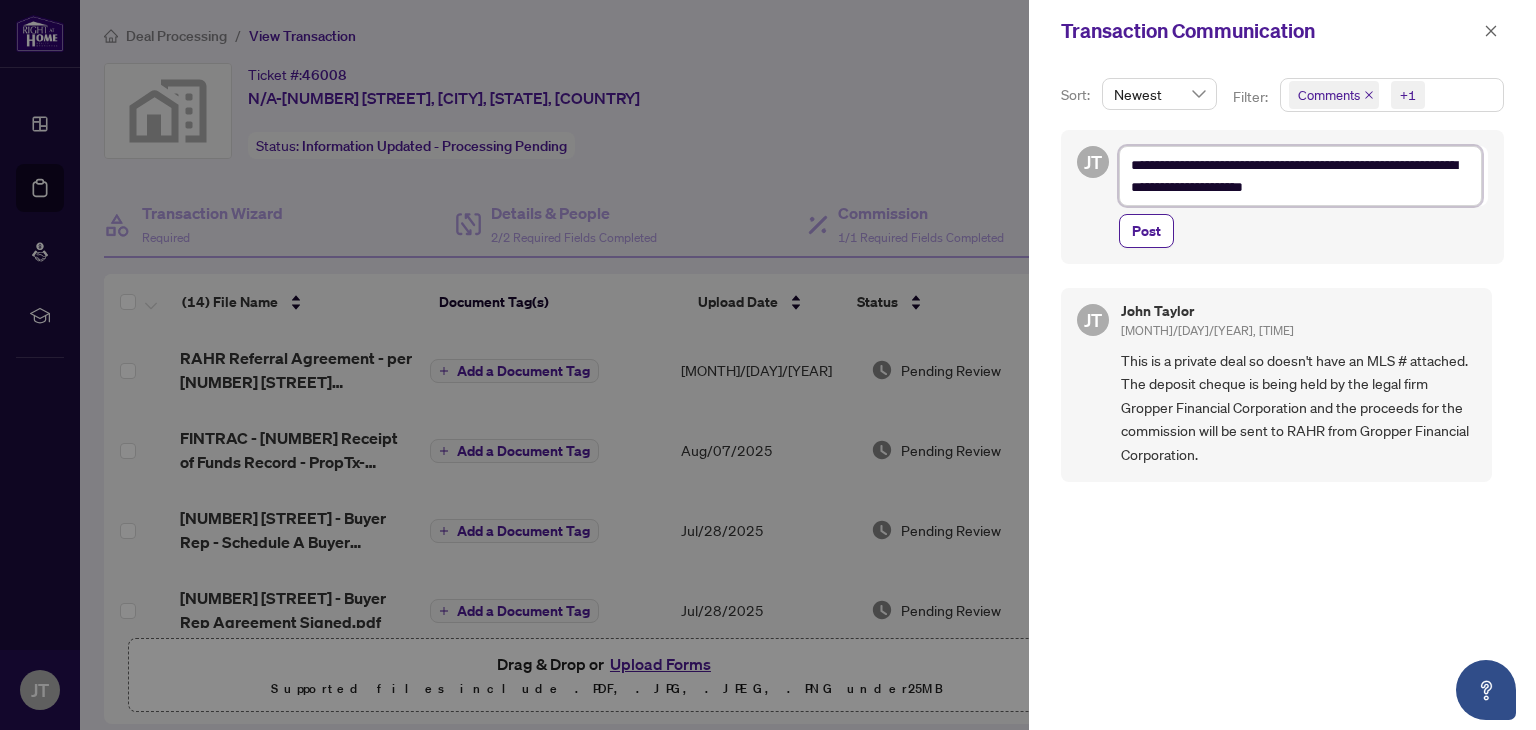 type on "**********" 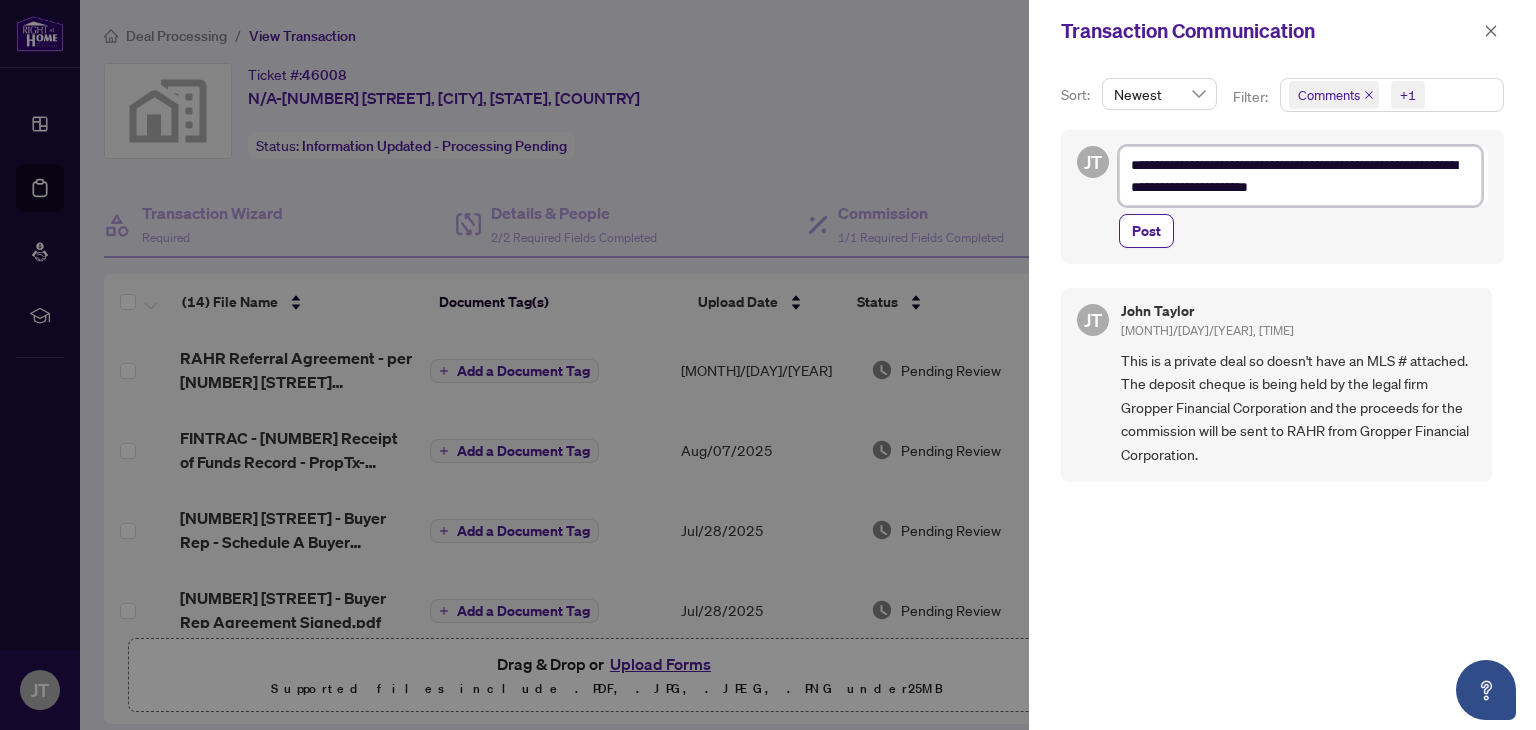 type on "**********" 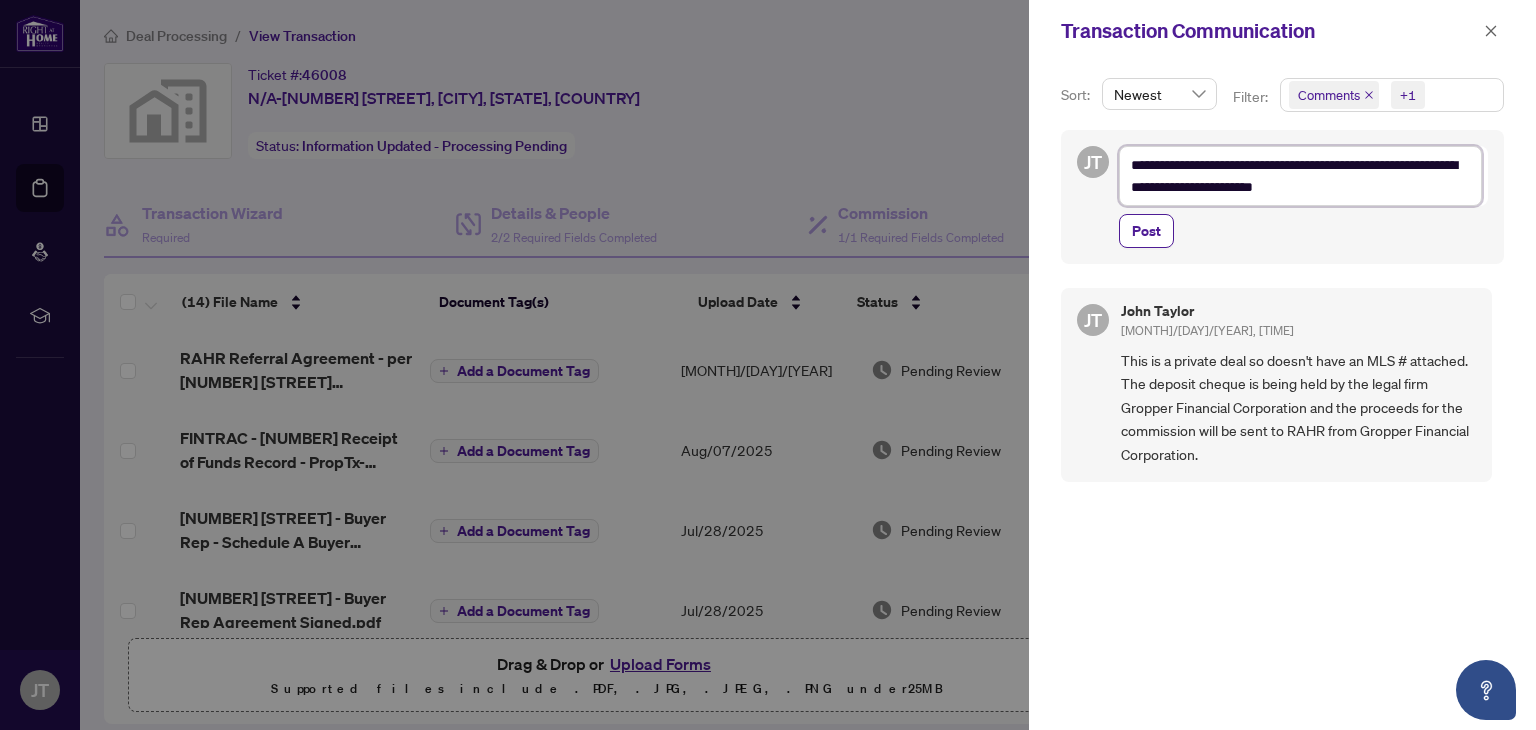 type on "**********" 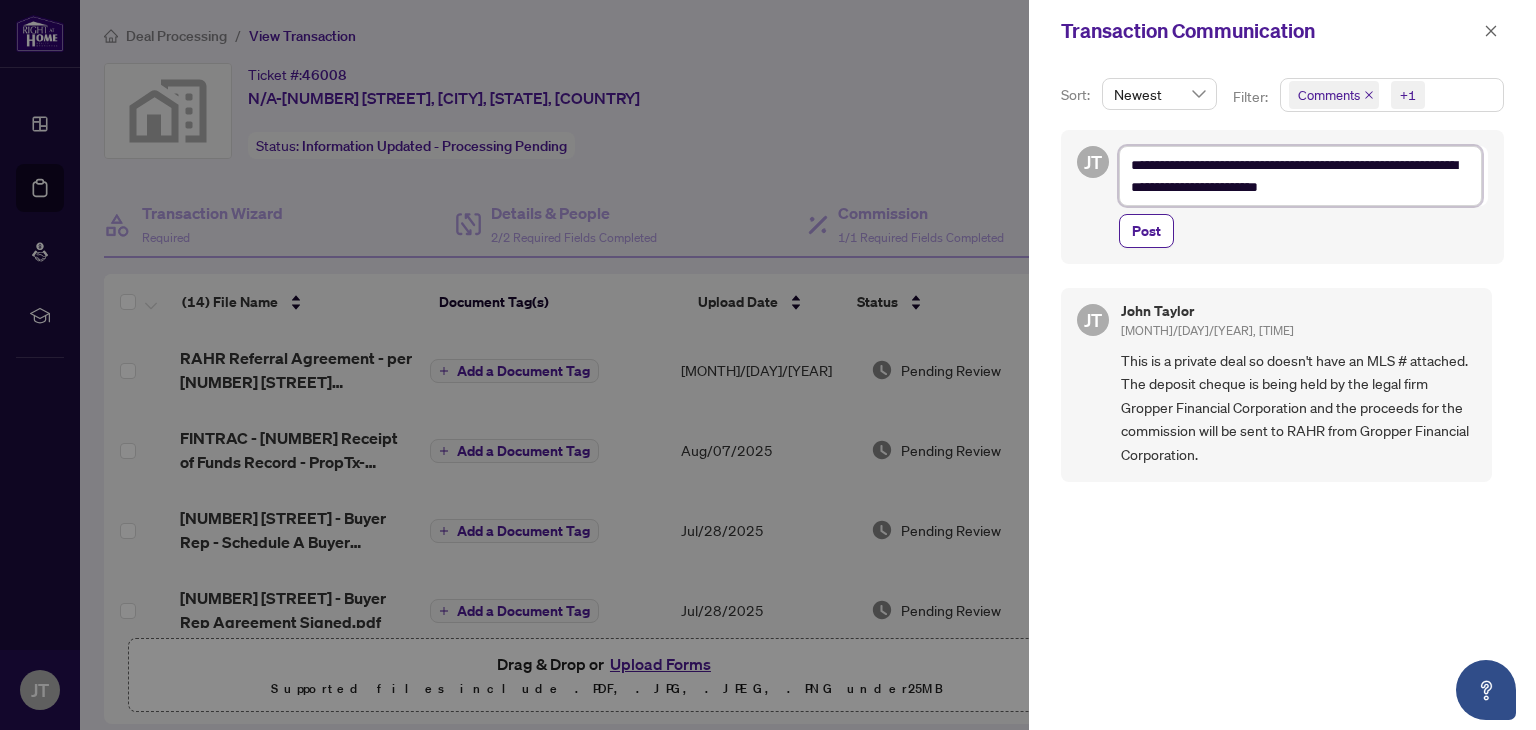 type on "**********" 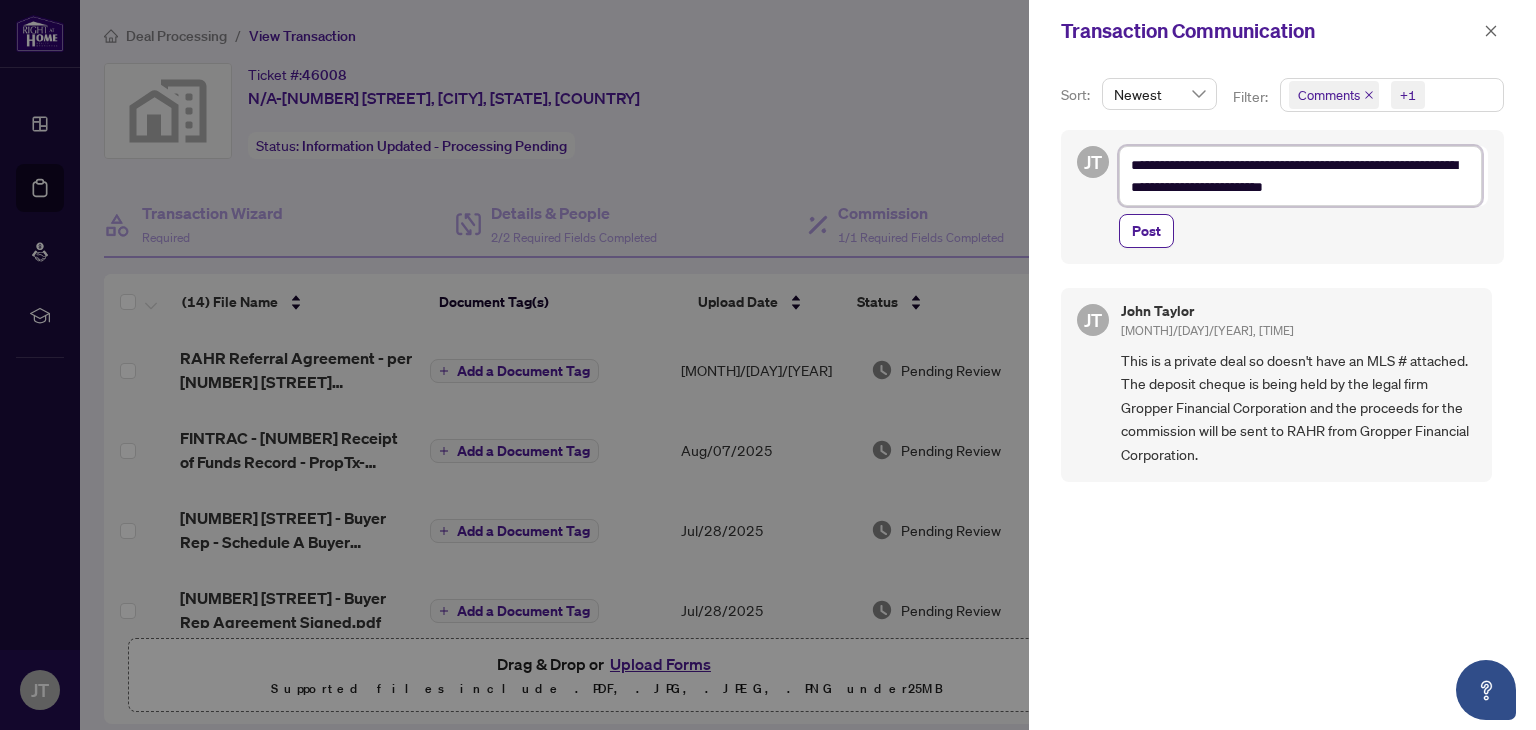 scroll, scrollTop: 0, scrollLeft: 0, axis: both 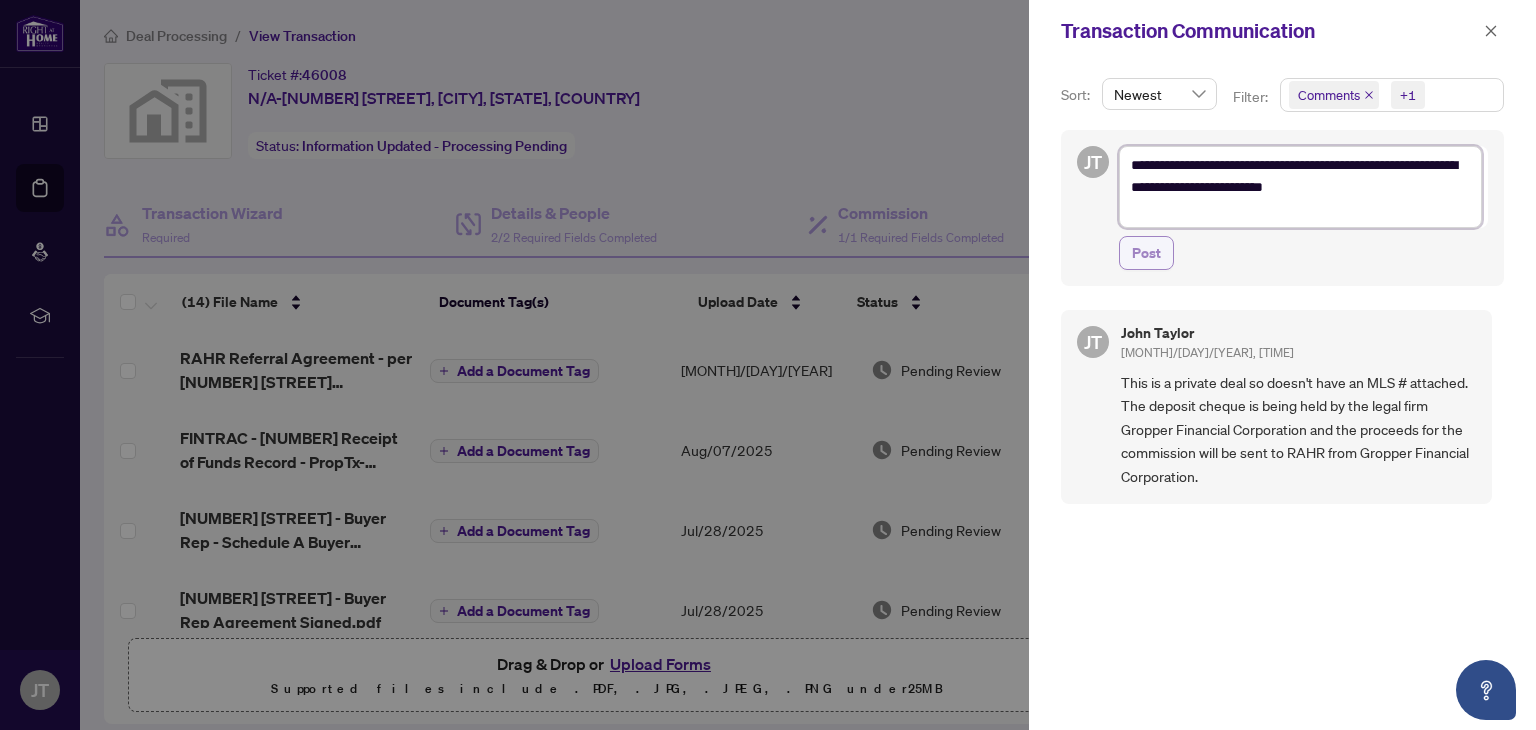 type on "**********" 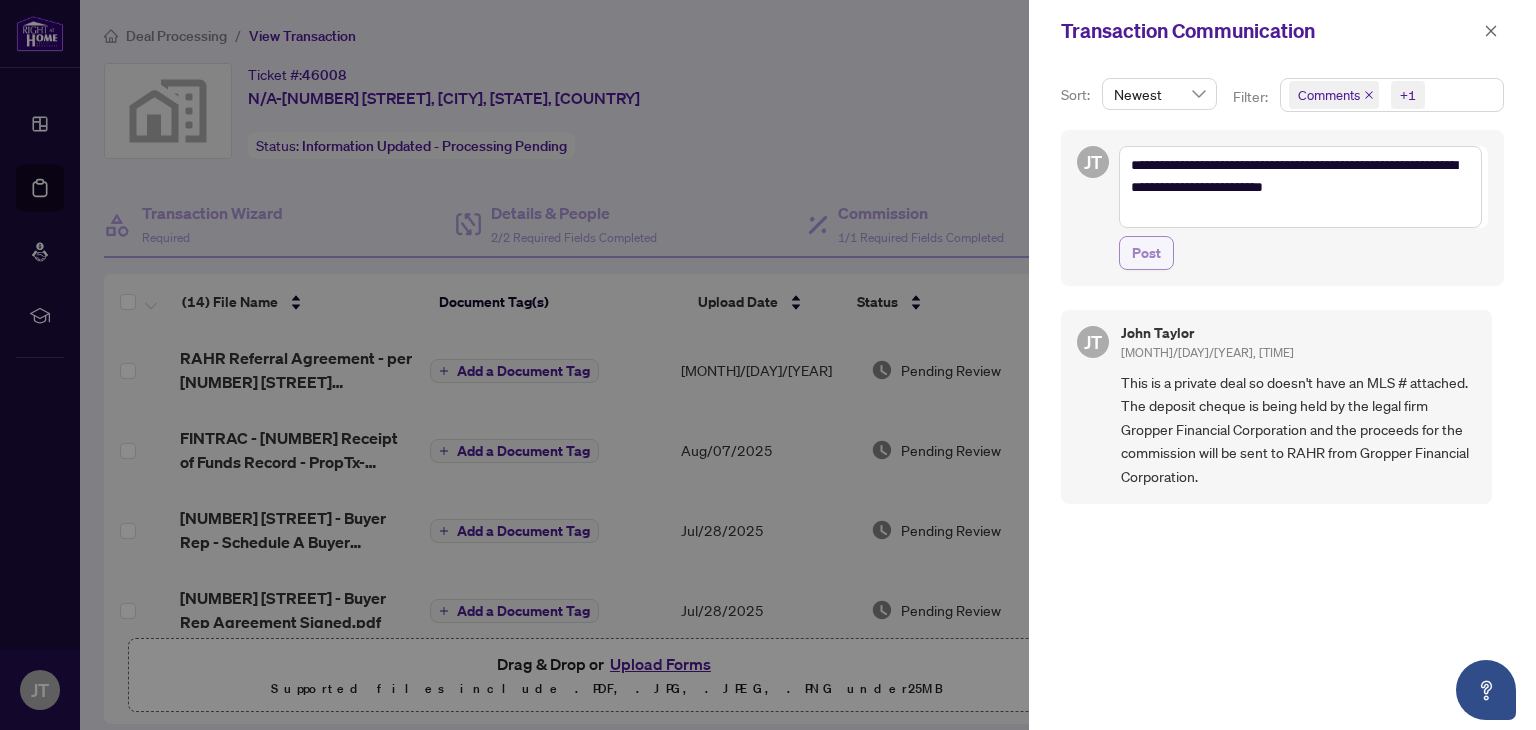click on "Post" at bounding box center (1146, 253) 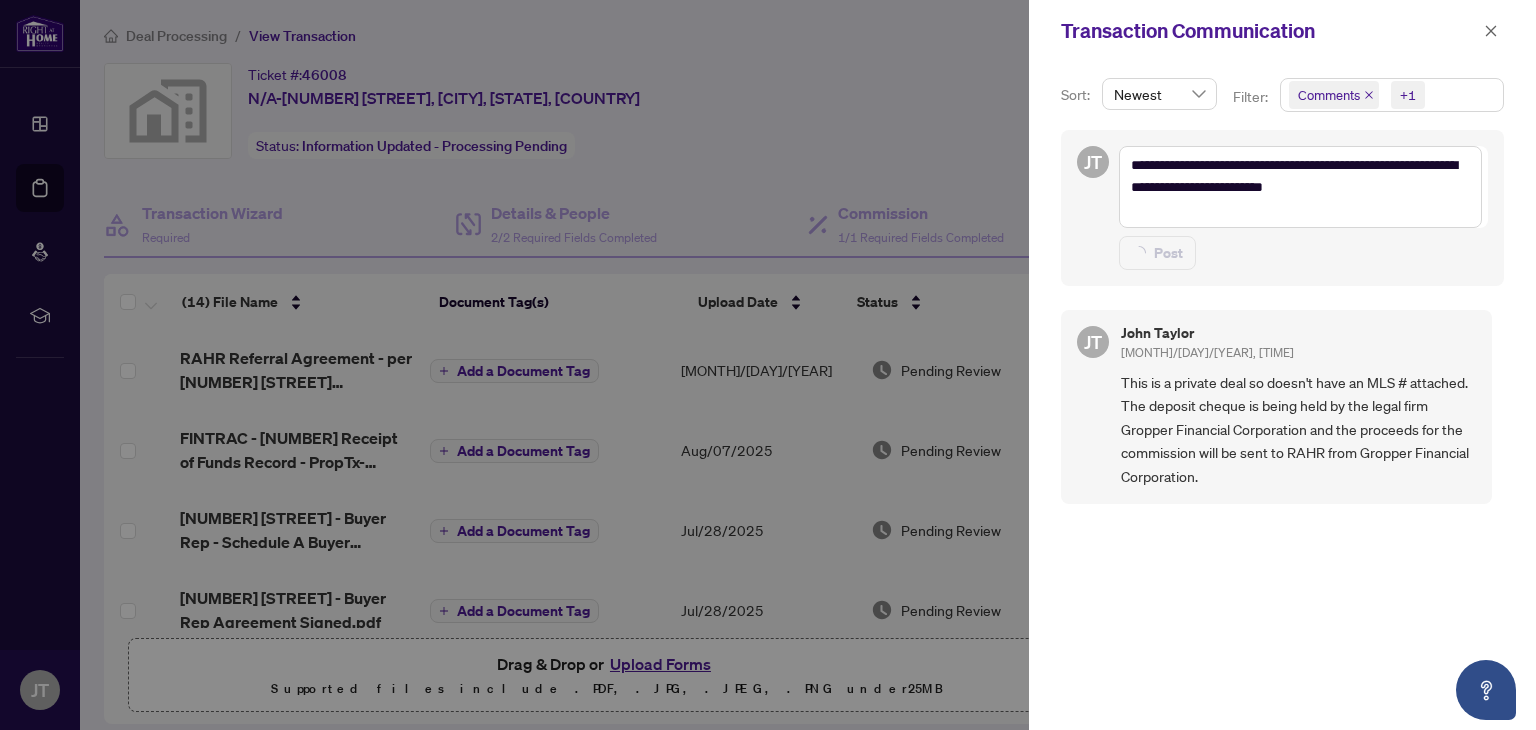 type on "**********" 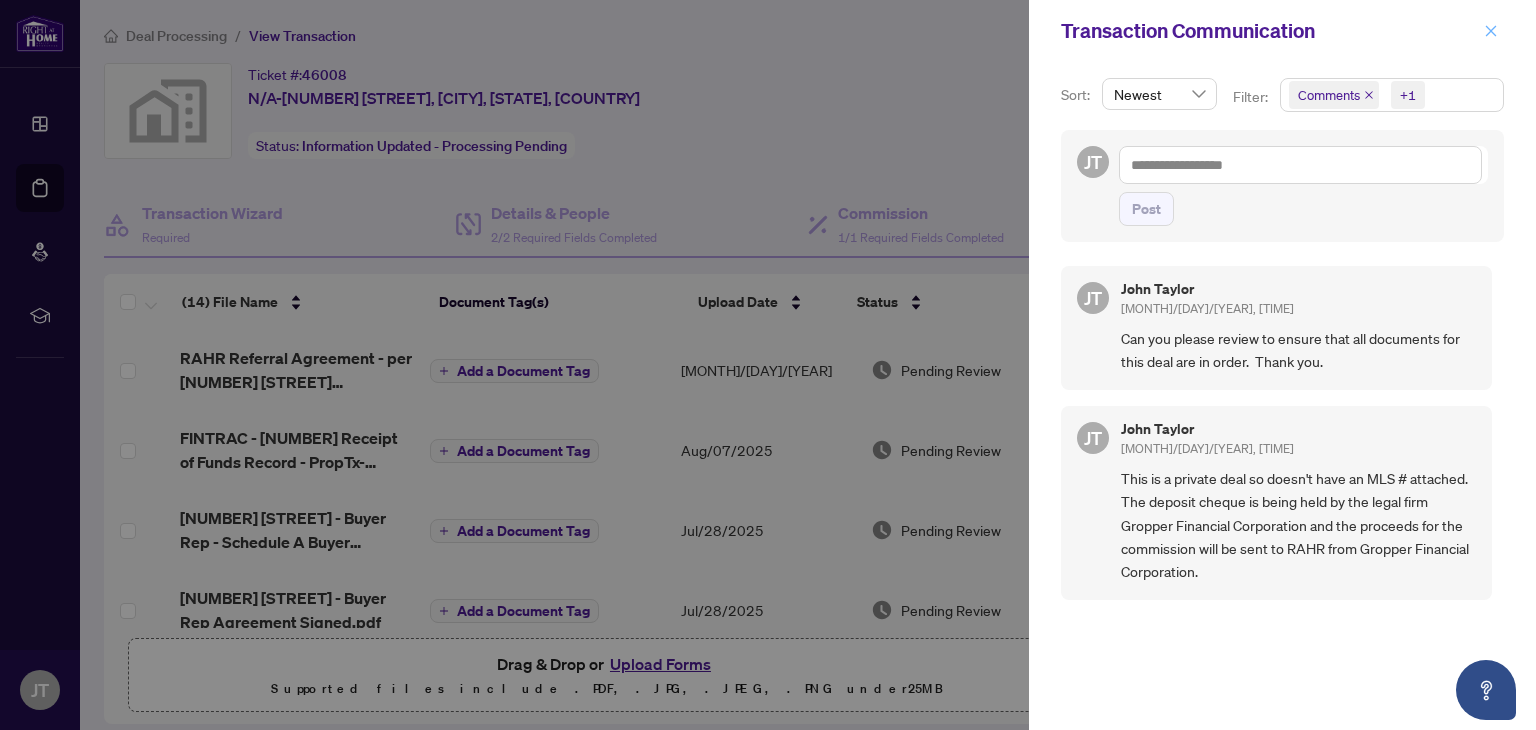 click 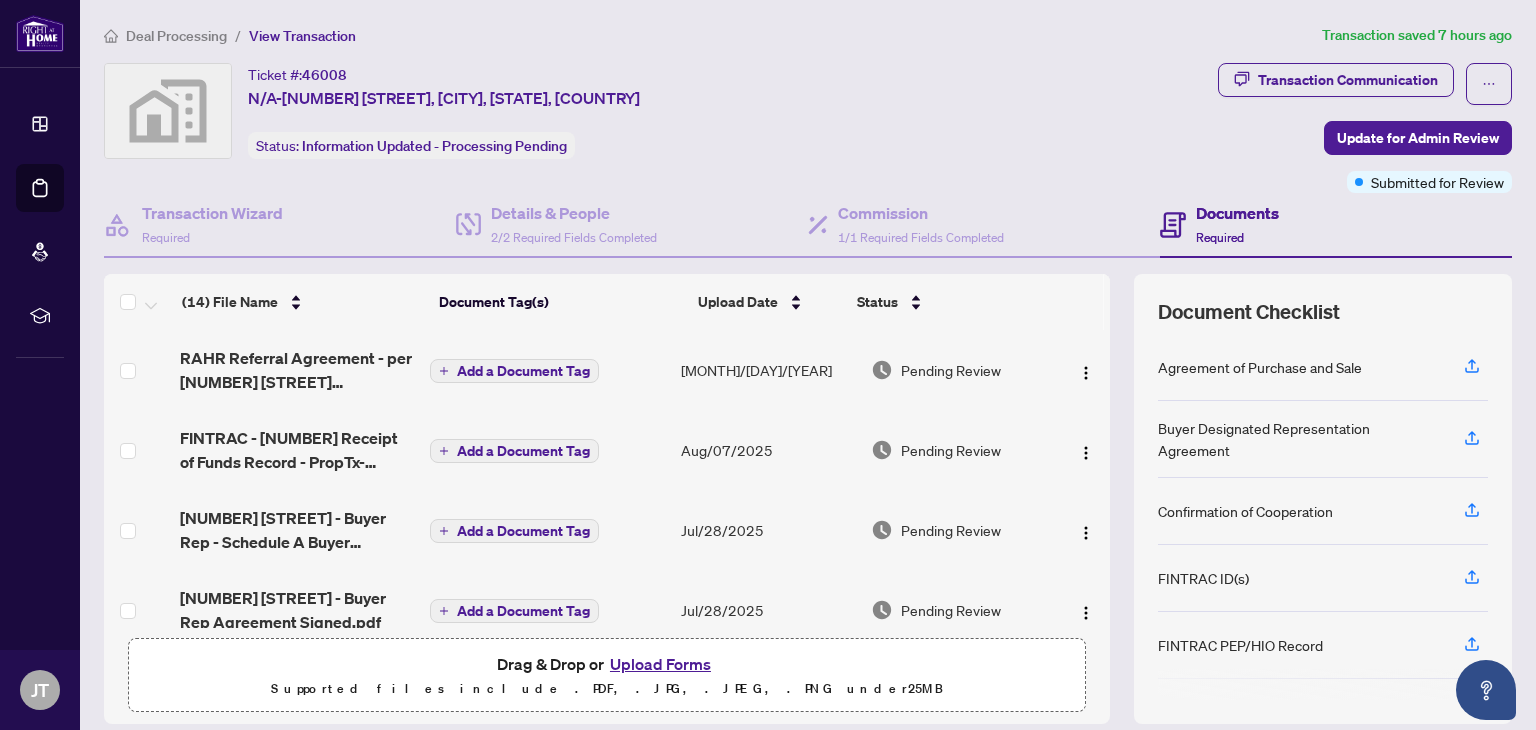 click on "Deal Processing" at bounding box center (176, 36) 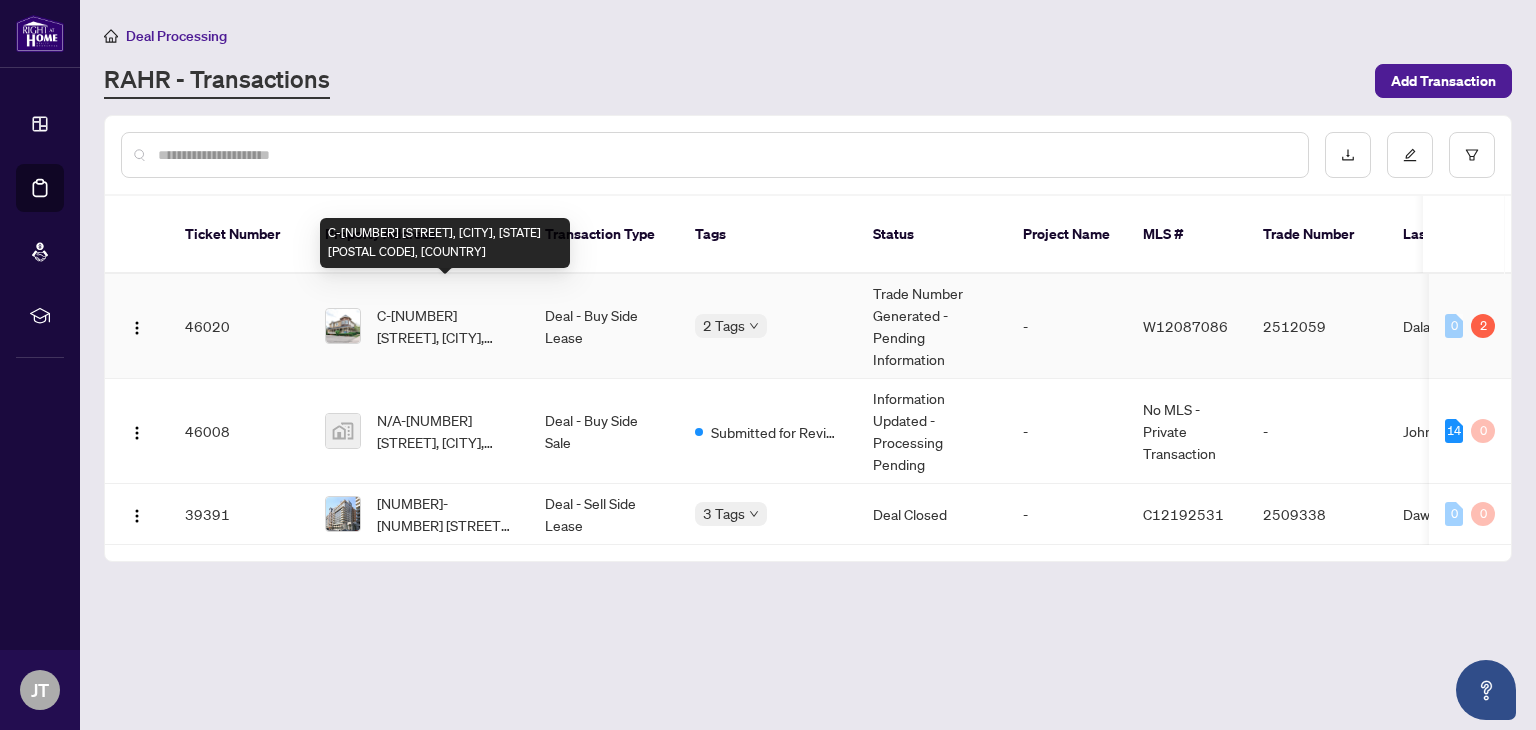 click at bounding box center [343, 326] 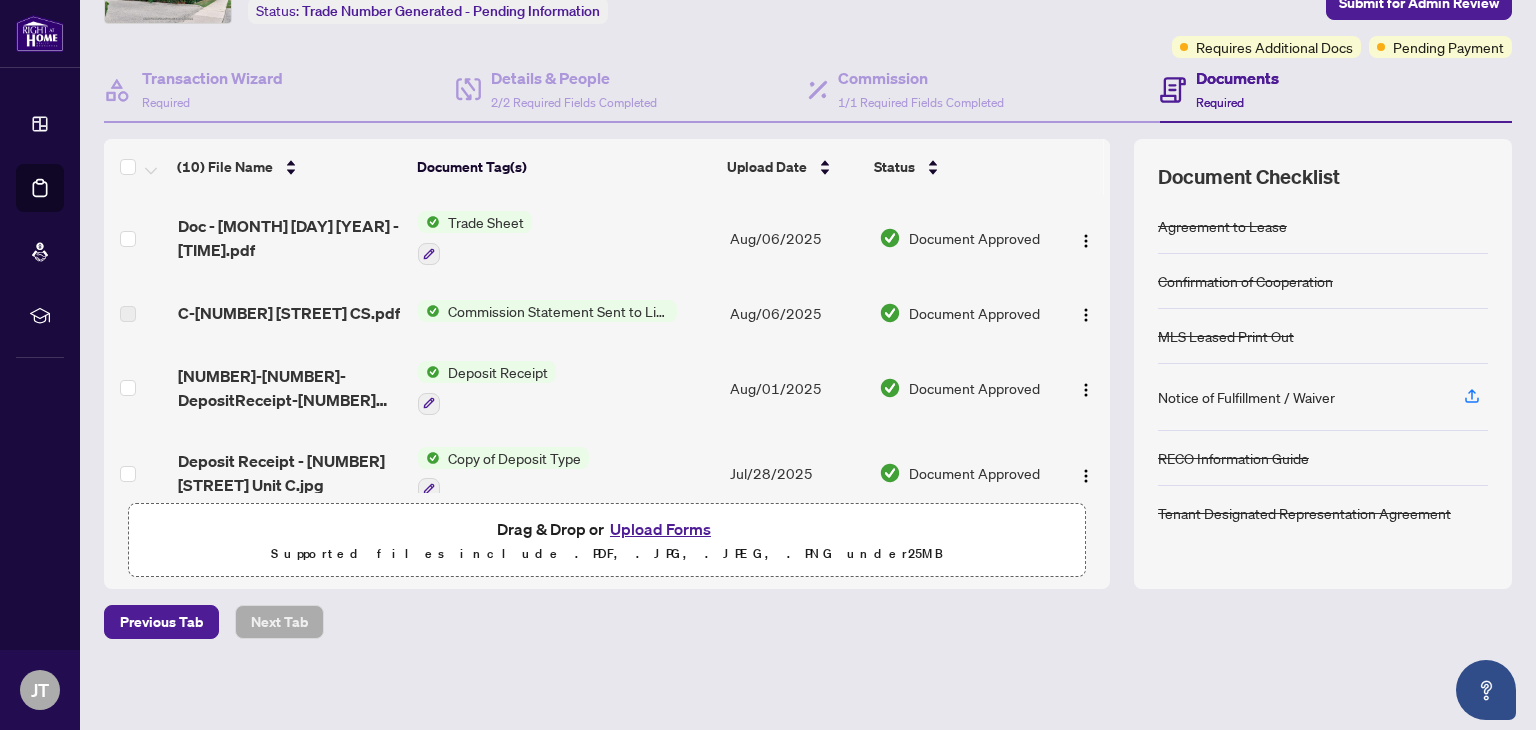 scroll, scrollTop: 0, scrollLeft: 0, axis: both 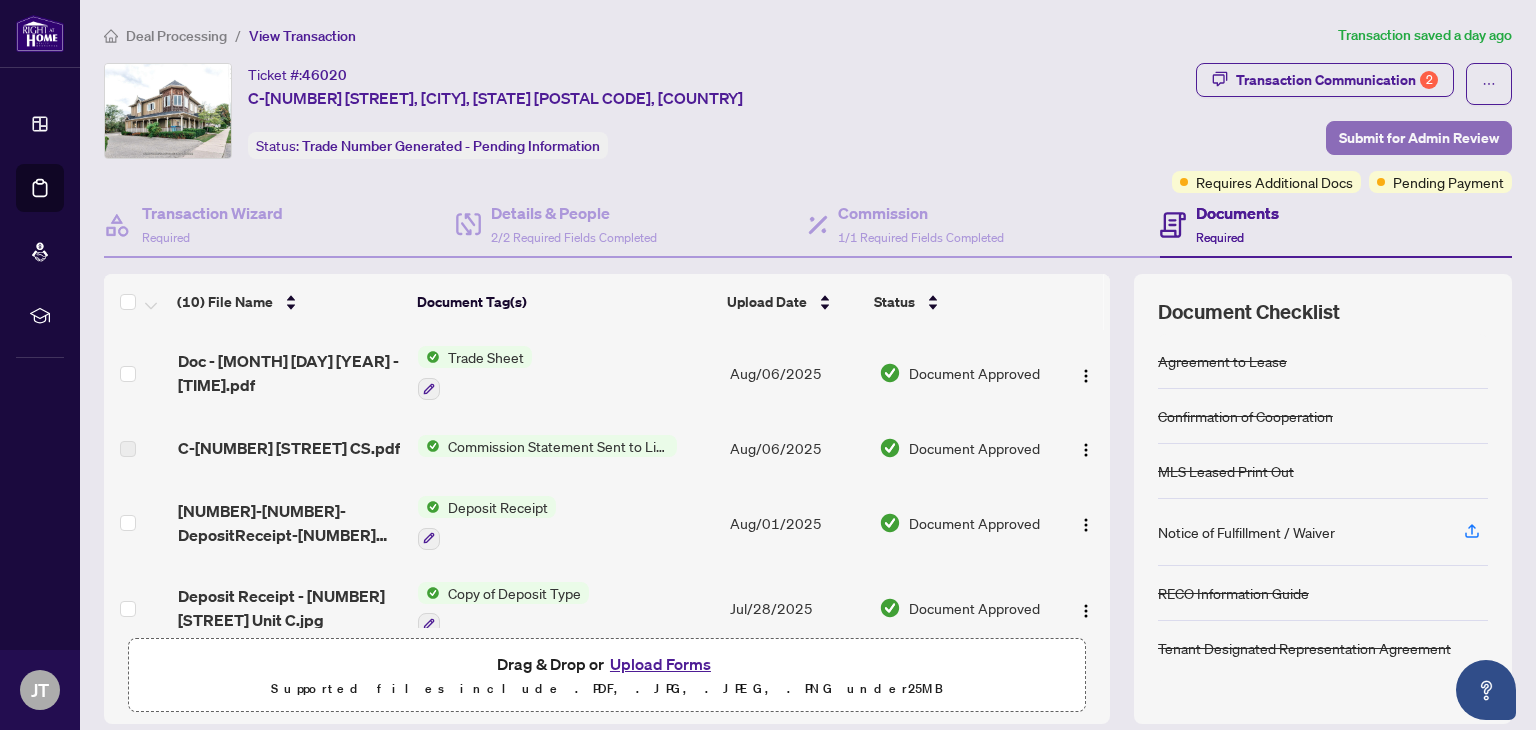 click on "Submit for Admin Review" at bounding box center [1419, 138] 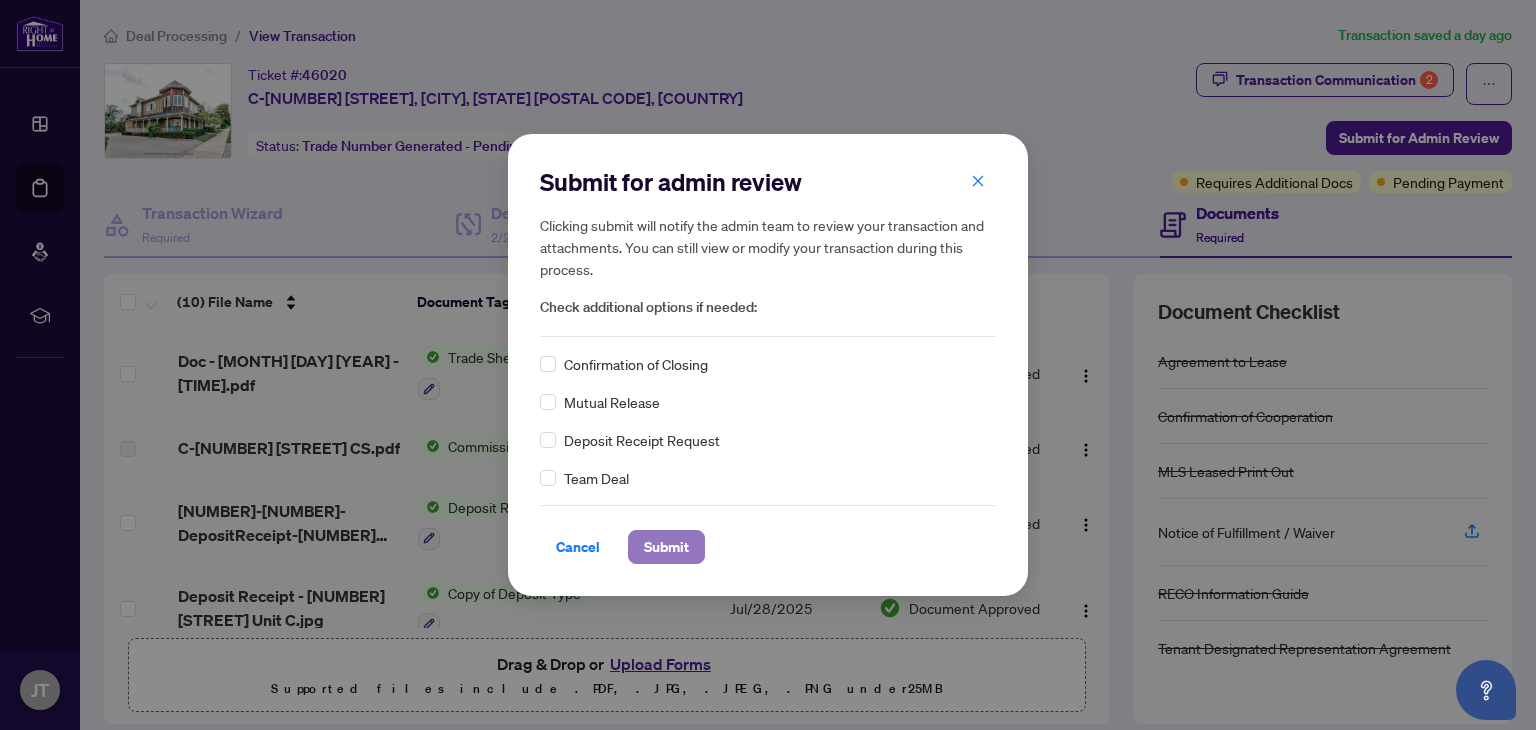 click on "Submit" at bounding box center (666, 547) 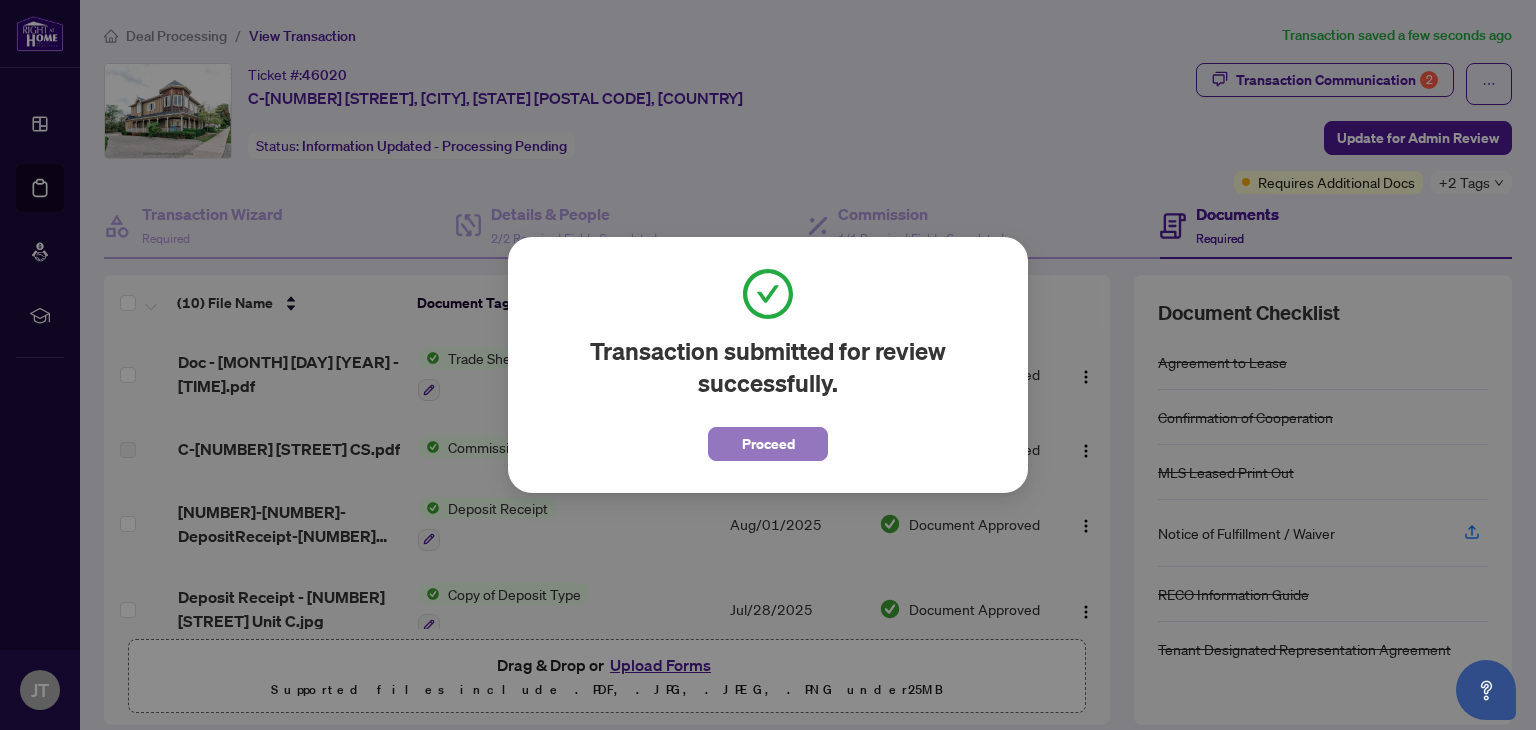click on "Proceed" at bounding box center [768, 444] 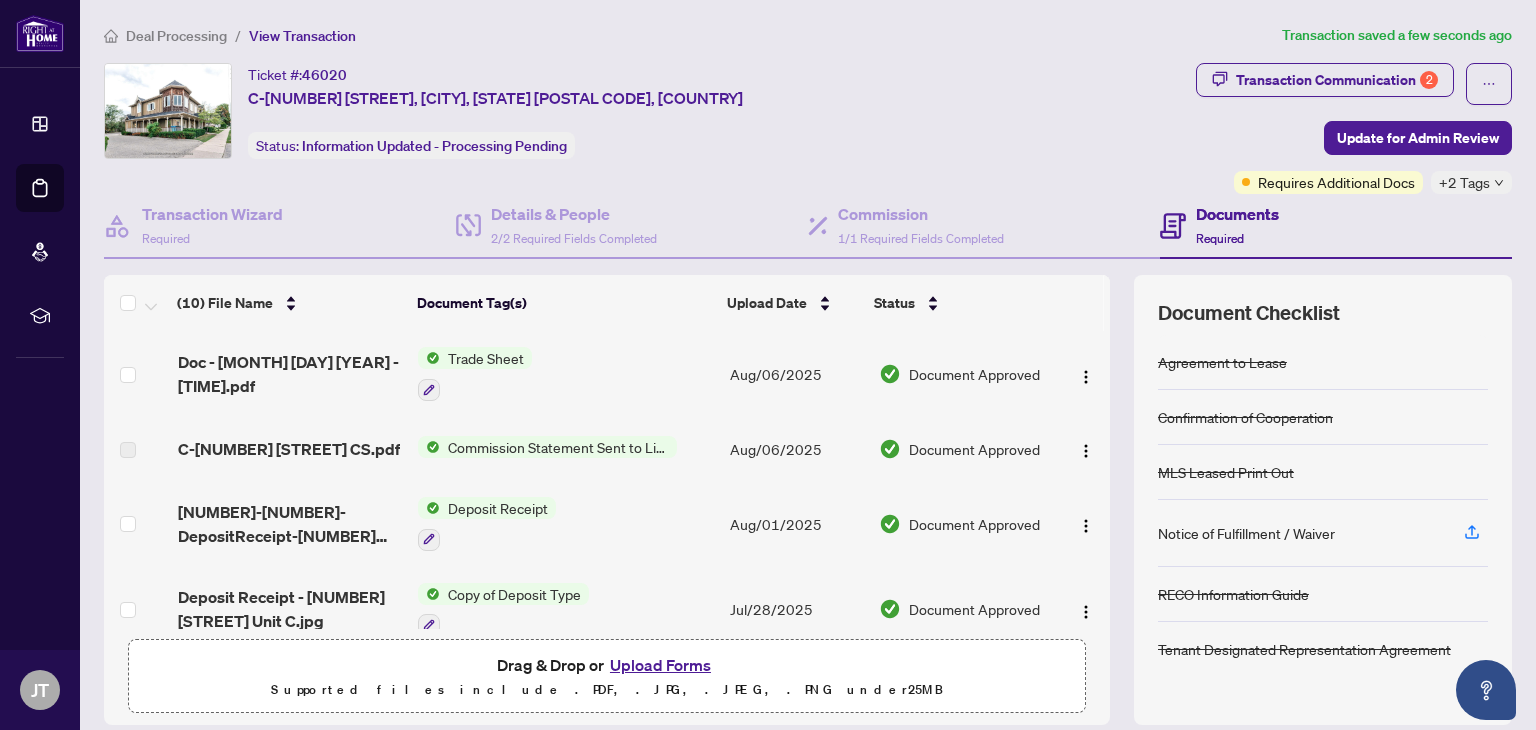 click on "Documents" at bounding box center (1237, 214) 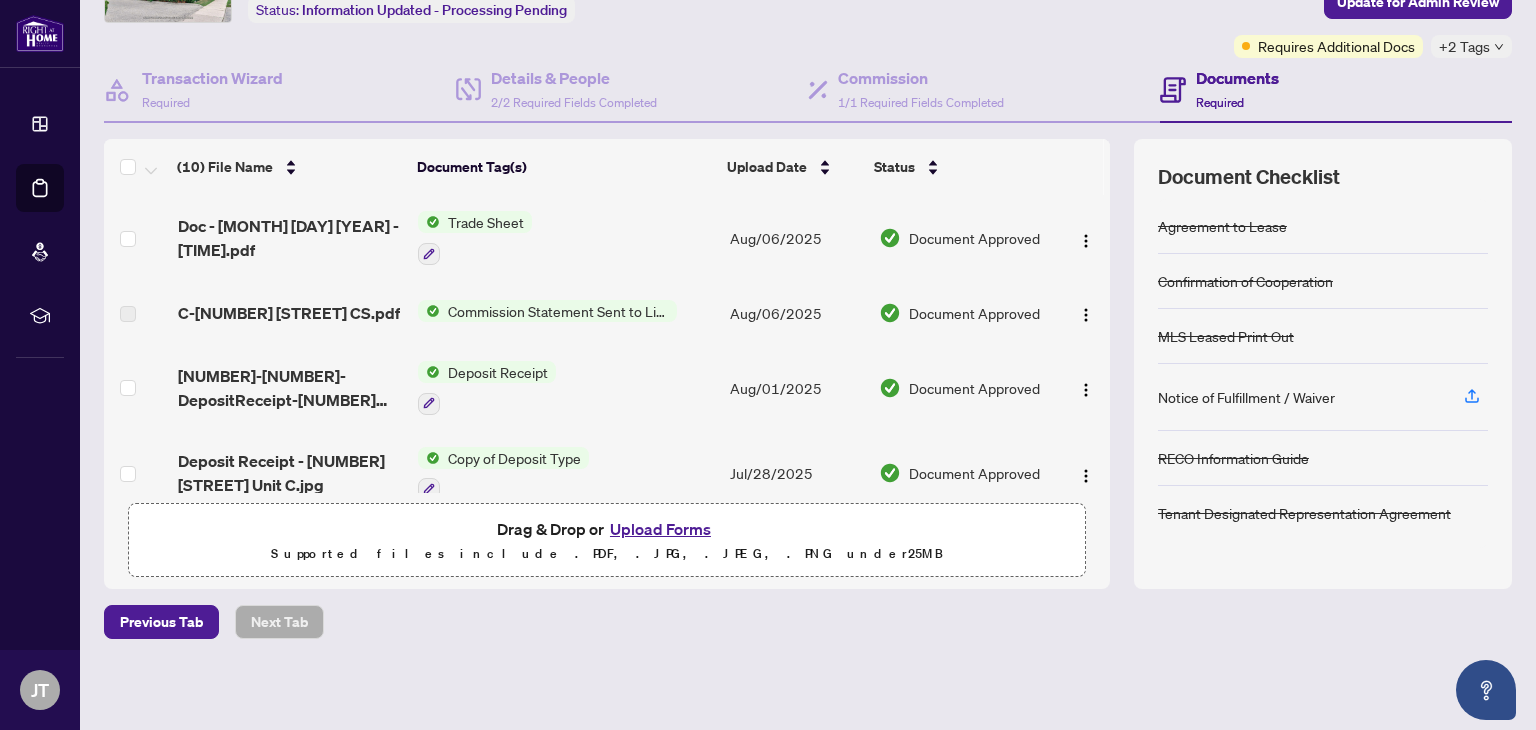 scroll, scrollTop: 0, scrollLeft: 0, axis: both 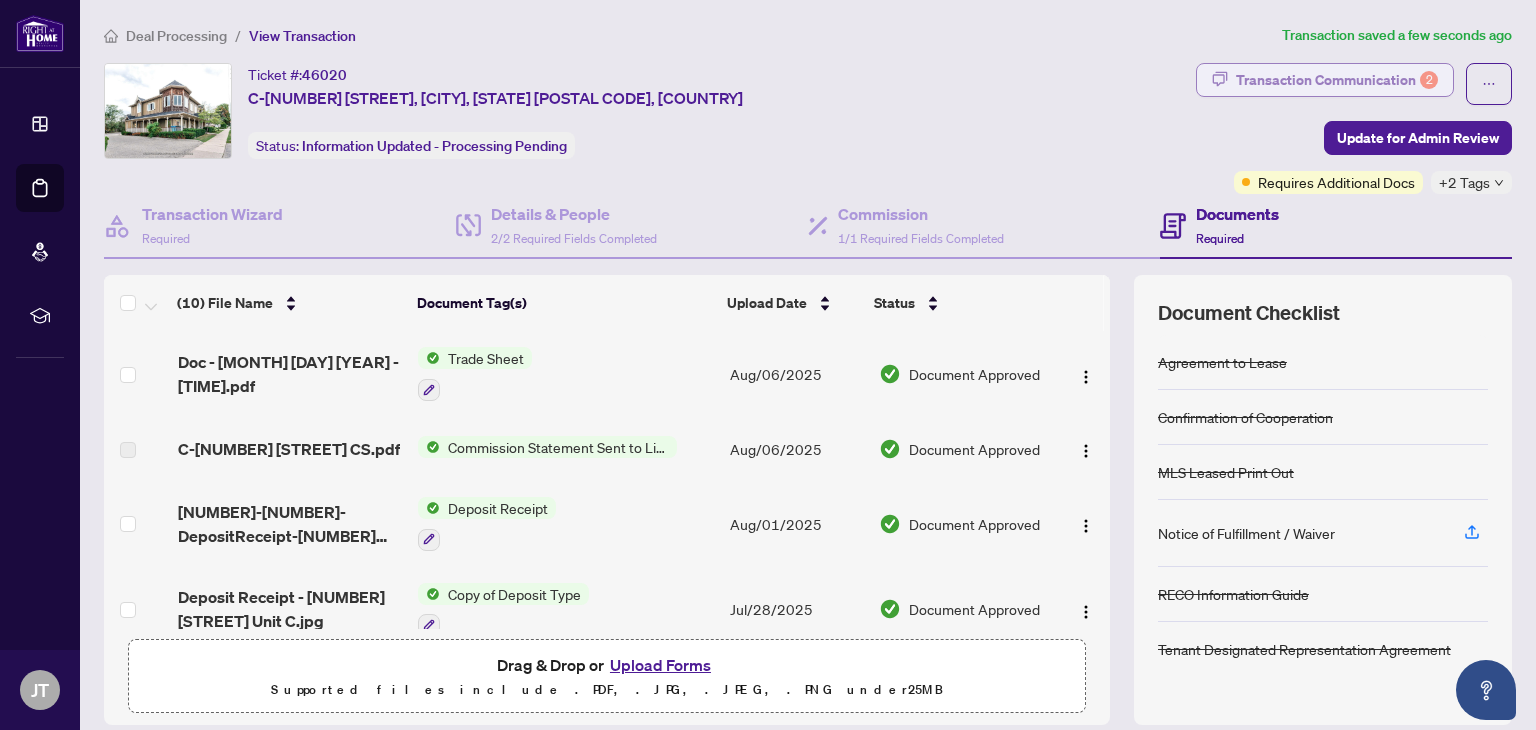 click on "Transaction Communication 2" at bounding box center (1337, 80) 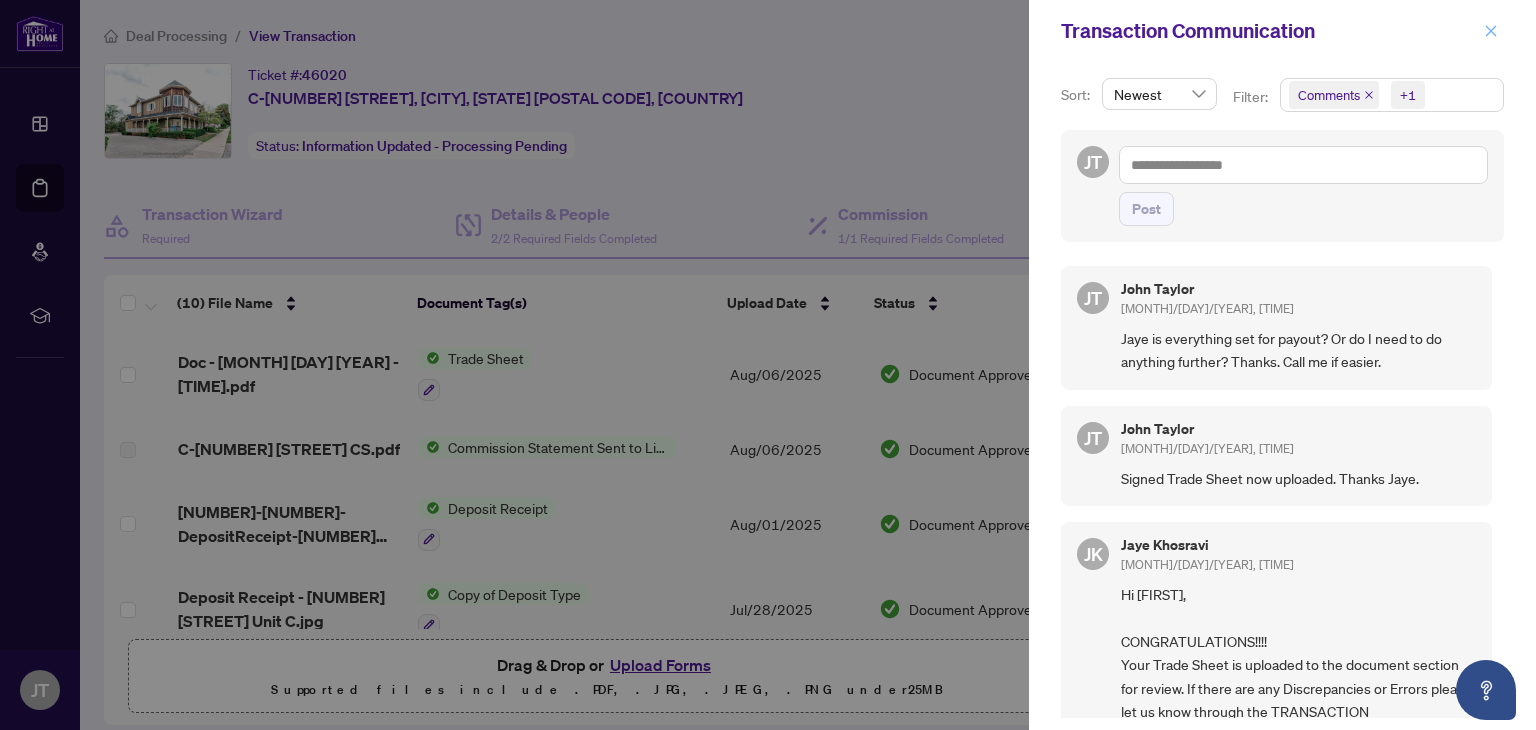 click at bounding box center [1491, 31] 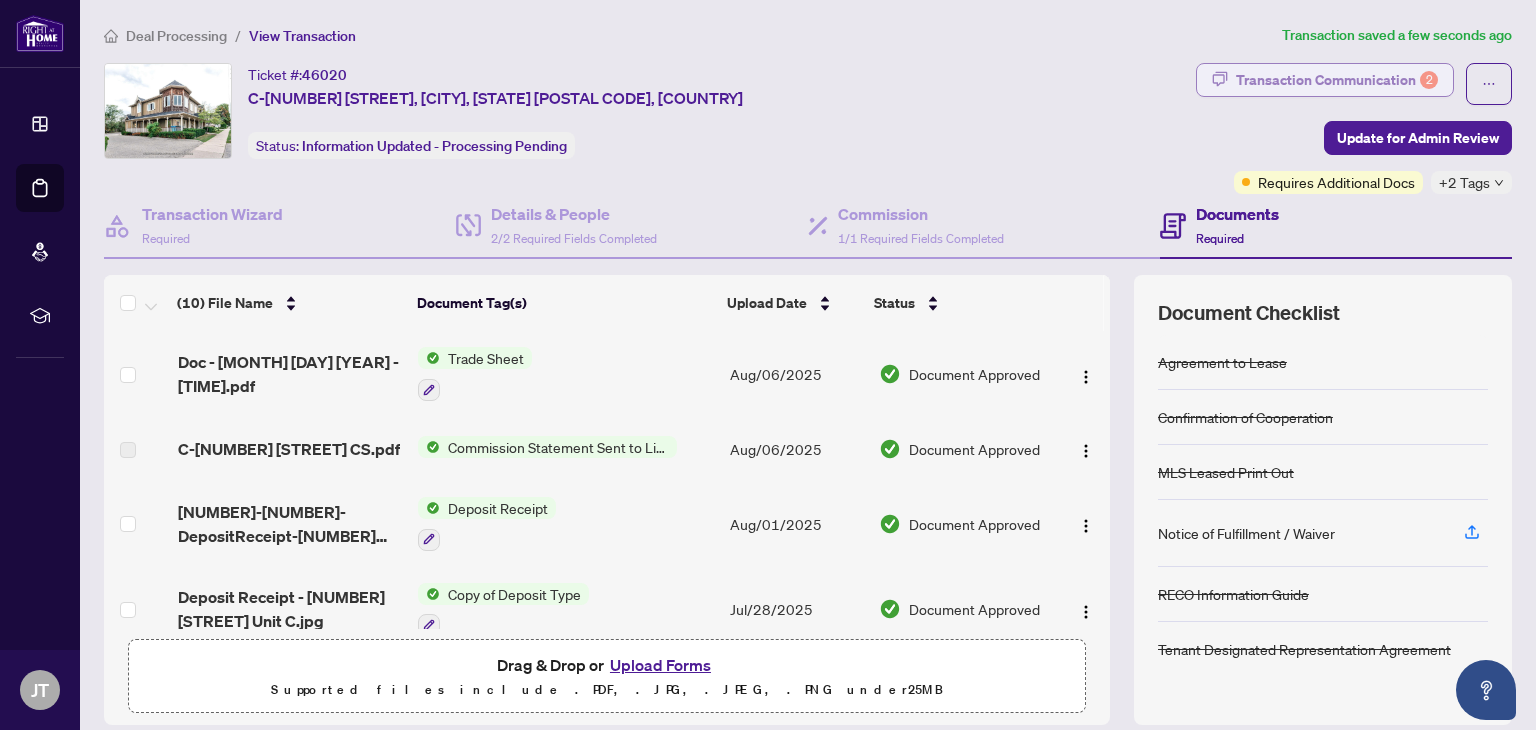 click on "Transaction Communication 2" at bounding box center [1337, 80] 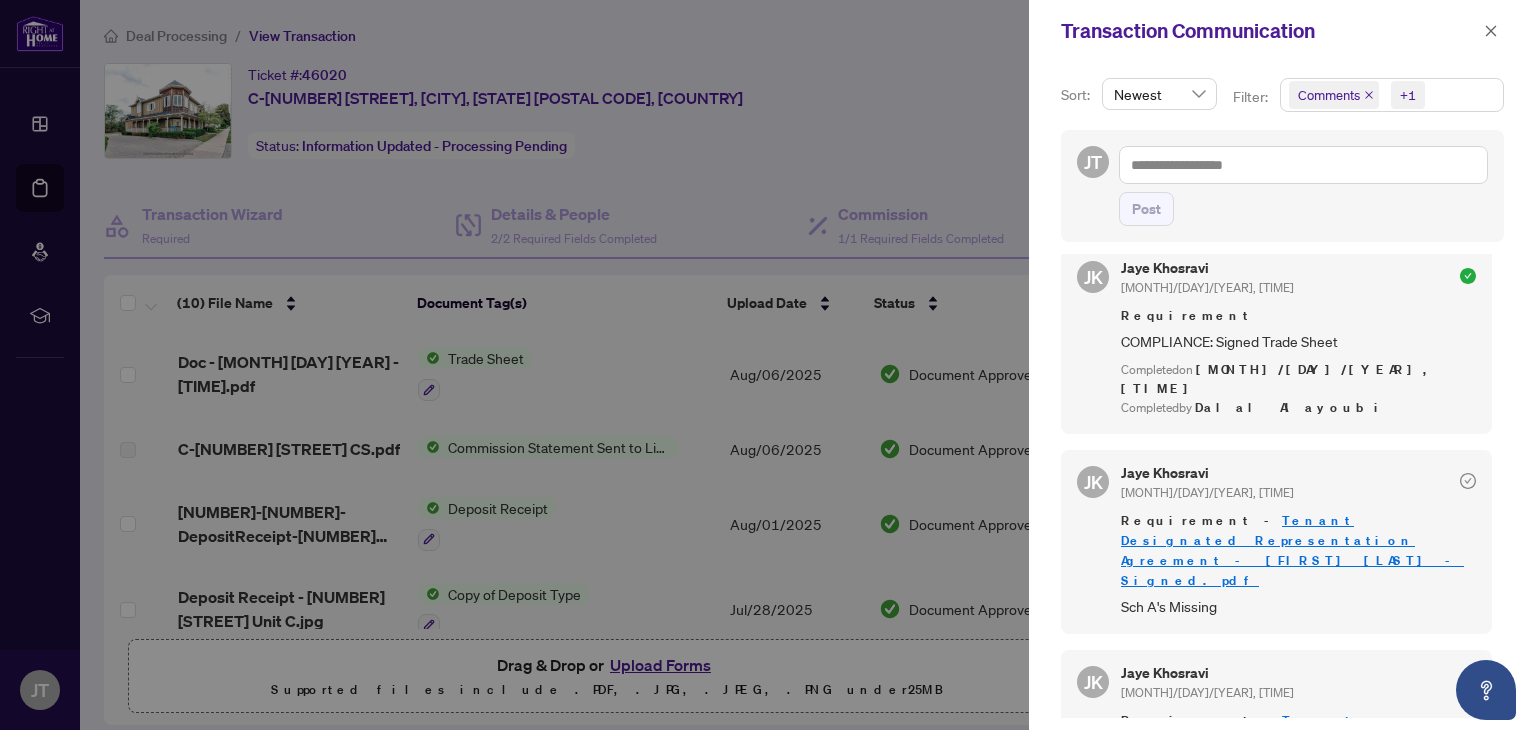 scroll, scrollTop: 616, scrollLeft: 0, axis: vertical 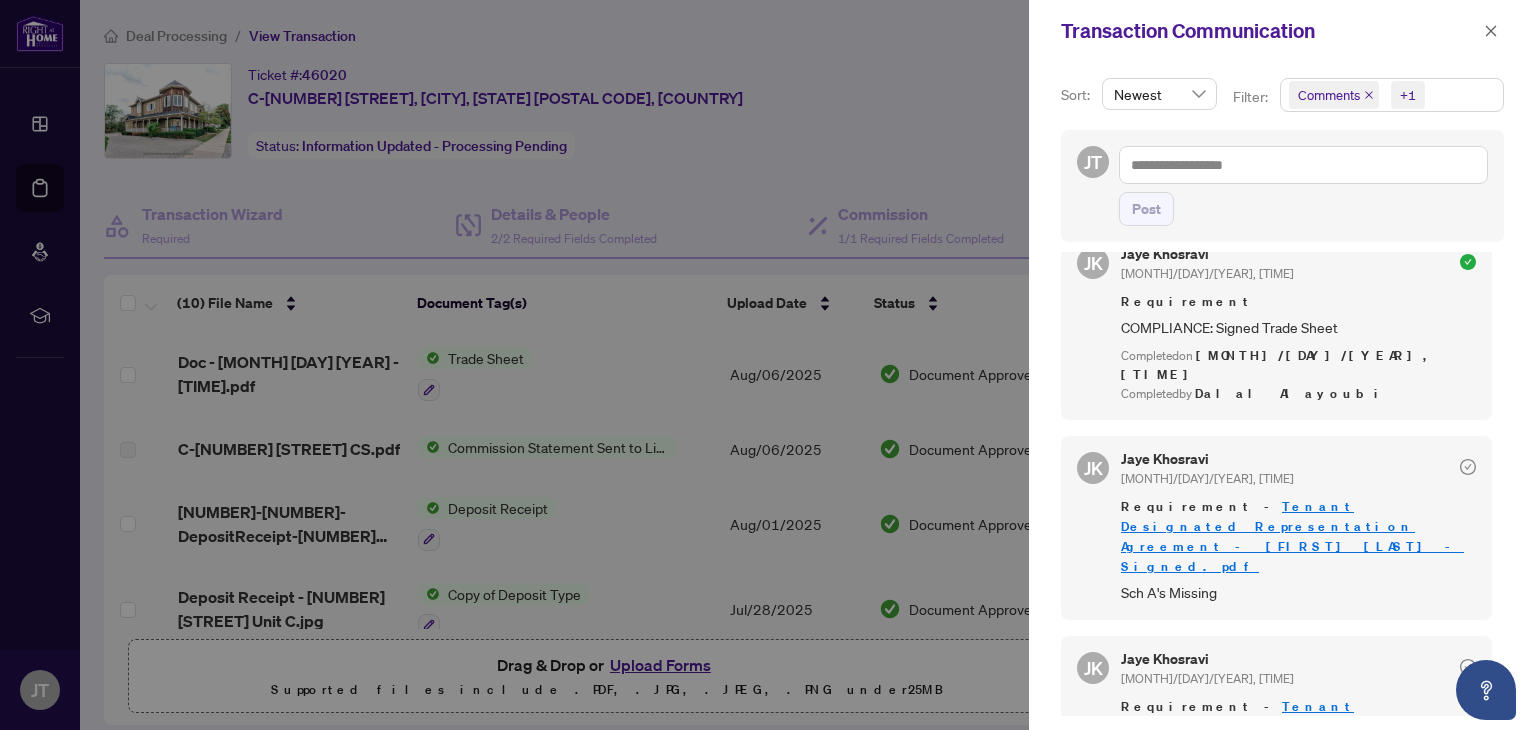 click 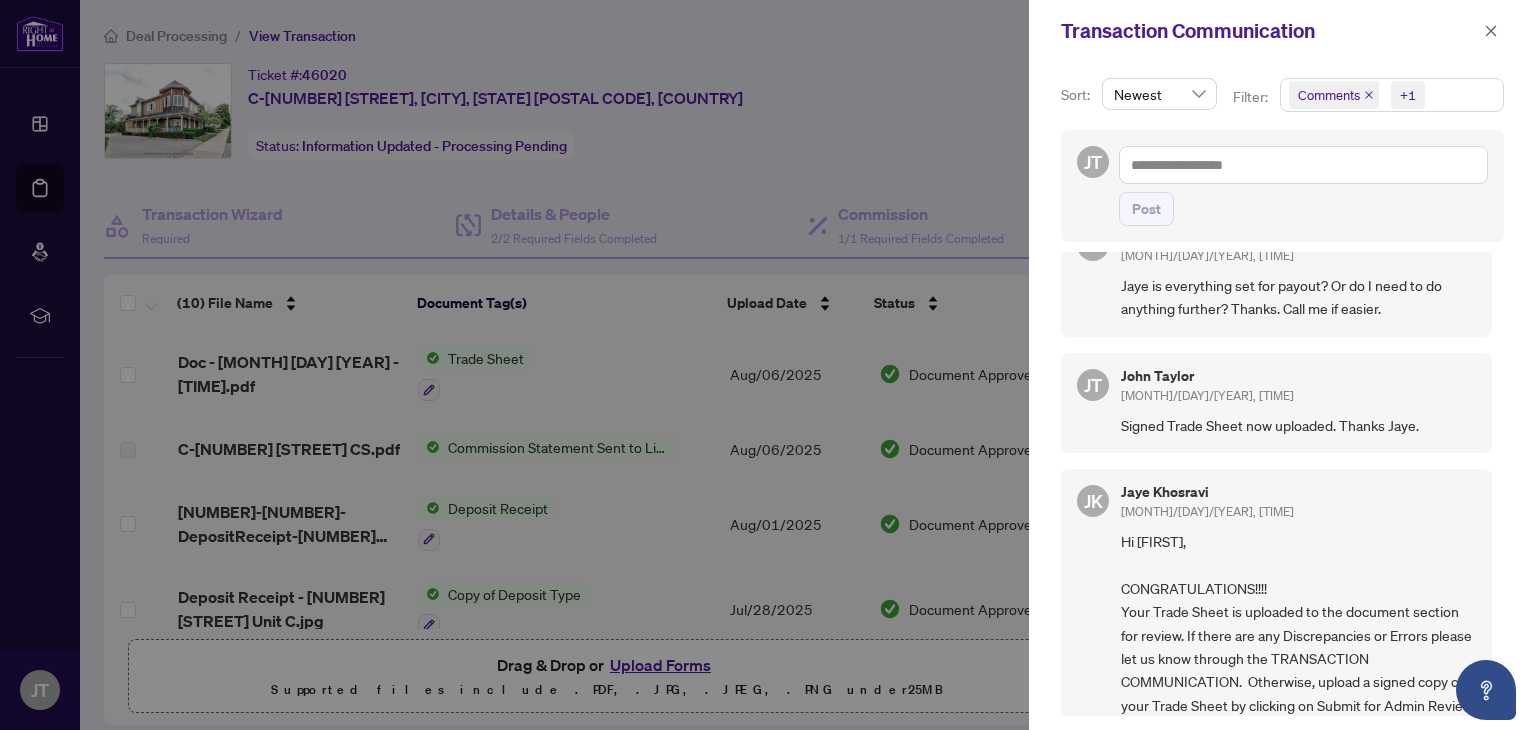 scroll, scrollTop: 0, scrollLeft: 0, axis: both 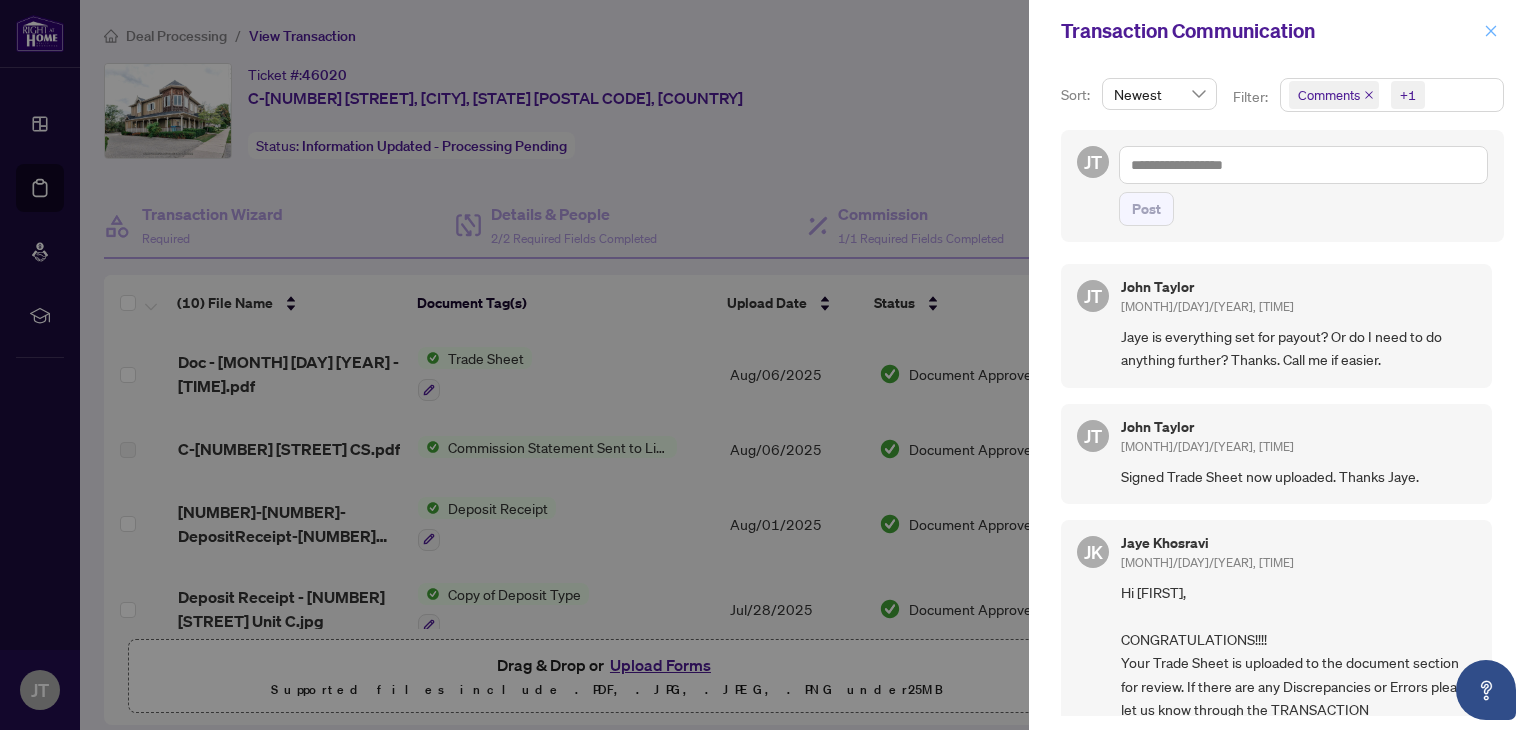 click 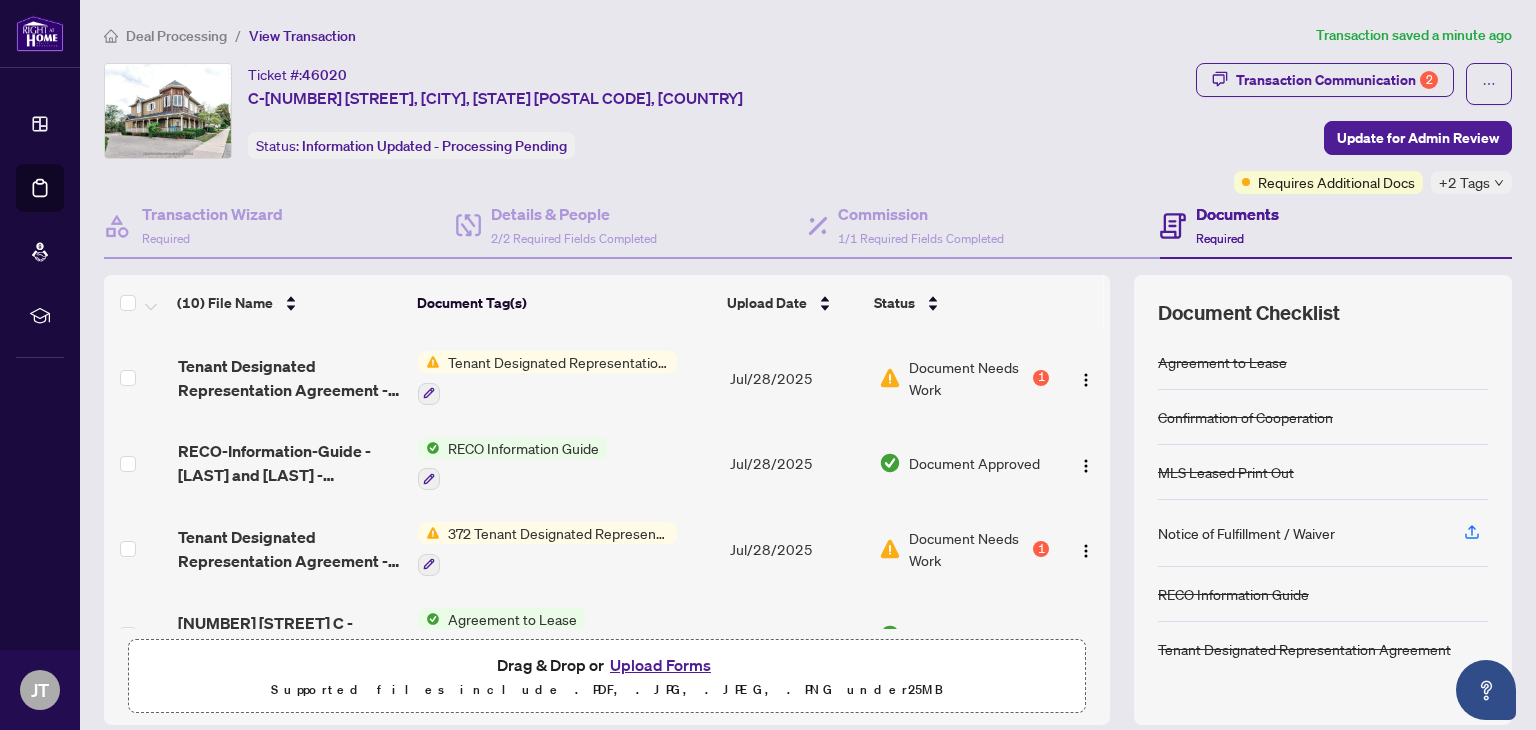 scroll, scrollTop: 404, scrollLeft: 0, axis: vertical 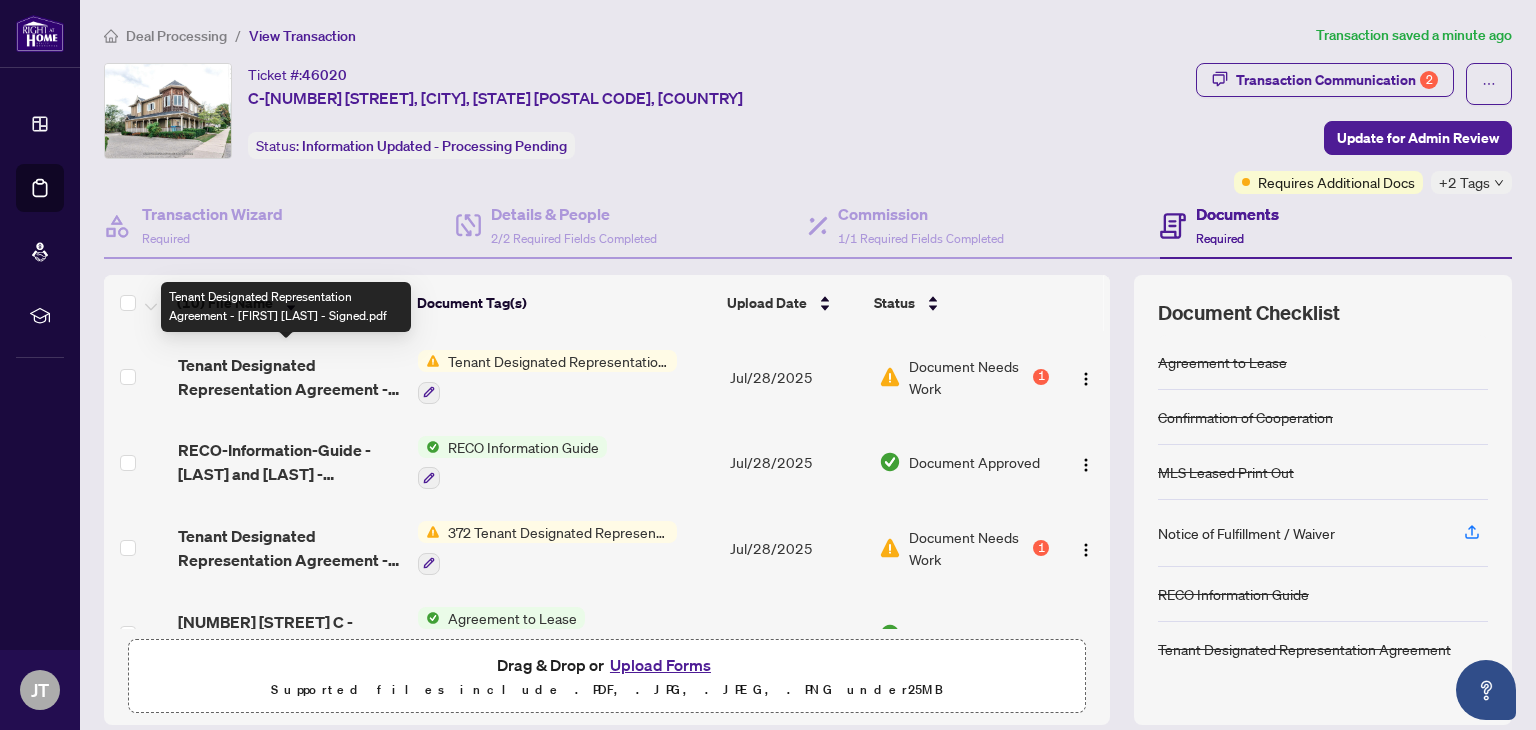 click on "Tenant Designated Representation Agreement - [FIRST] [LAST] - Signed.pdf" at bounding box center [290, 377] 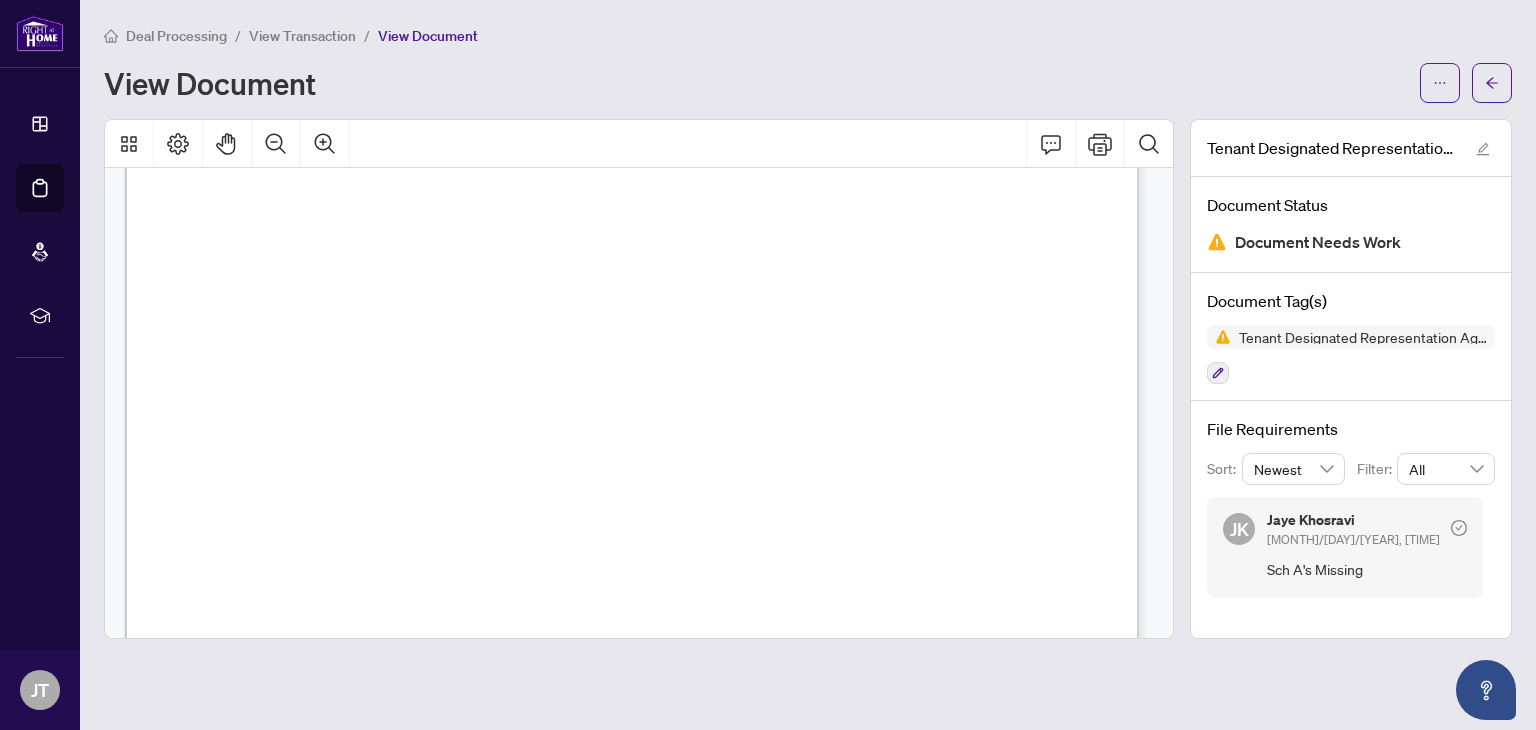 scroll, scrollTop: 352, scrollLeft: 0, axis: vertical 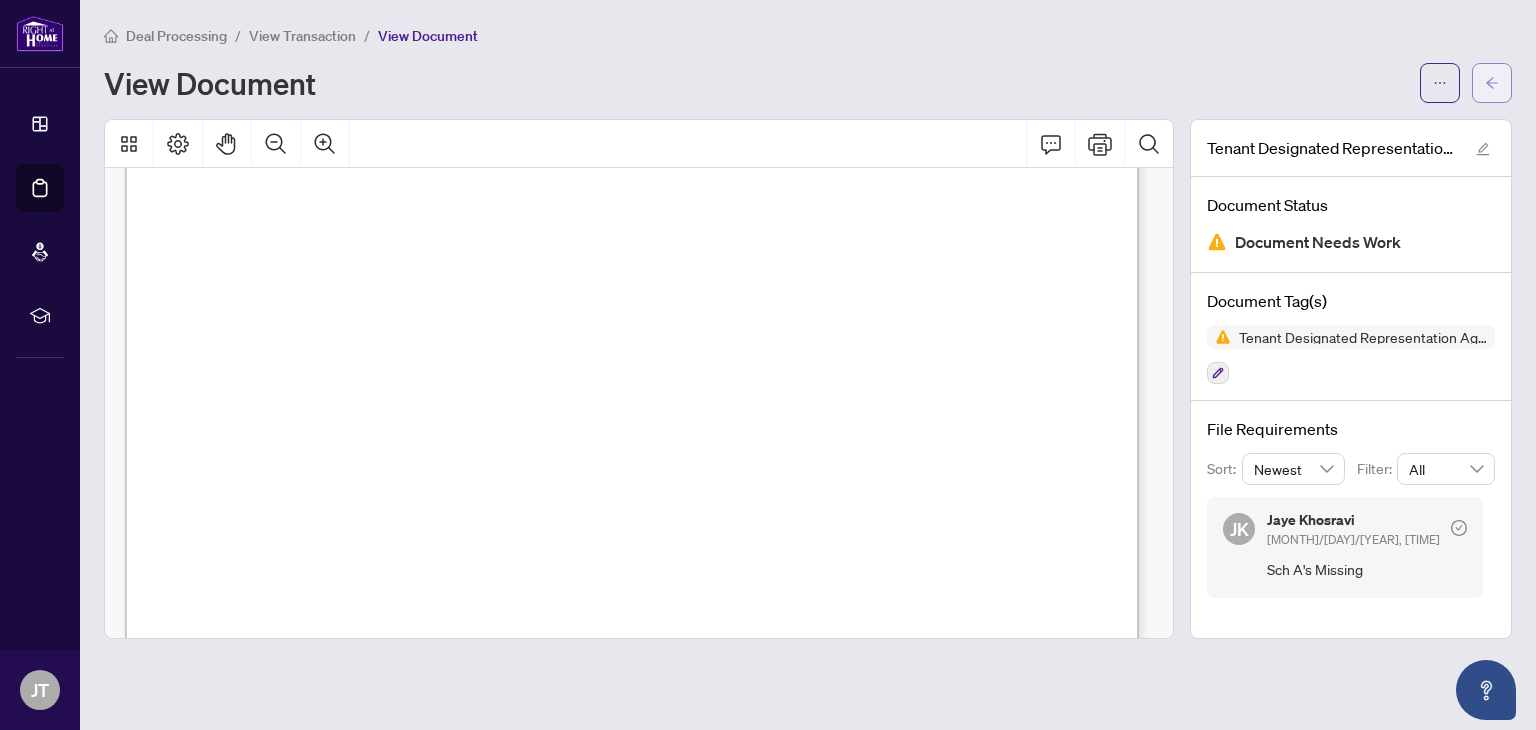 click at bounding box center (1492, 83) 